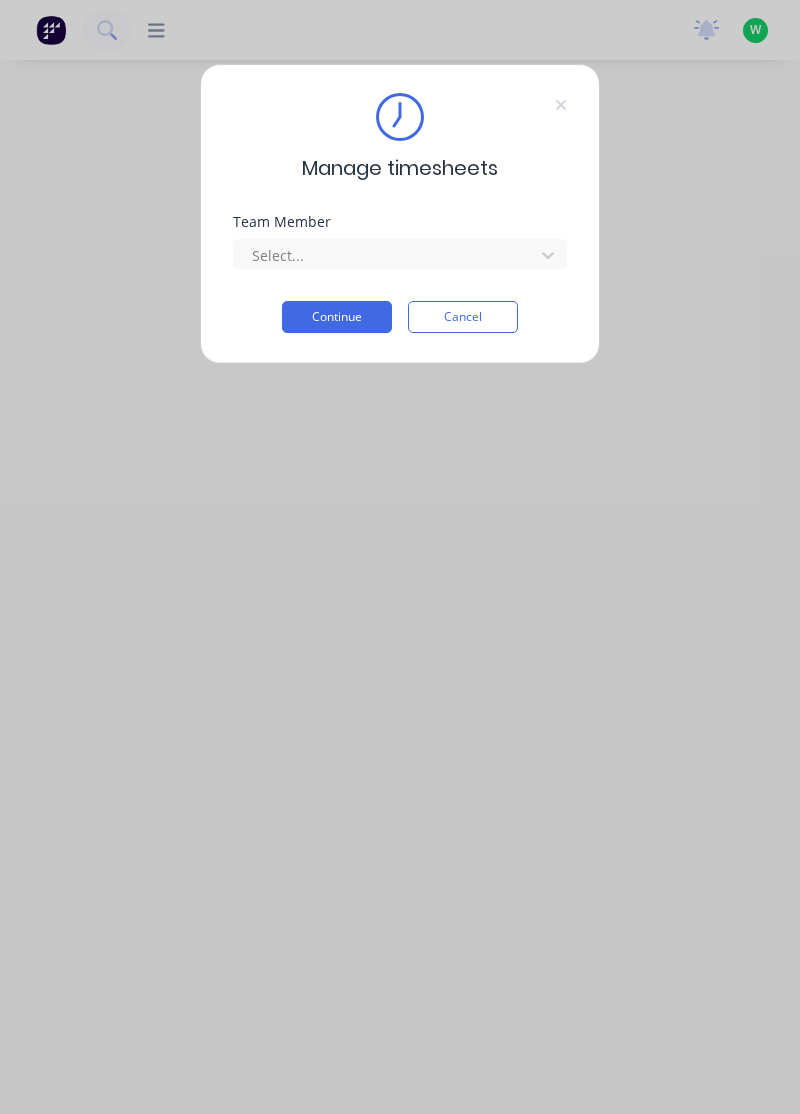 scroll, scrollTop: 0, scrollLeft: 0, axis: both 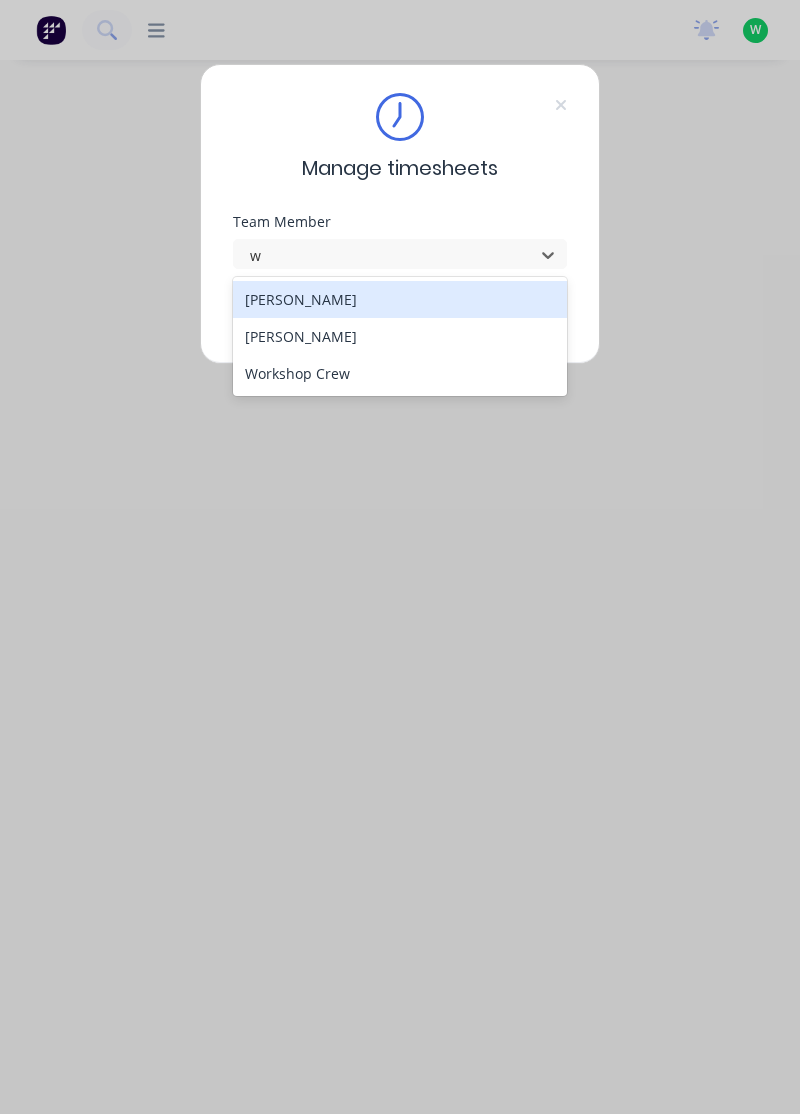 click on "[PERSON_NAME]" at bounding box center [400, 336] 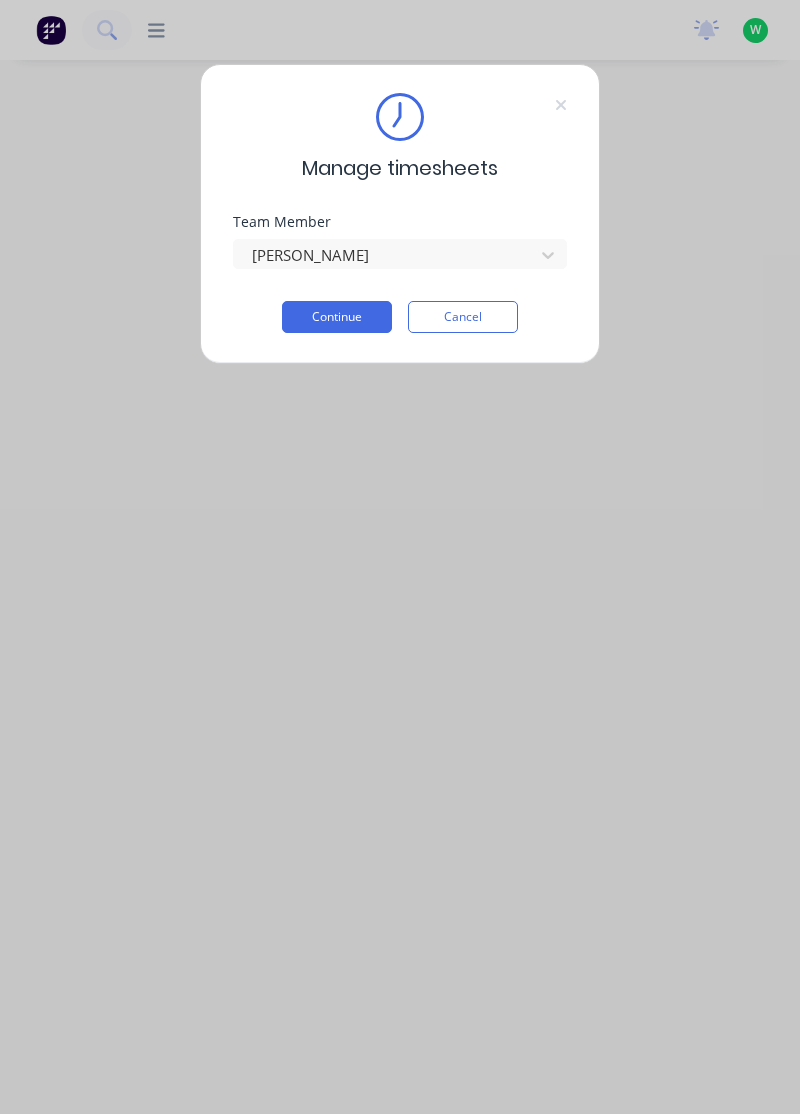 click on "Continue" at bounding box center (337, 317) 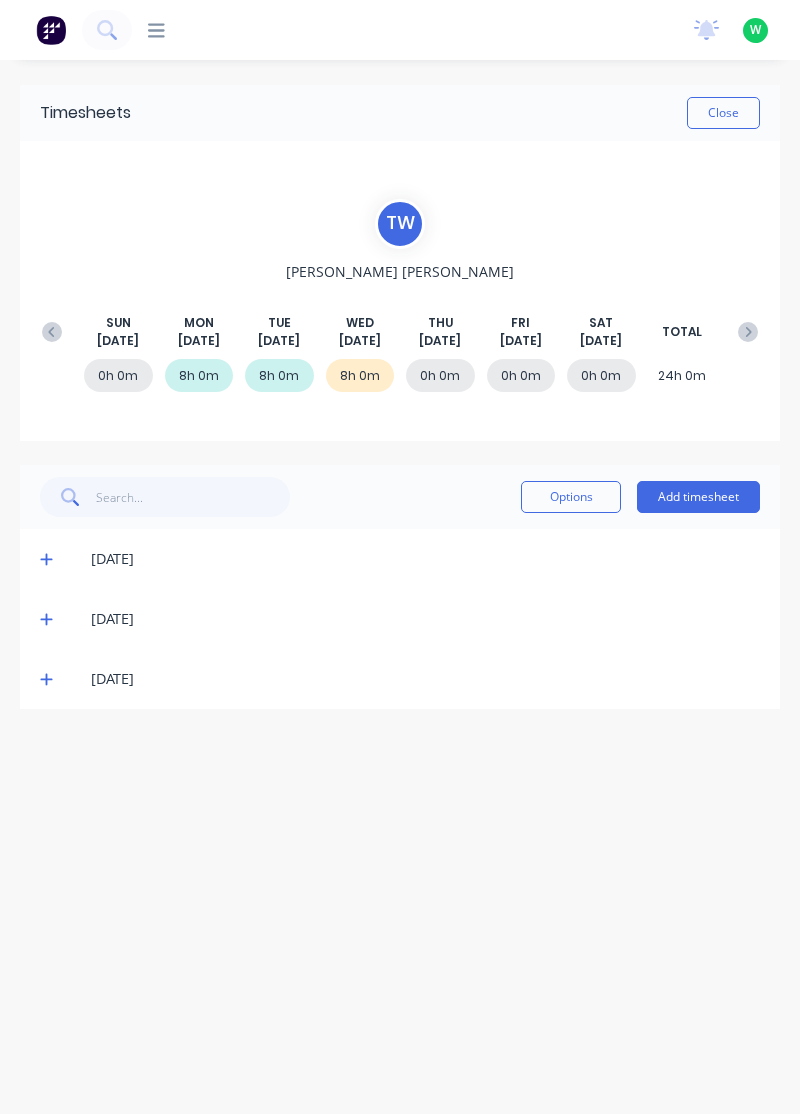 click on "Add timesheet" at bounding box center (698, 497) 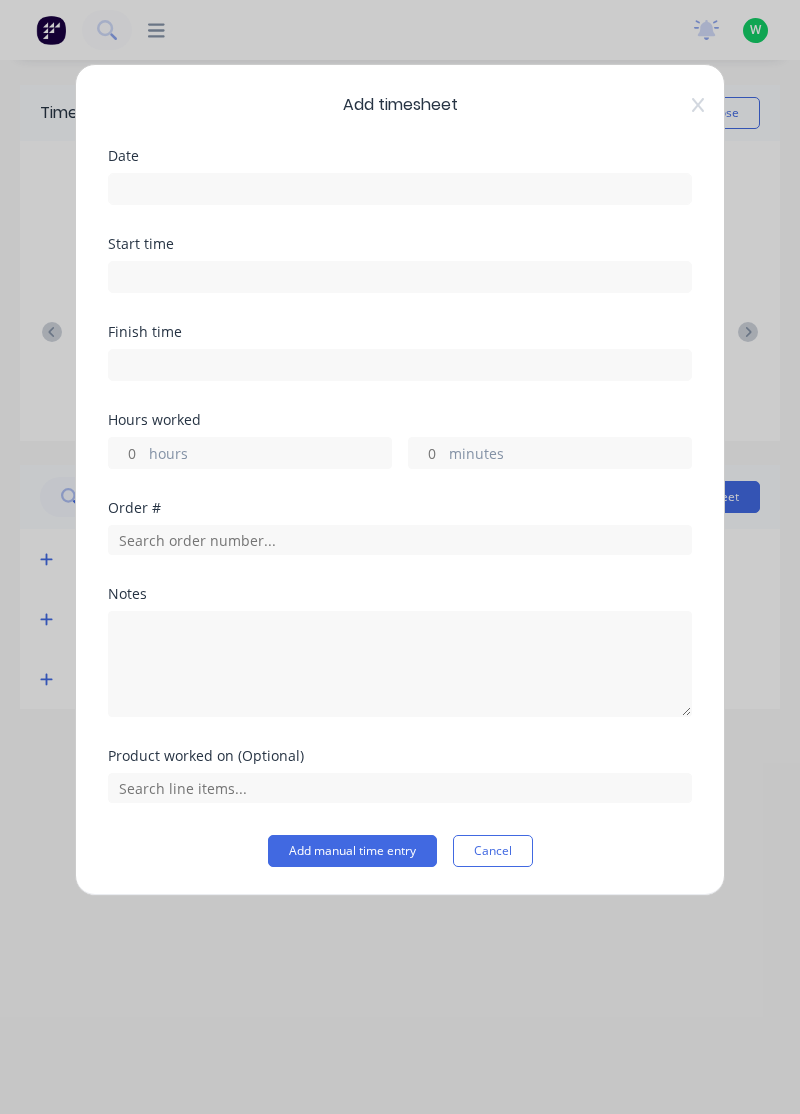 click at bounding box center (400, 189) 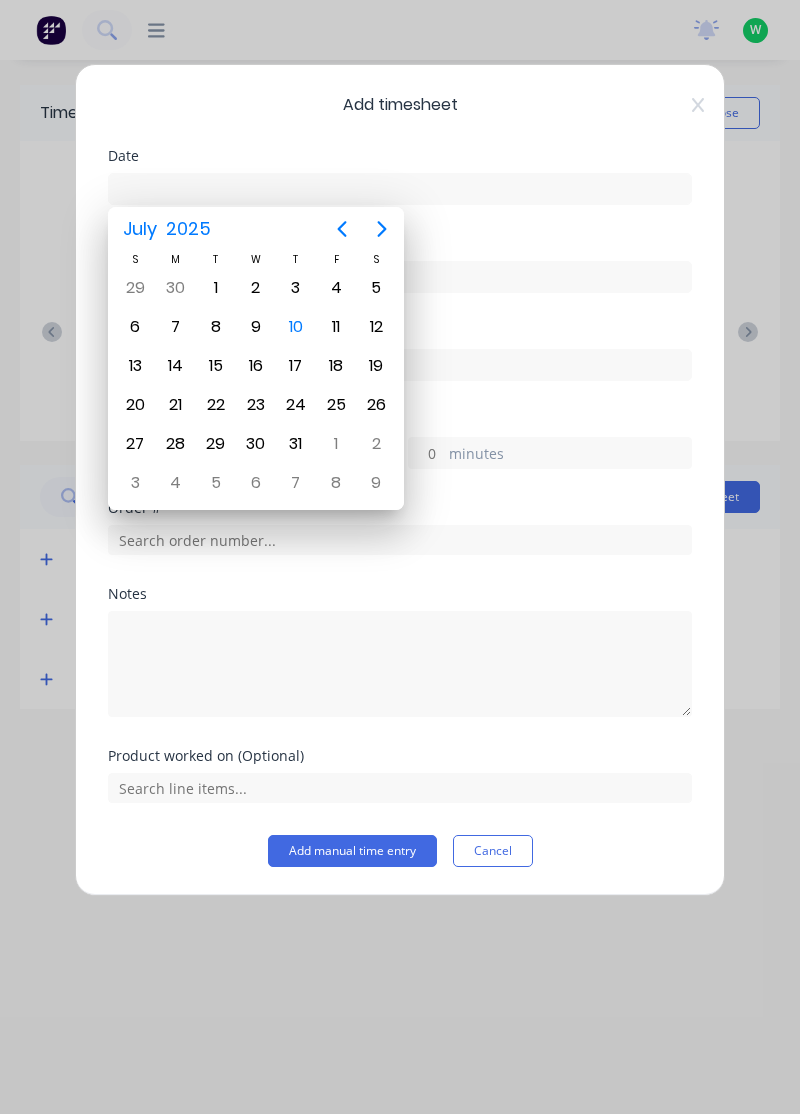 click on "10" at bounding box center [296, 327] 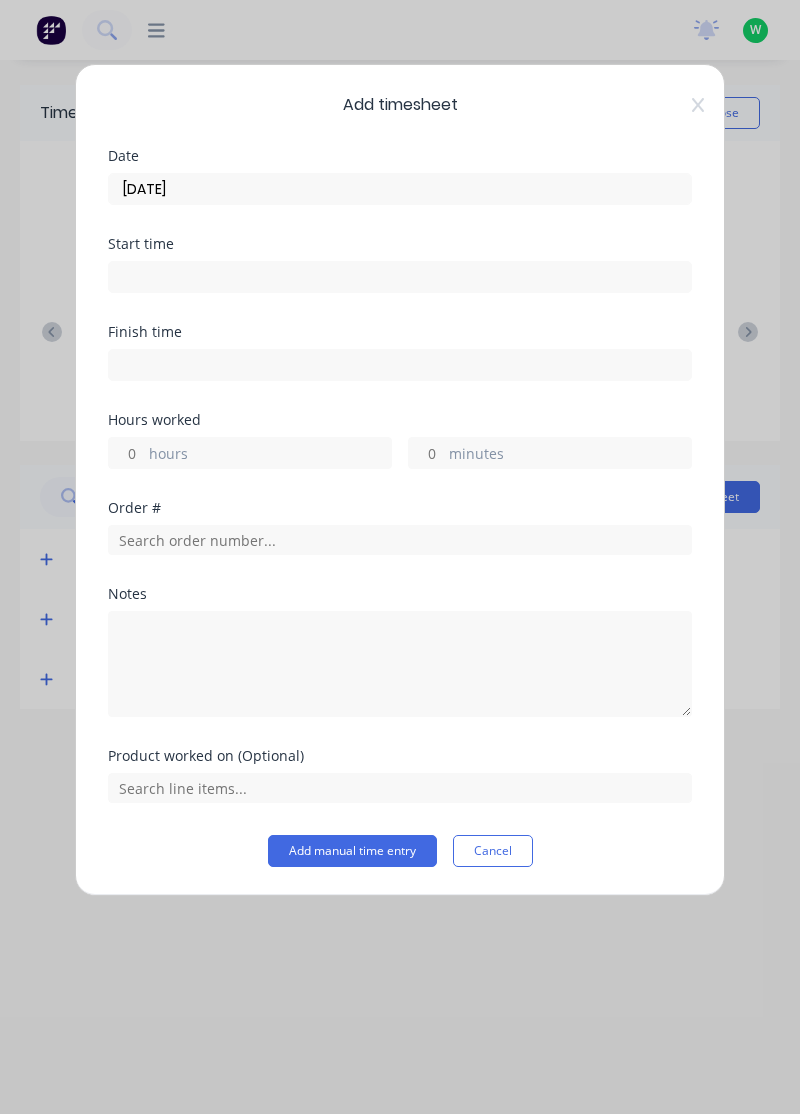 click at bounding box center [400, 365] 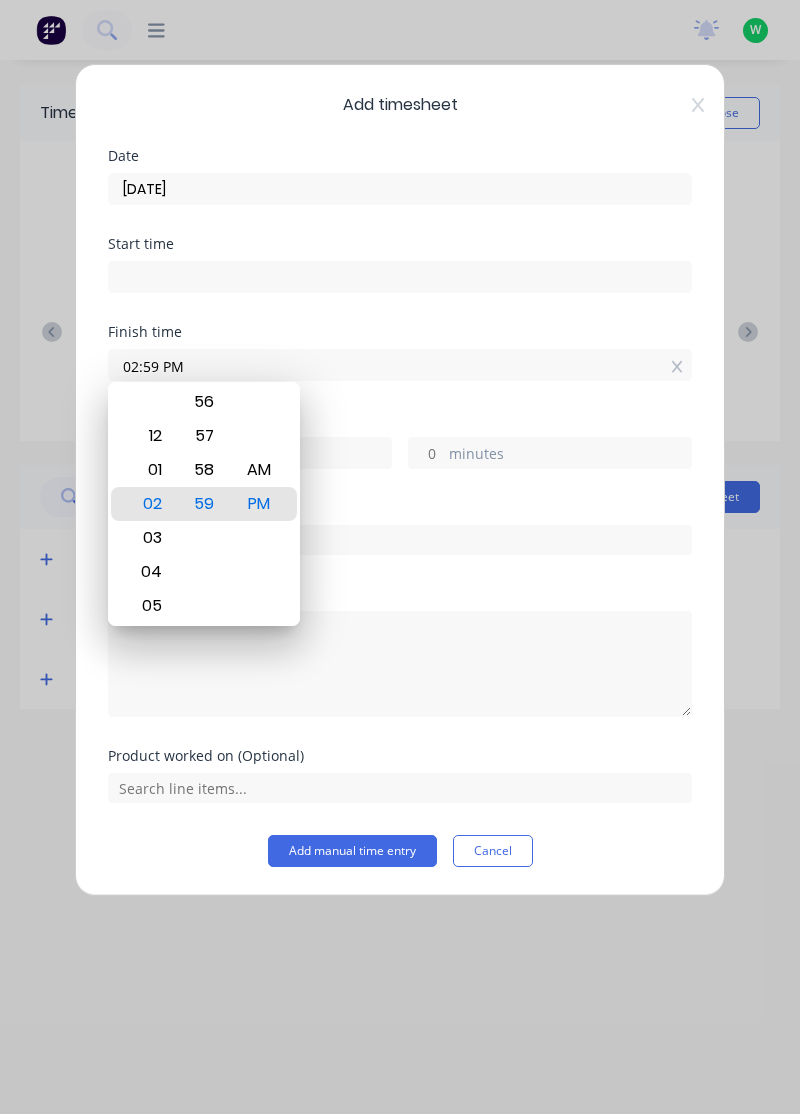 click 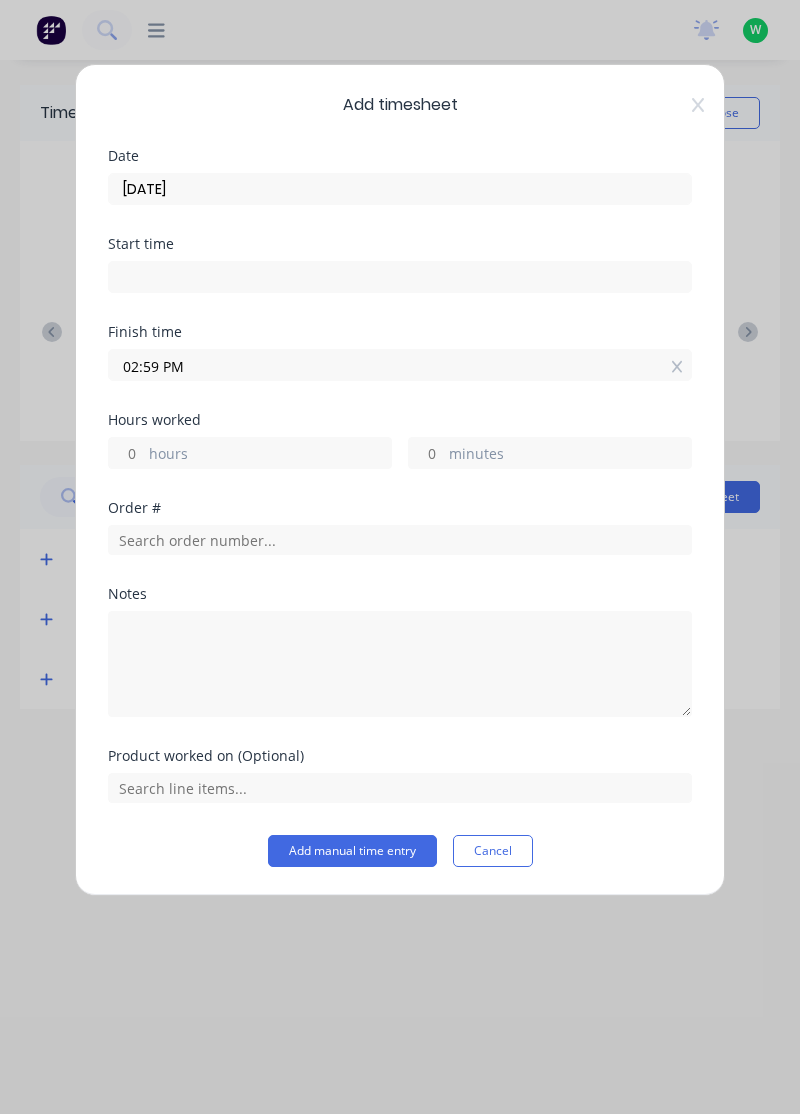 click 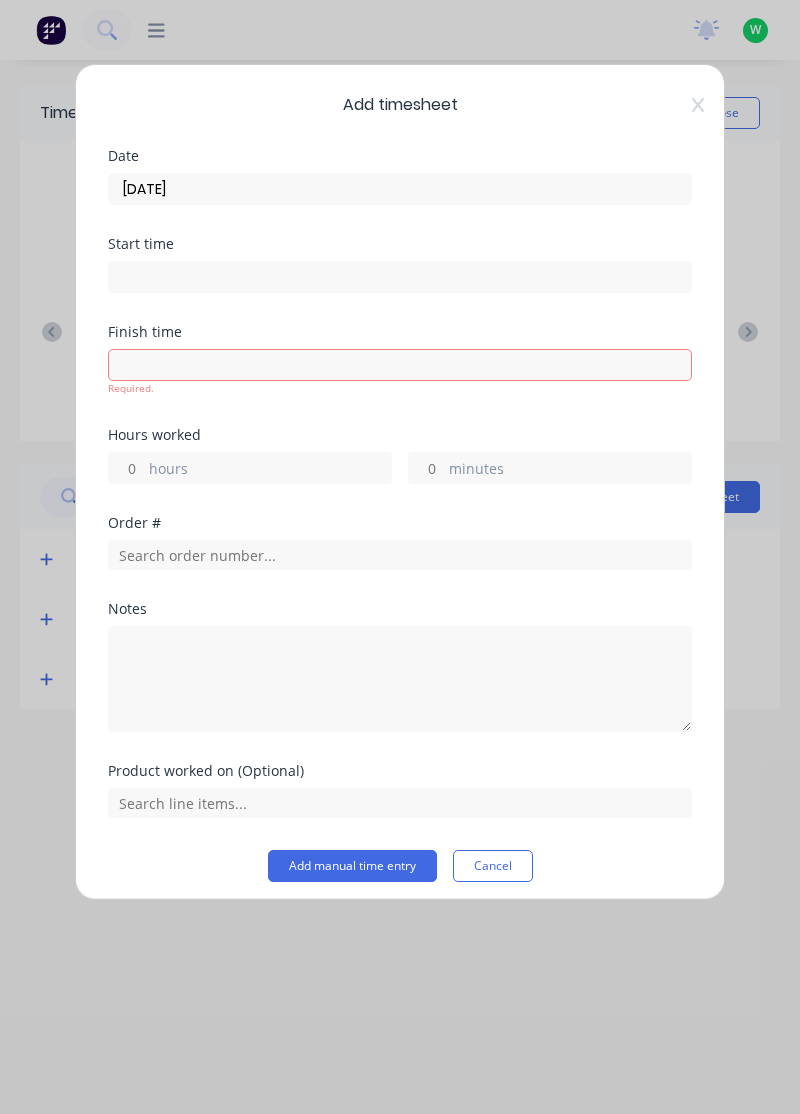 click on "hours" at bounding box center [270, 470] 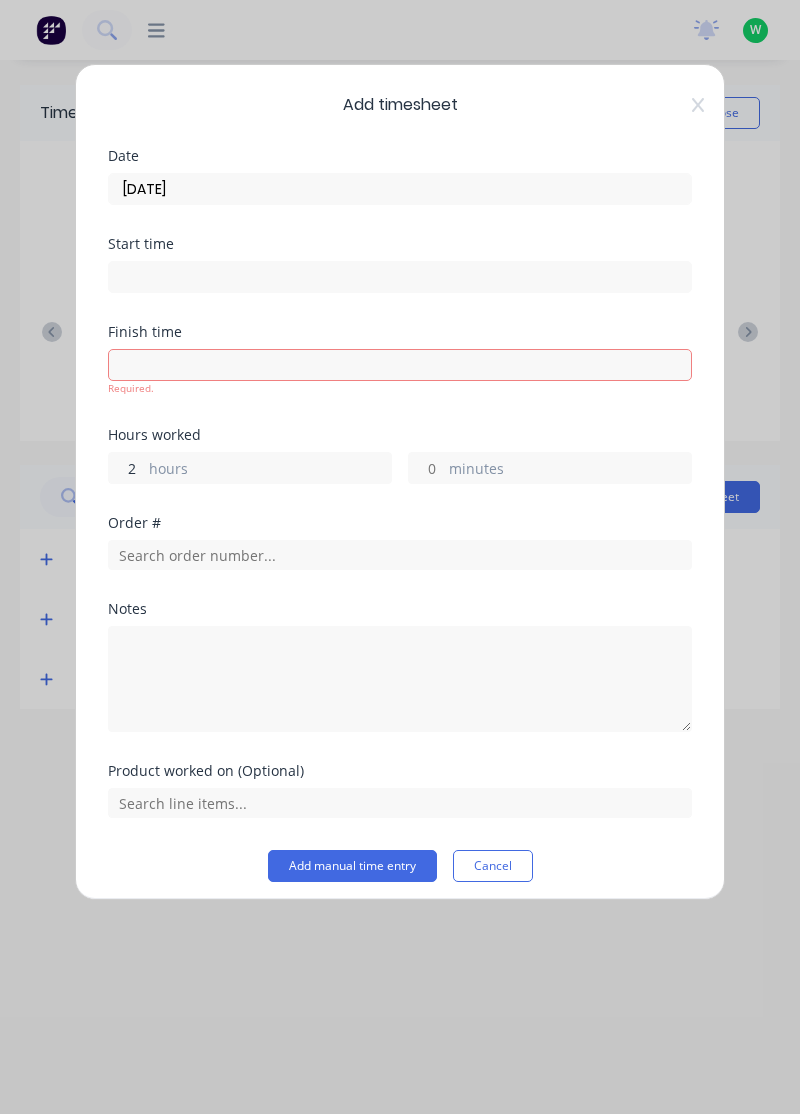 type on "2" 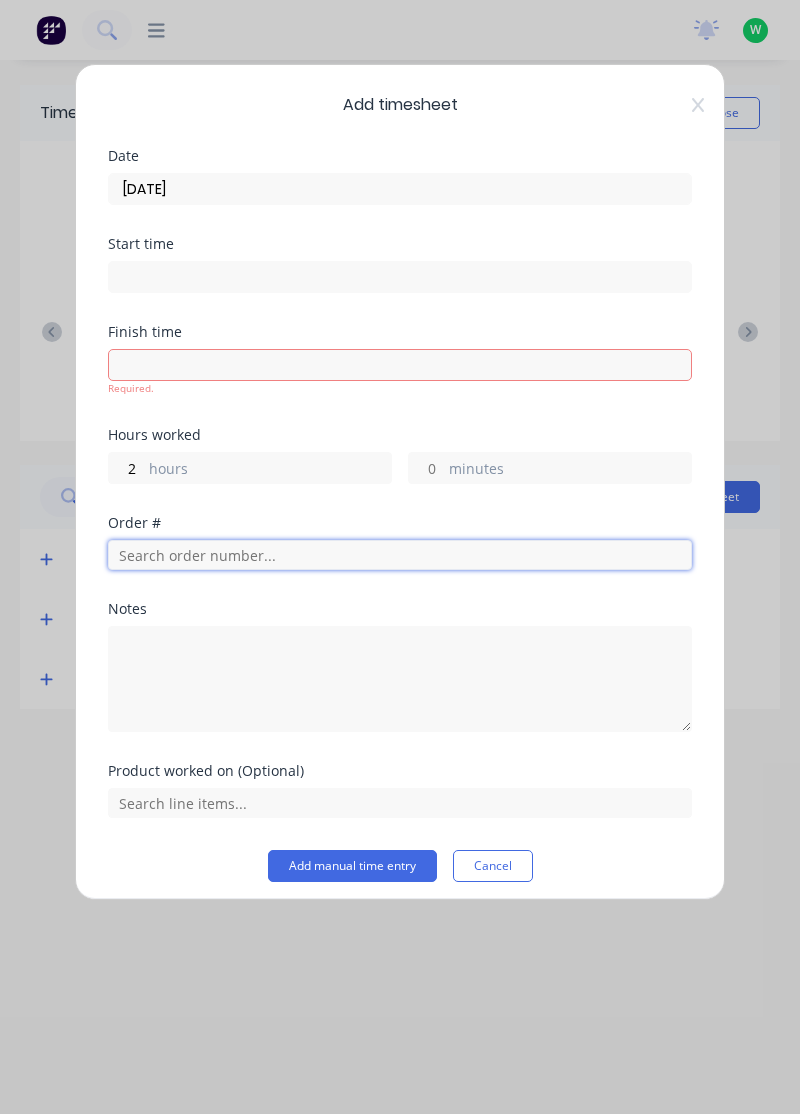 click at bounding box center [400, 555] 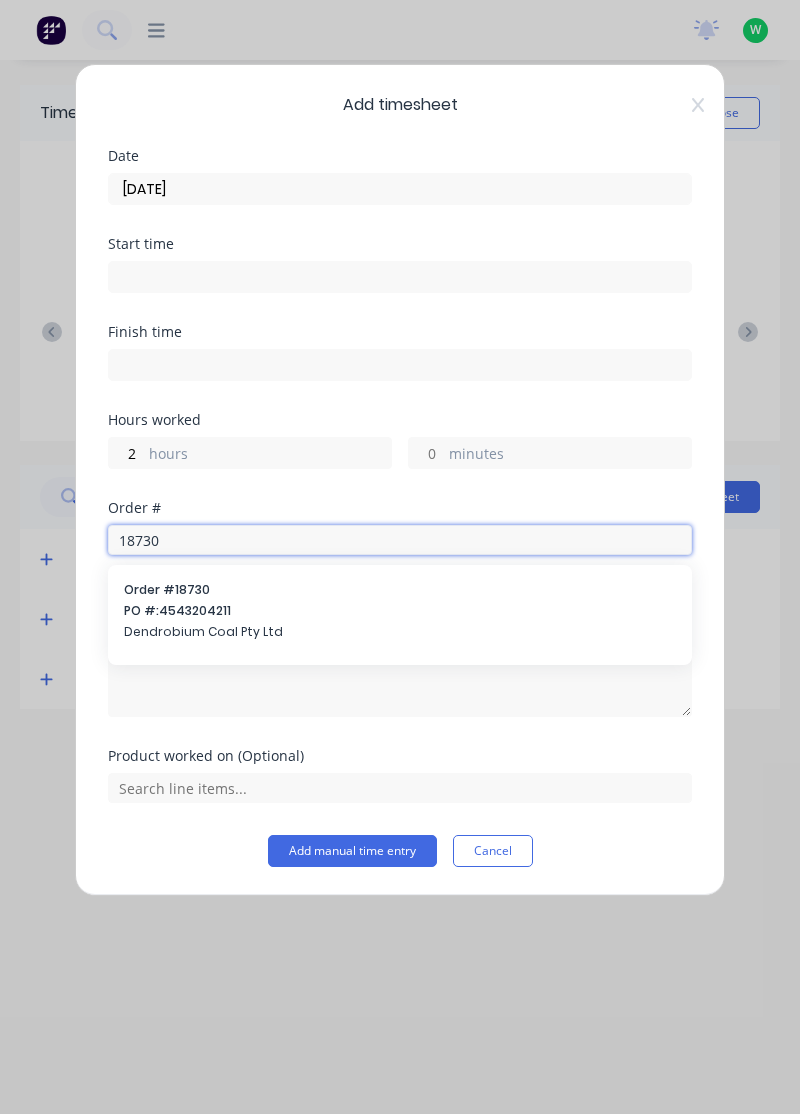 type on "18730" 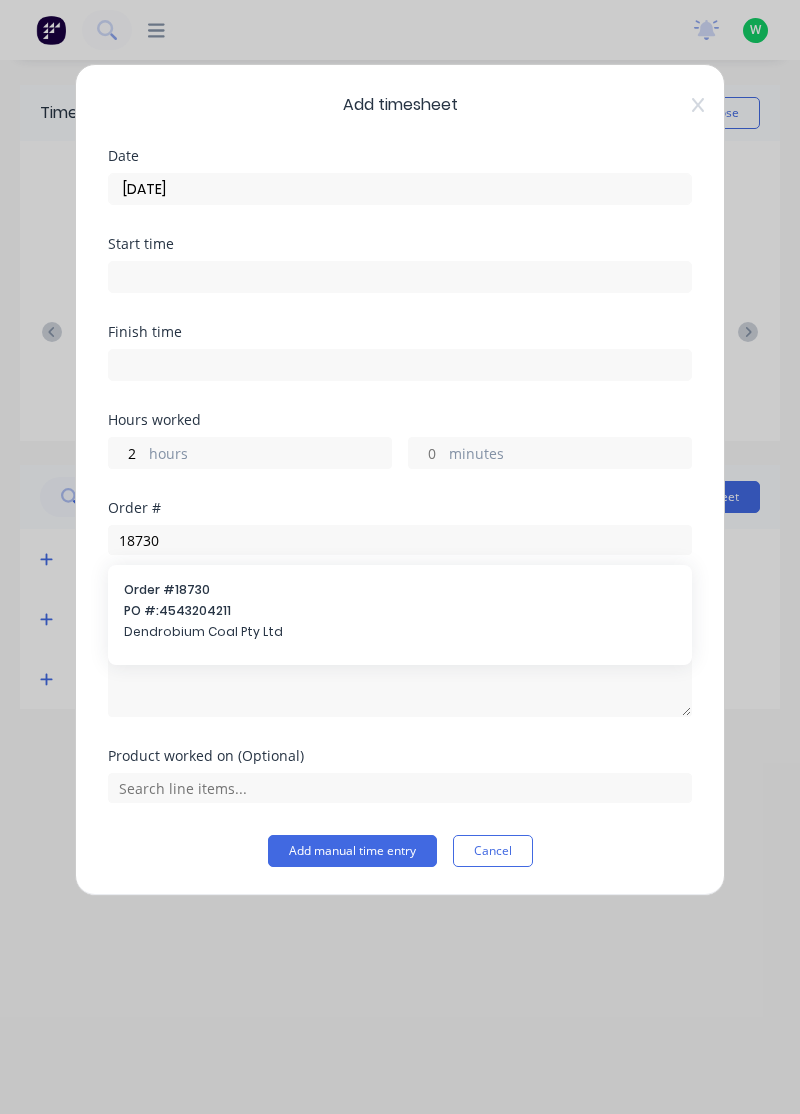 click on "Dendrobium Coal Pty Ltd" at bounding box center (400, 632) 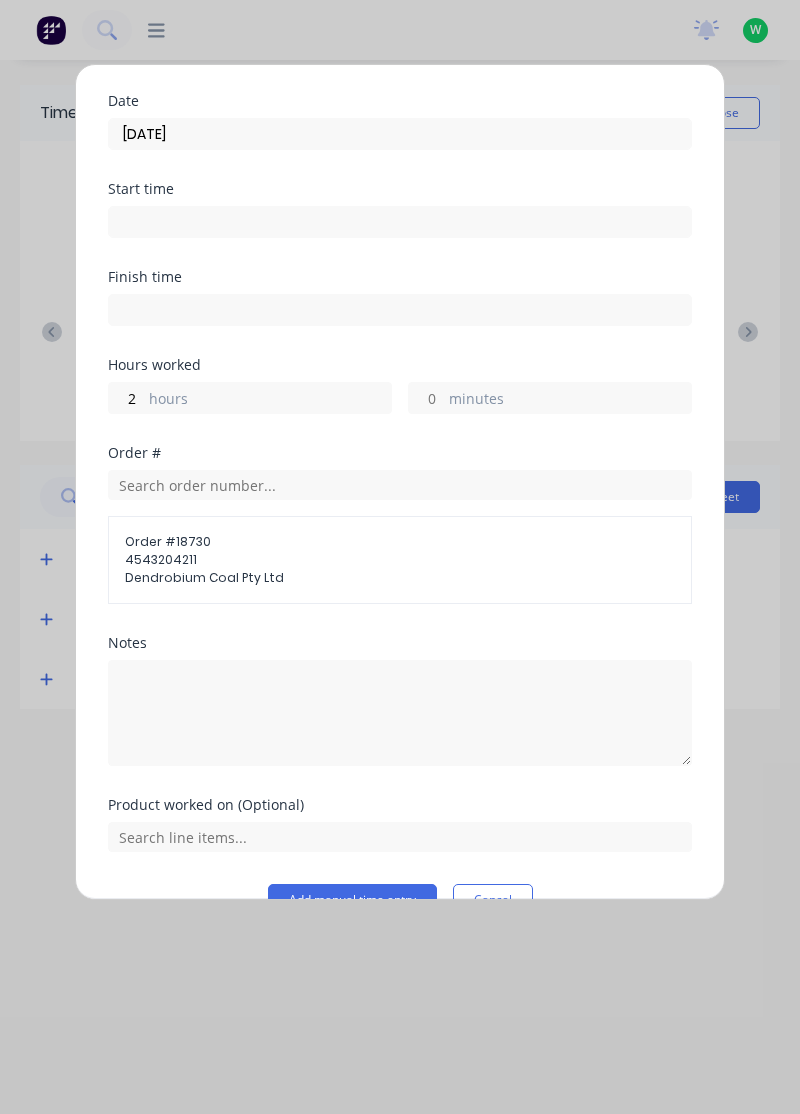 scroll, scrollTop: 96, scrollLeft: 0, axis: vertical 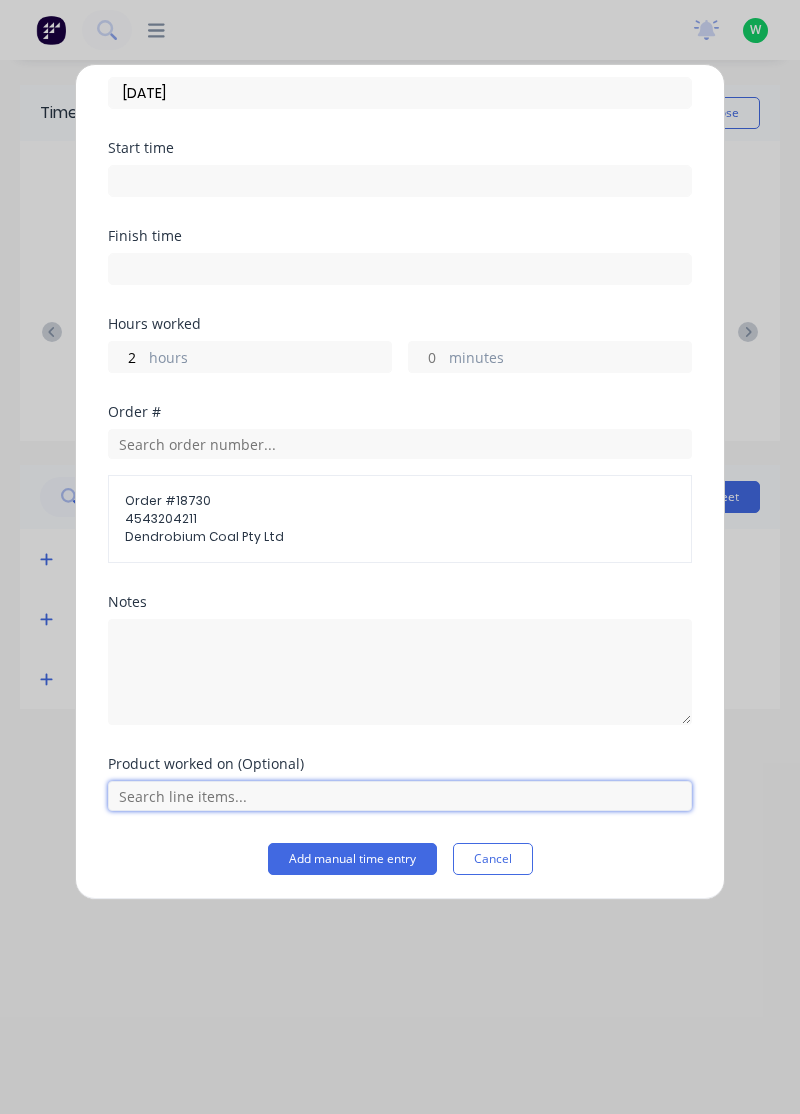 click at bounding box center [400, 796] 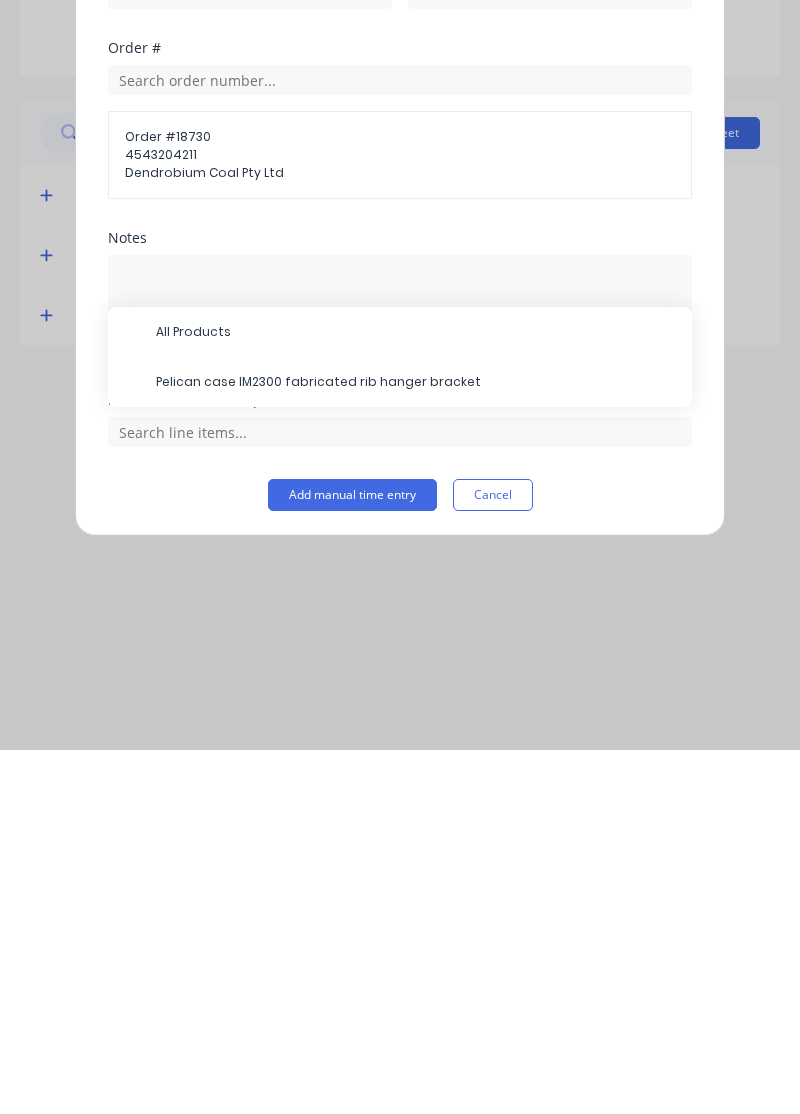 click on "Pelican case IM2300 fabricated rib hanger bracket" at bounding box center (416, 746) 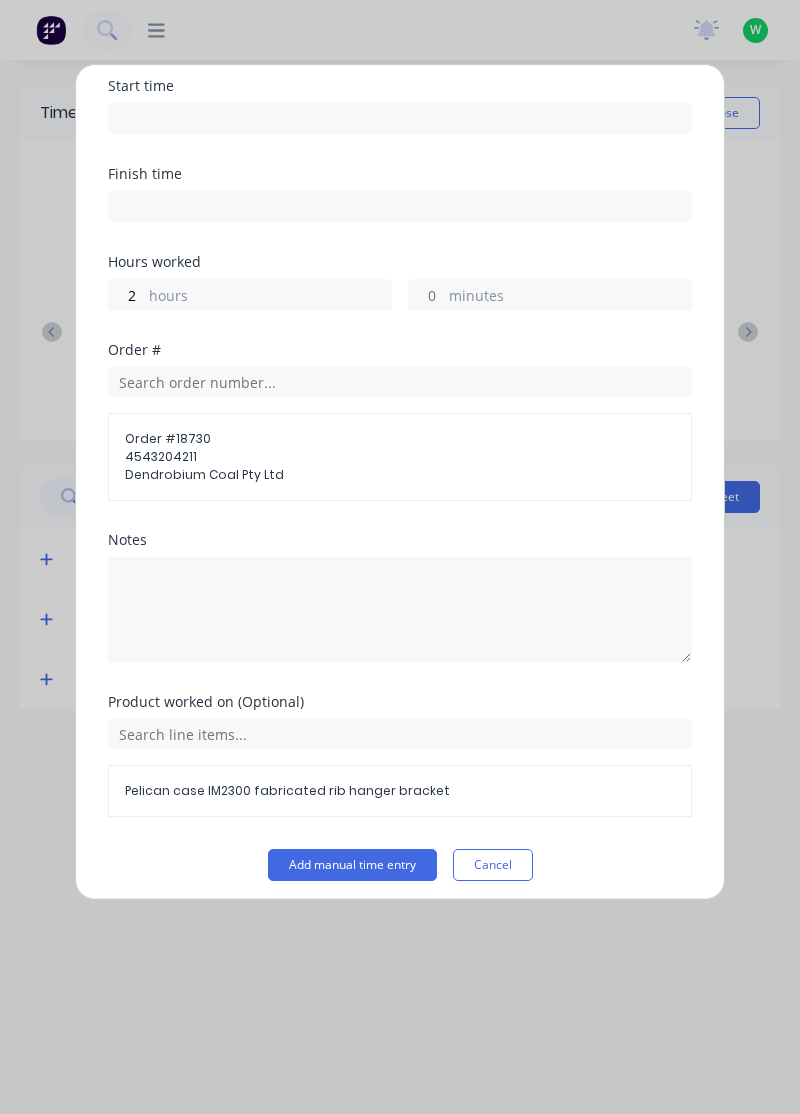 scroll, scrollTop: 163, scrollLeft: 0, axis: vertical 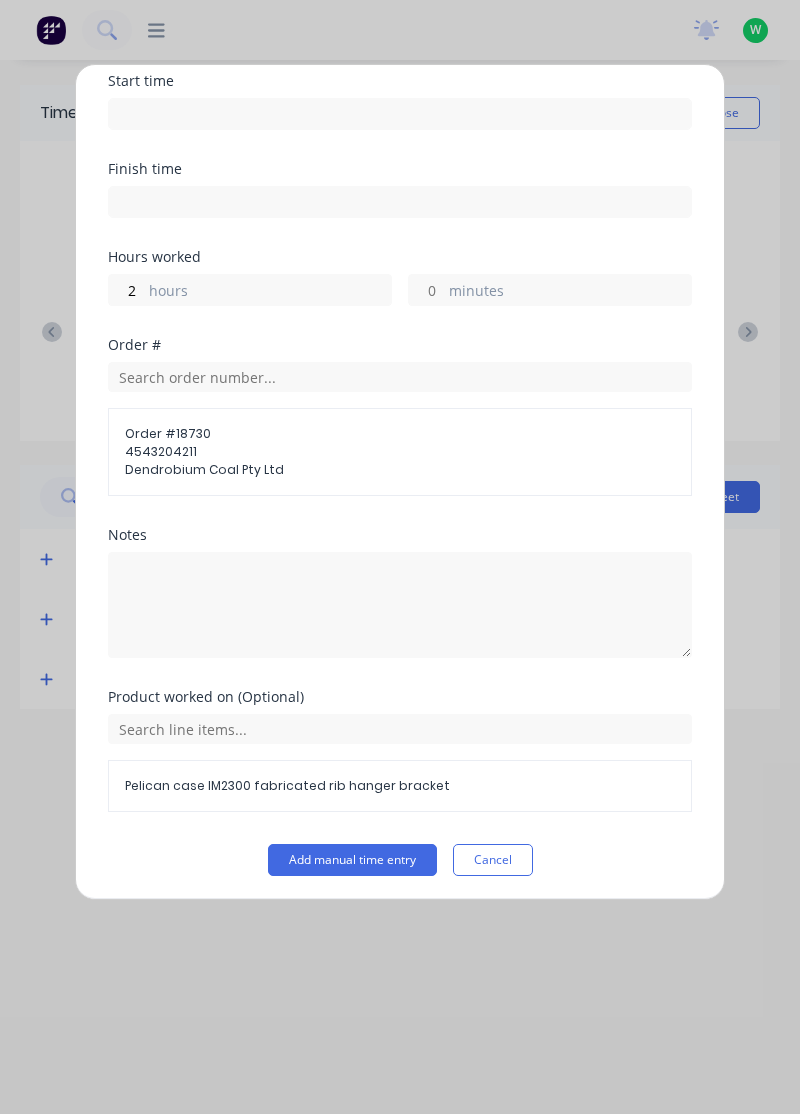 click on "Add manual time entry" at bounding box center (352, 860) 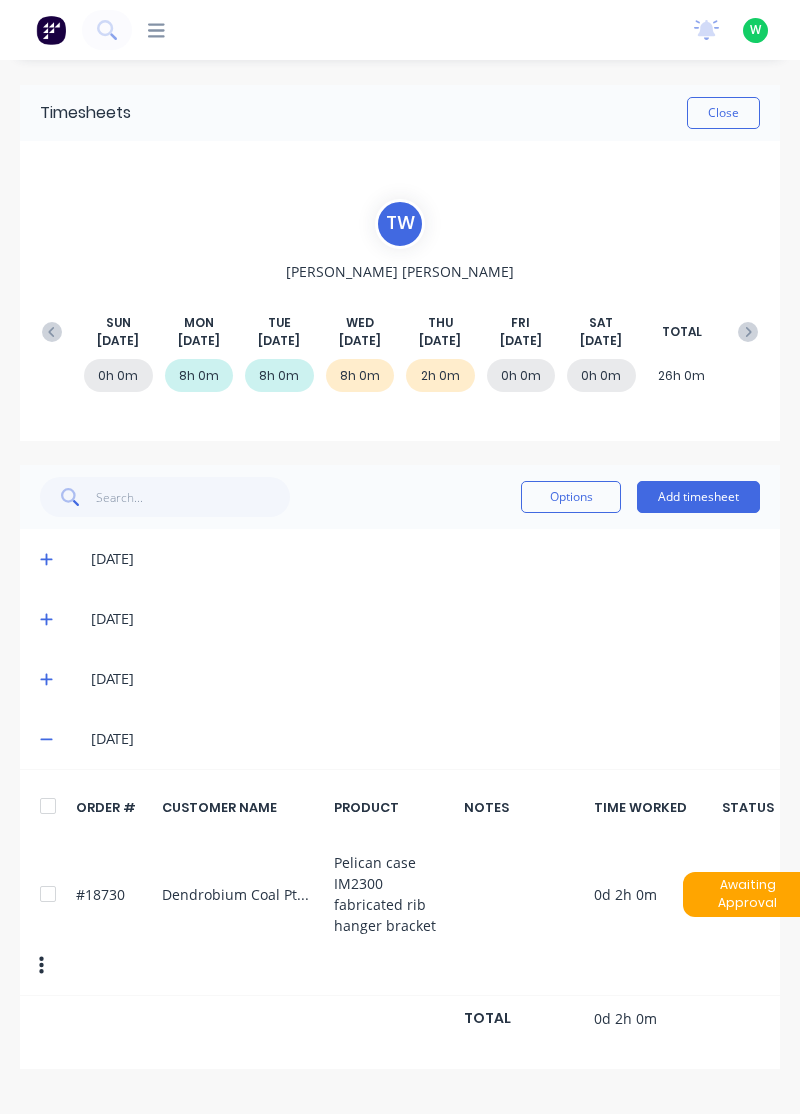click on "Add timesheet" at bounding box center [698, 497] 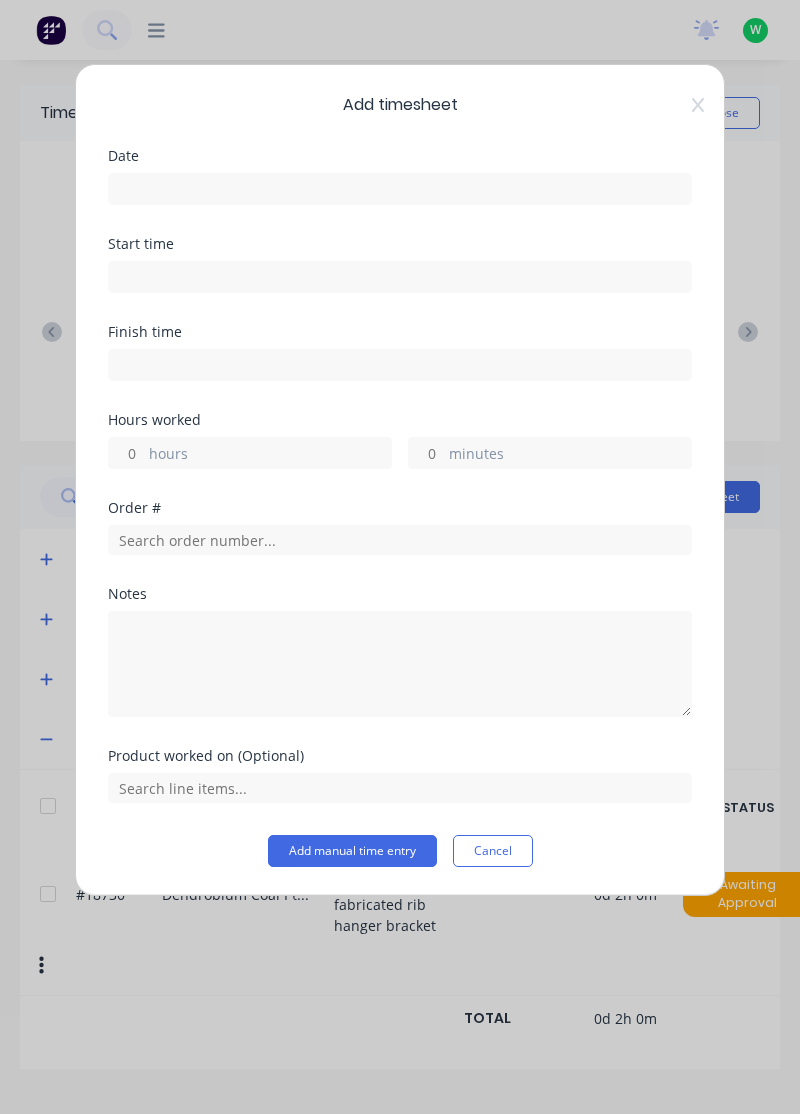 click at bounding box center (400, 189) 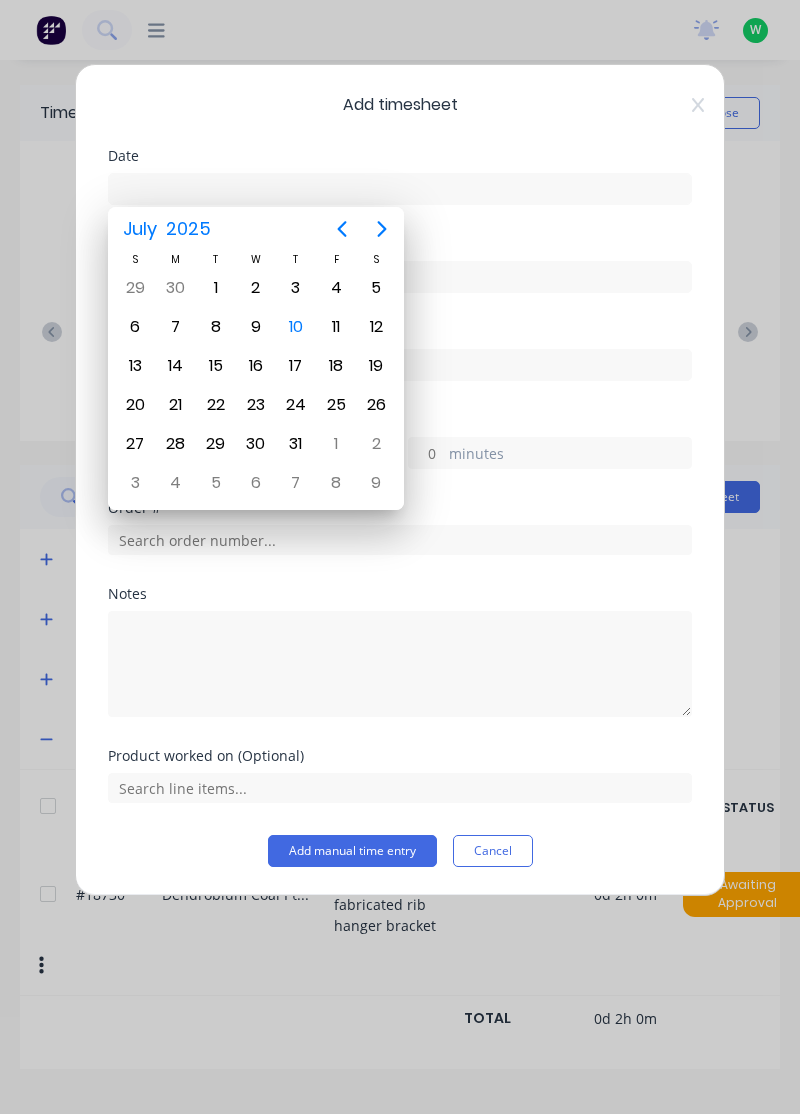 click on "10" at bounding box center [296, 327] 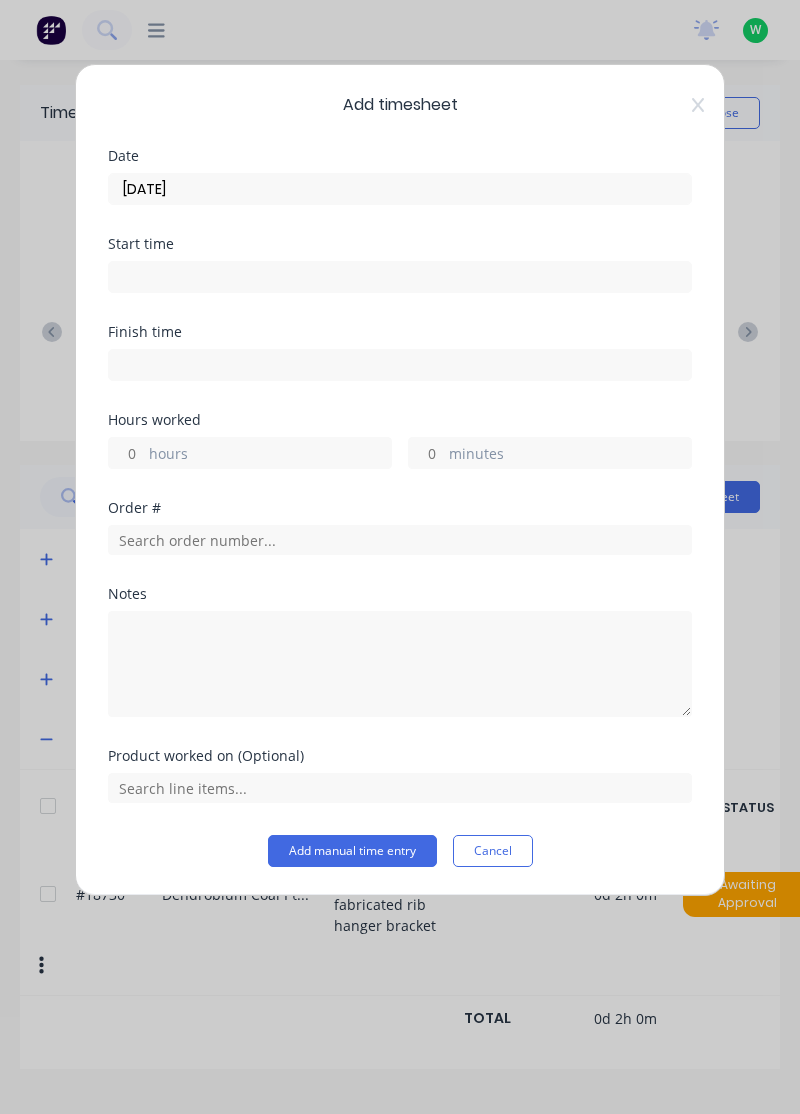 click on "hours" at bounding box center (270, 455) 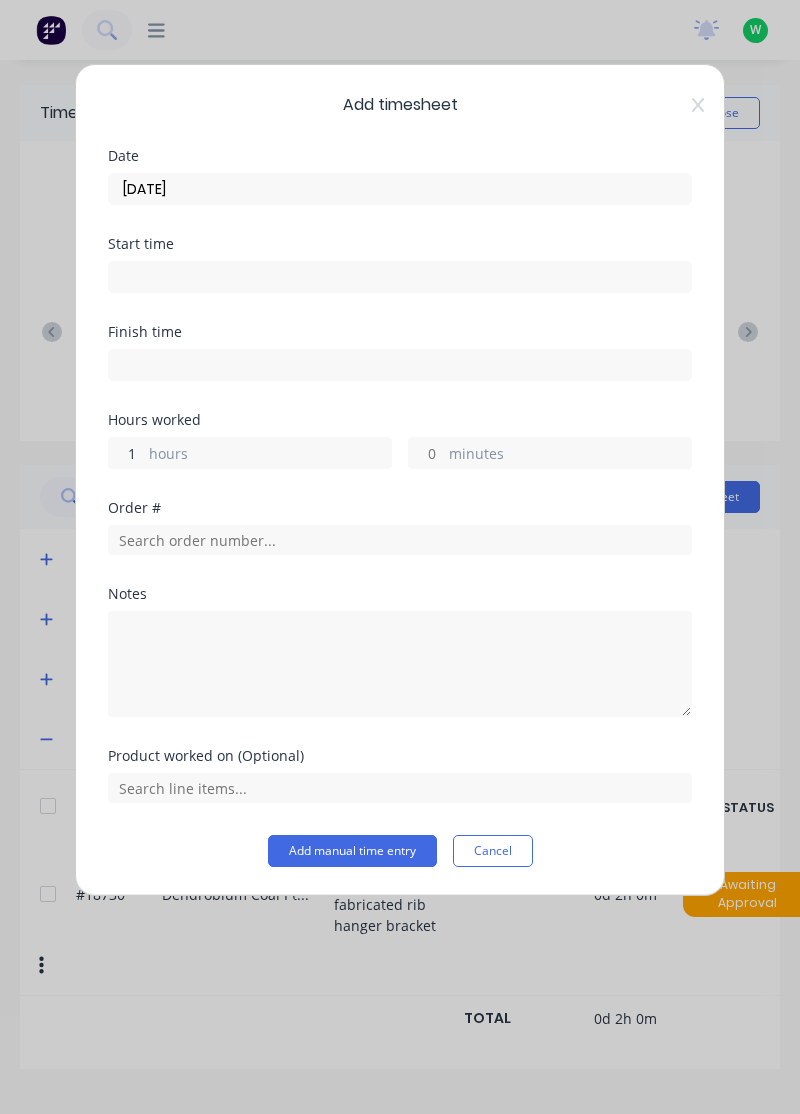 type on "1" 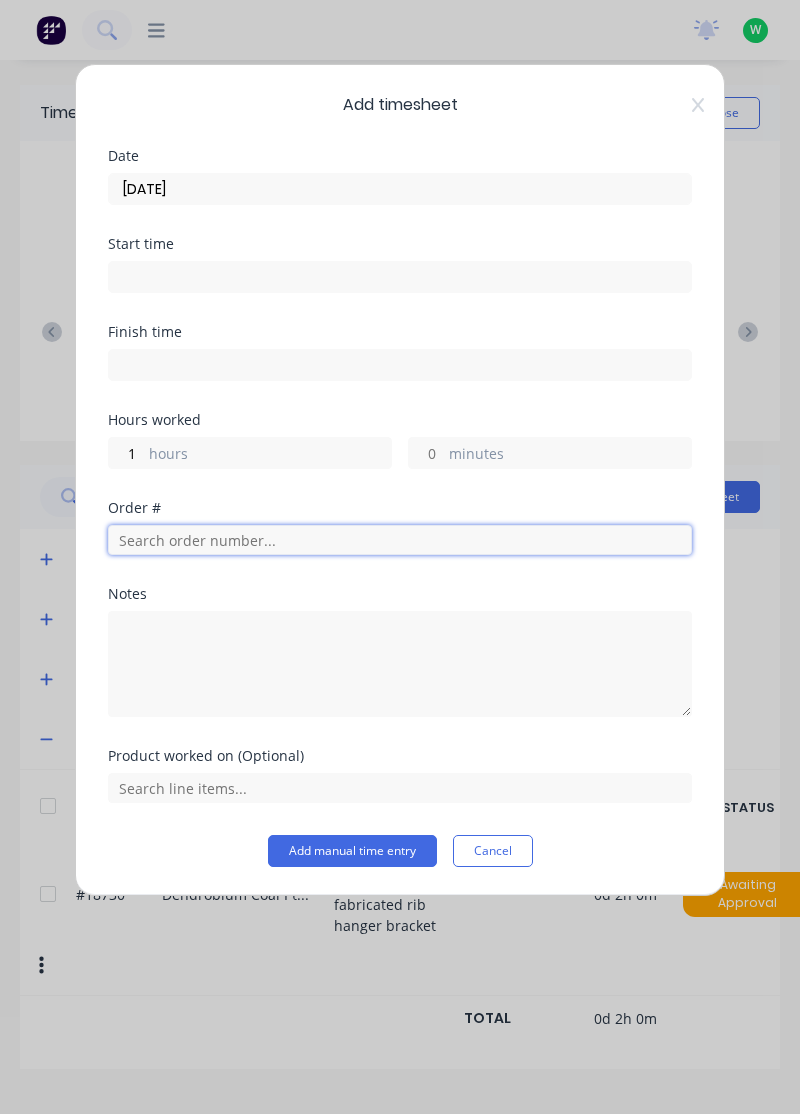 click at bounding box center (400, 540) 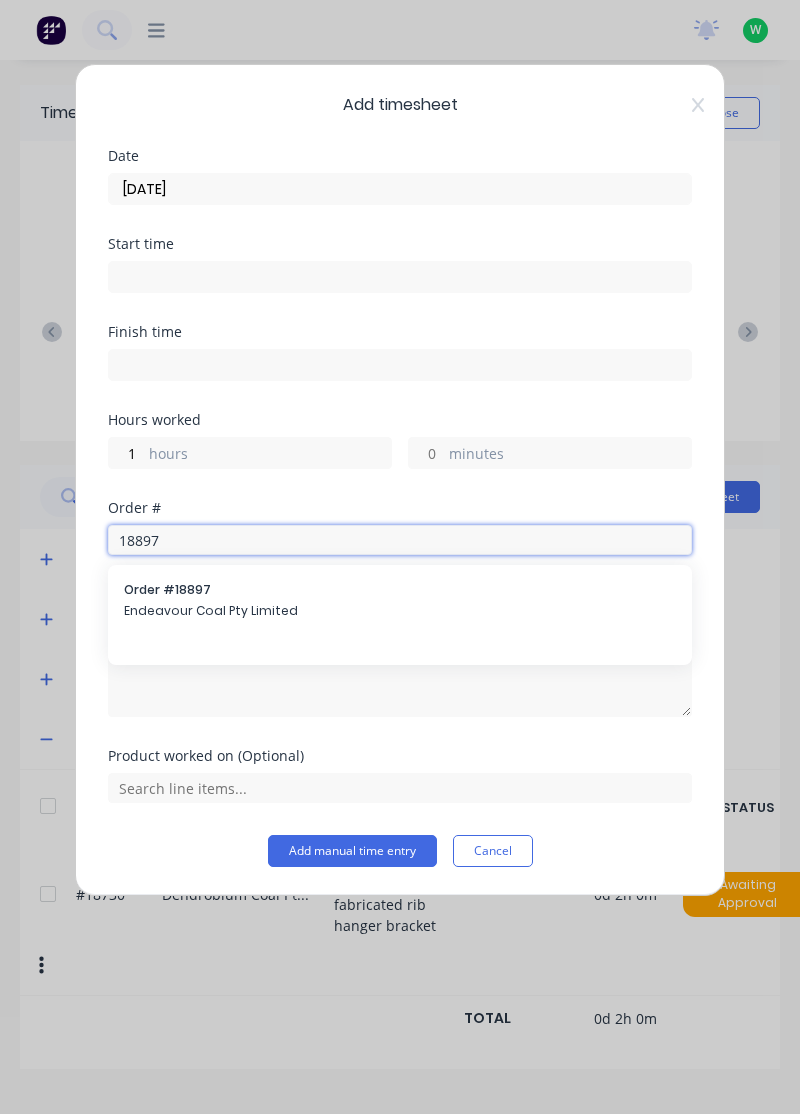 type on "18897" 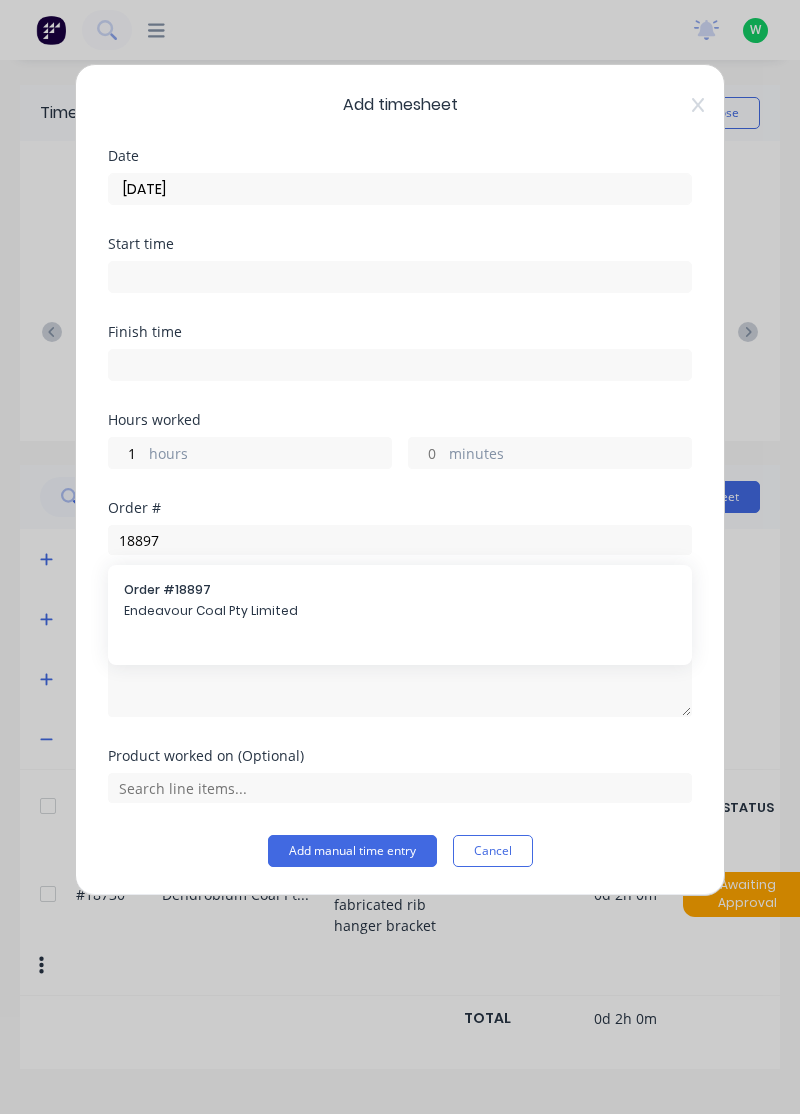 click on "Endeavour Coal Pty Limited" at bounding box center (400, 611) 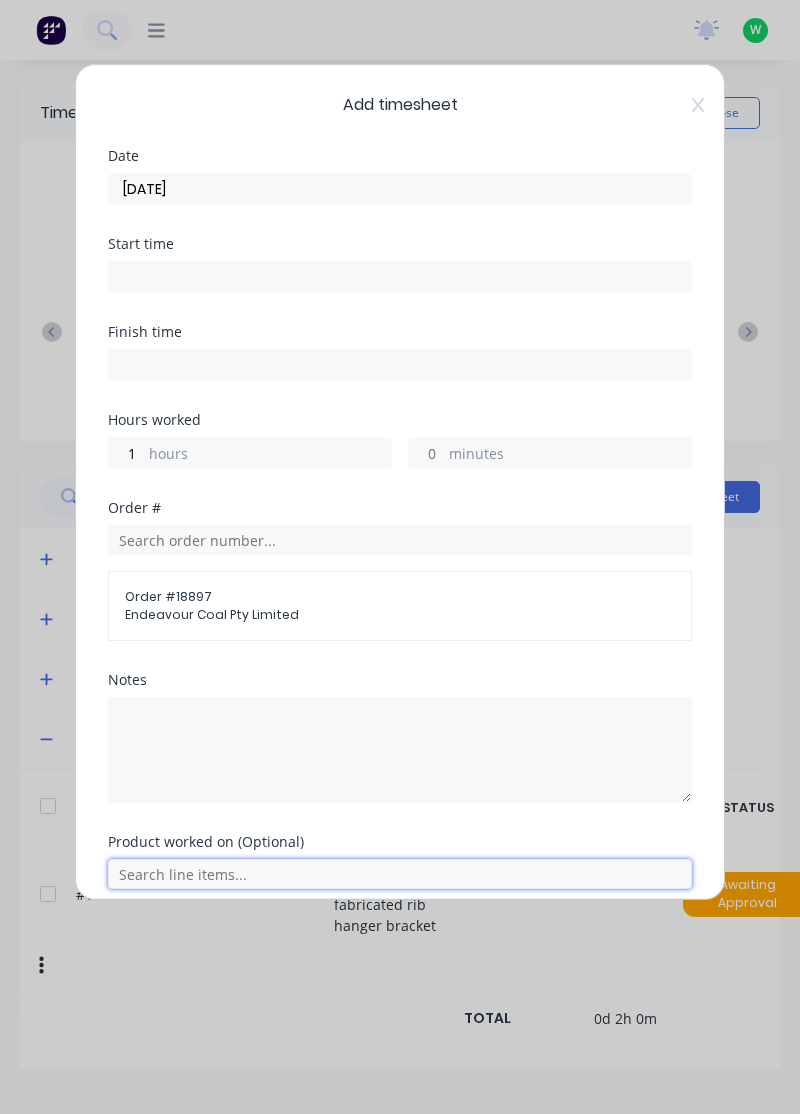 click at bounding box center (400, 874) 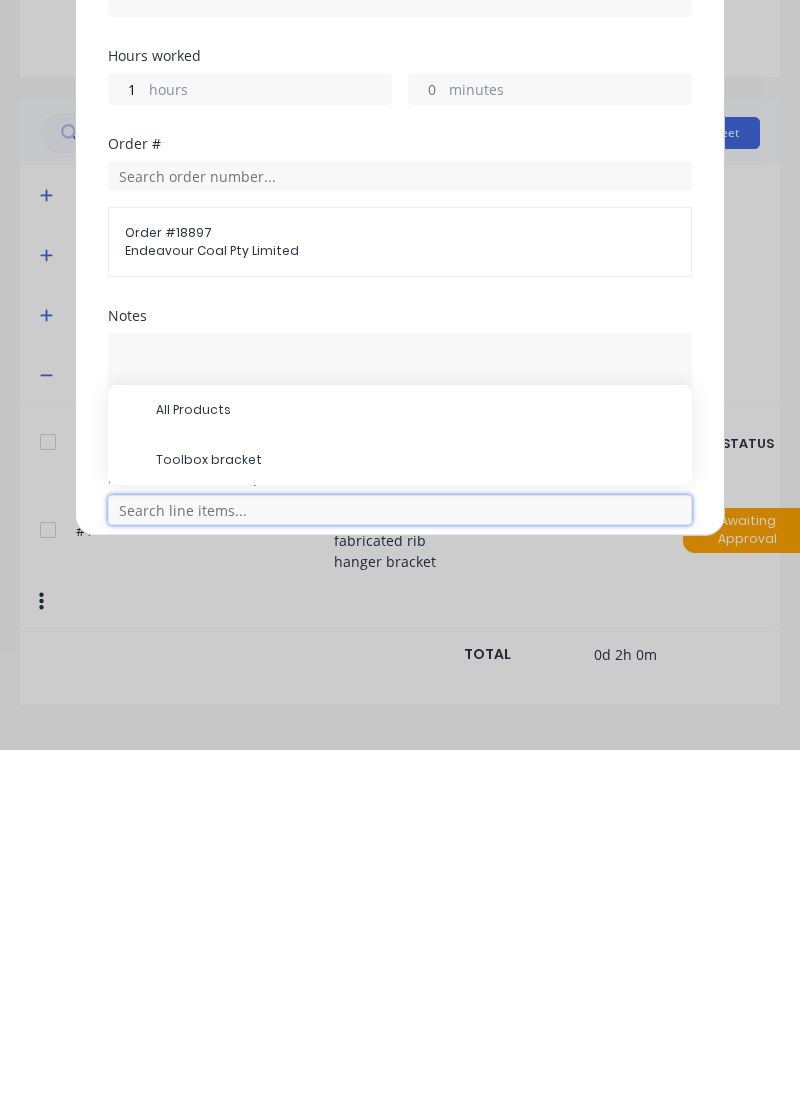 scroll, scrollTop: 94, scrollLeft: 0, axis: vertical 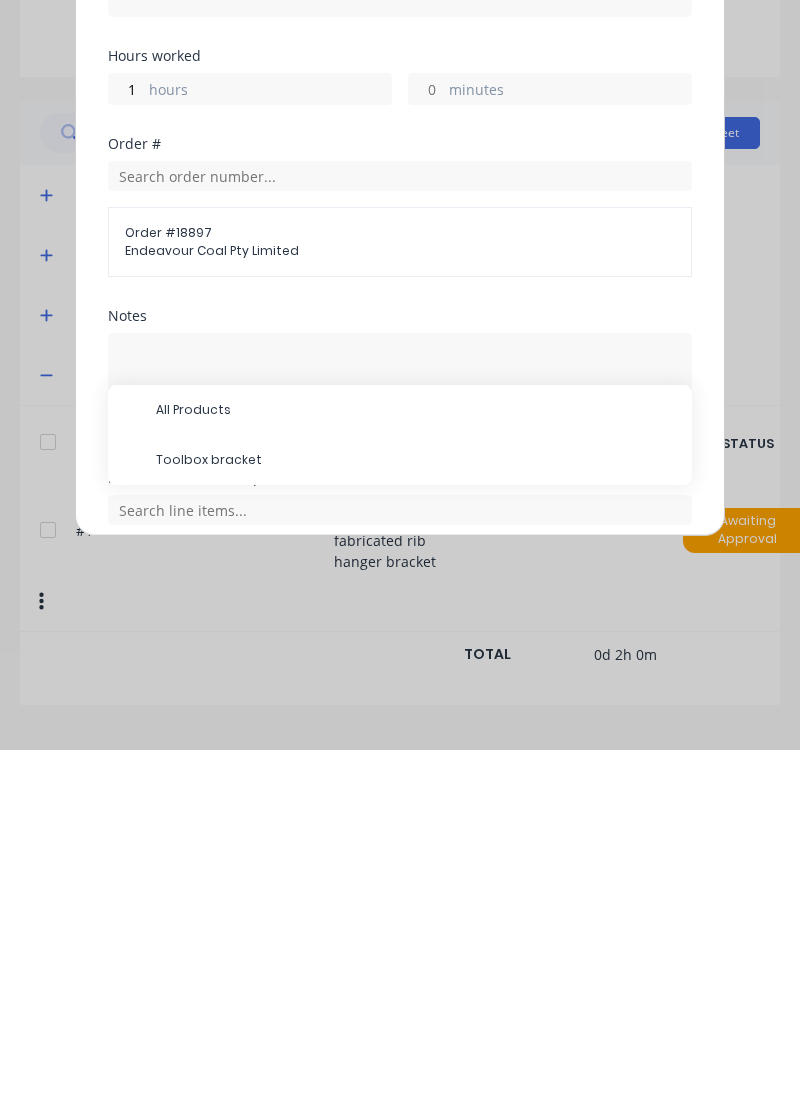 click on "Toolbox bracket" at bounding box center [416, 824] 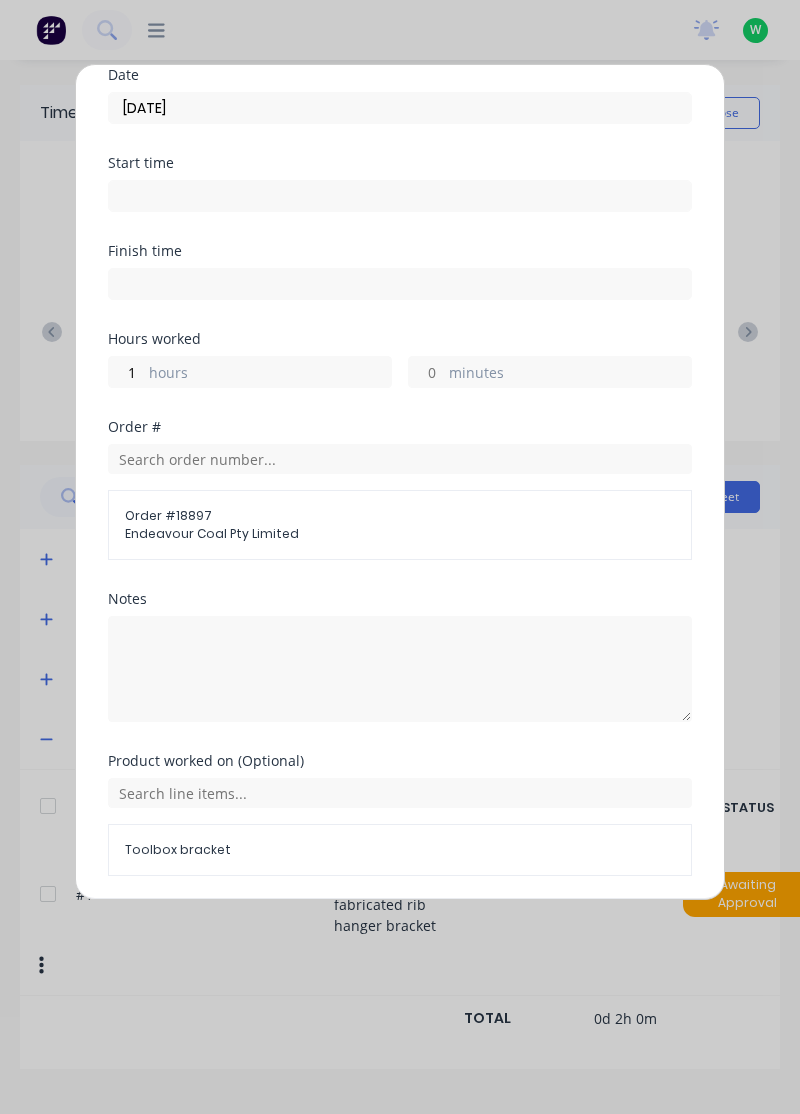 scroll, scrollTop: 145, scrollLeft: 0, axis: vertical 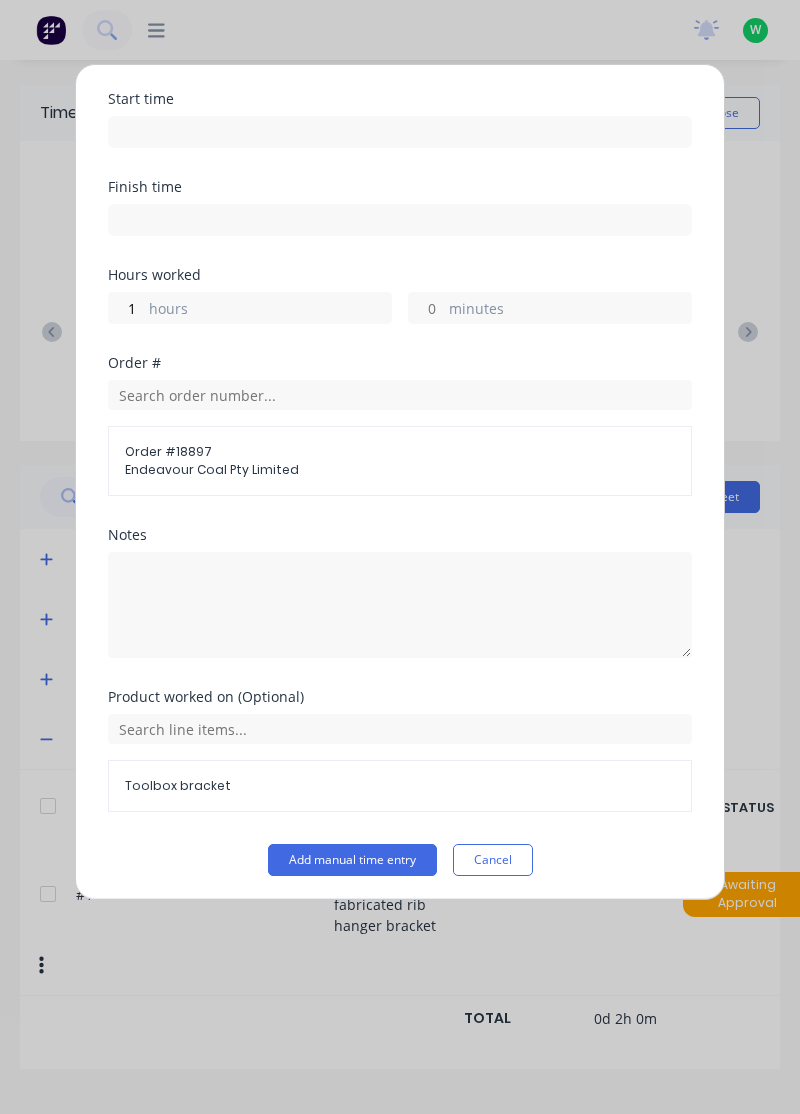 click on "Add manual time entry" at bounding box center [352, 860] 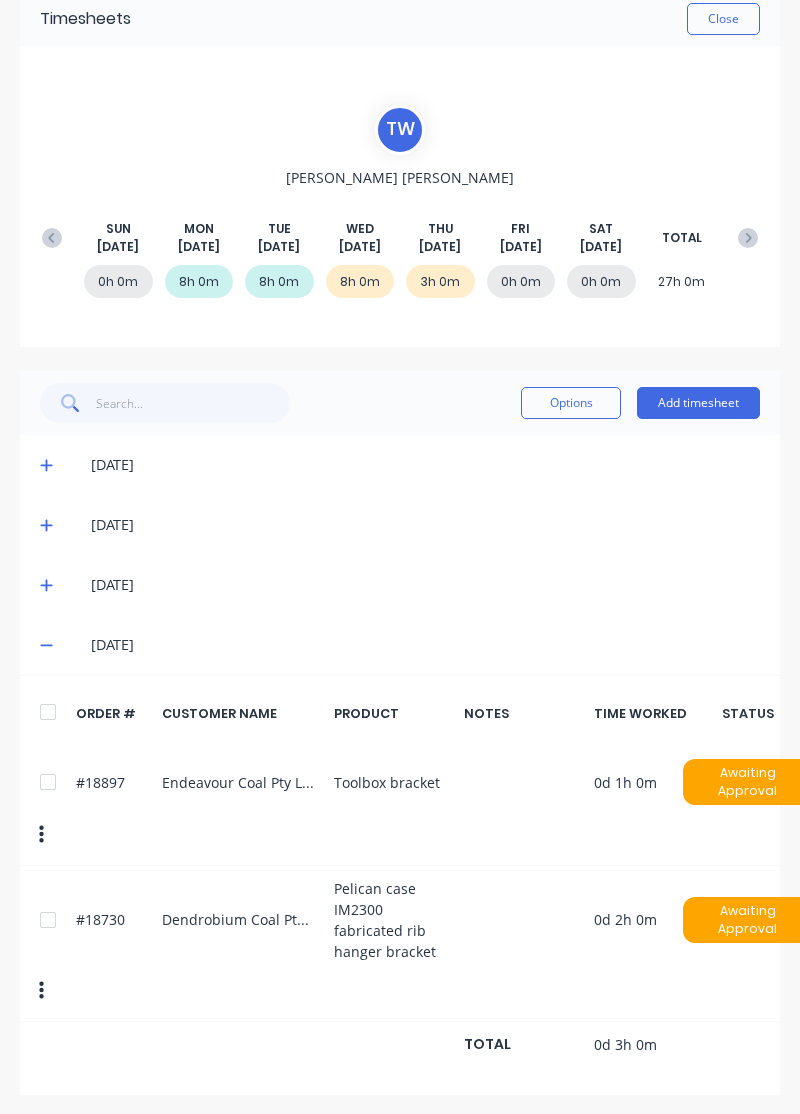 scroll, scrollTop: 0, scrollLeft: 0, axis: both 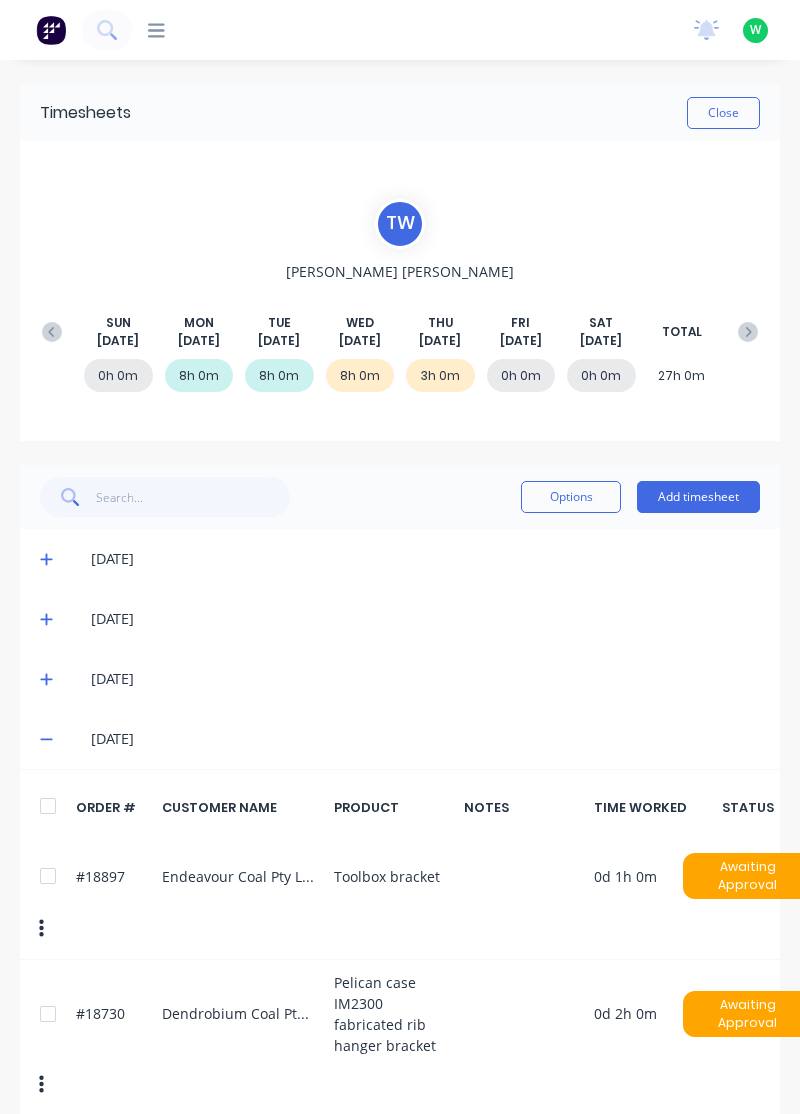click on "Add timesheet" at bounding box center (698, 497) 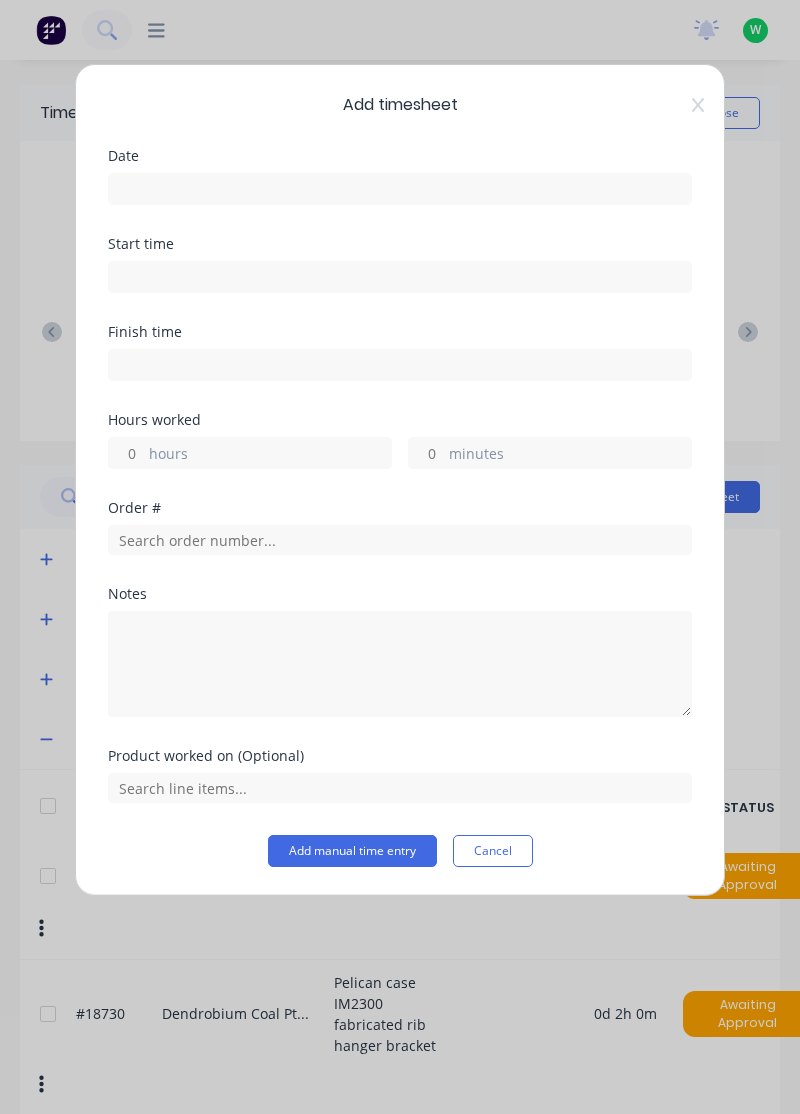 click at bounding box center [400, 189] 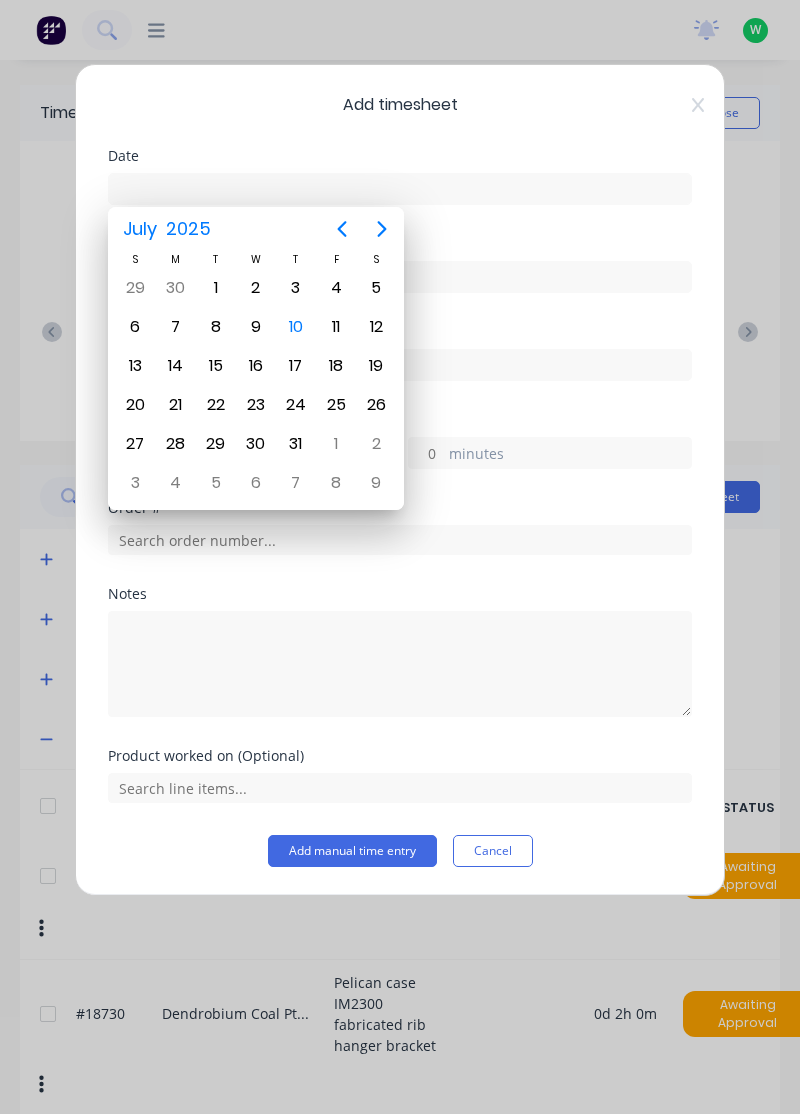 click on "10" at bounding box center (296, 327) 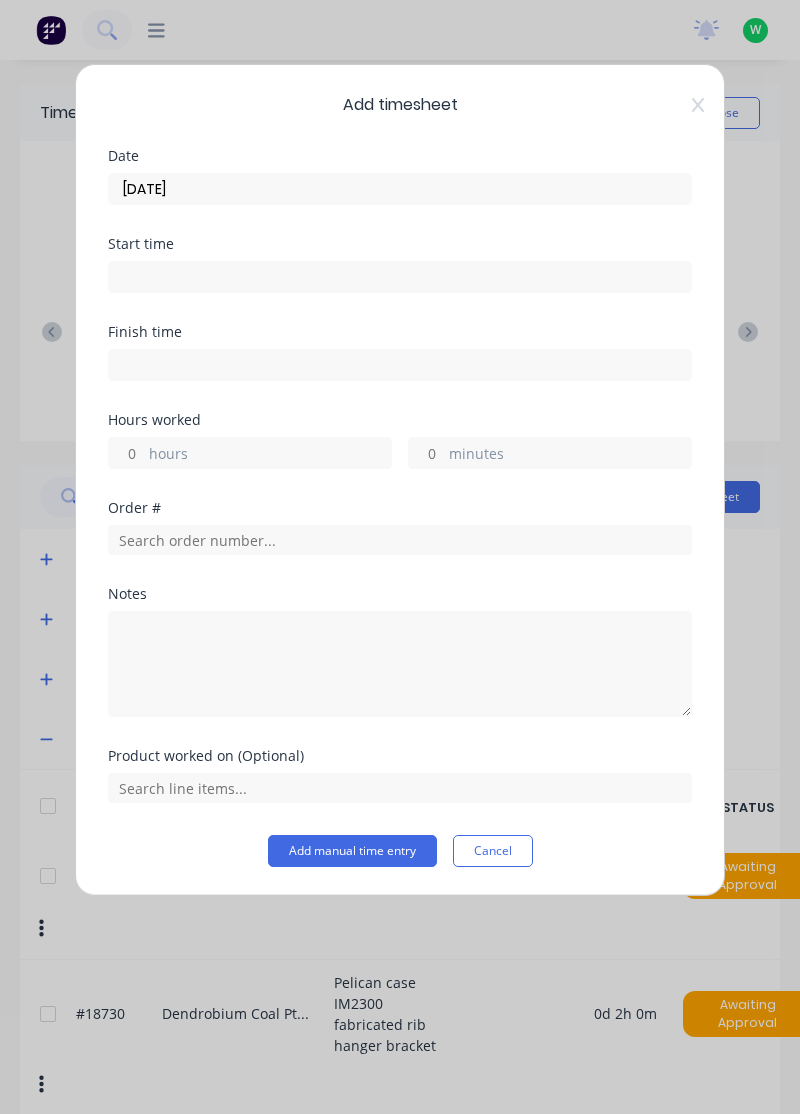click on "hours" at bounding box center (270, 455) 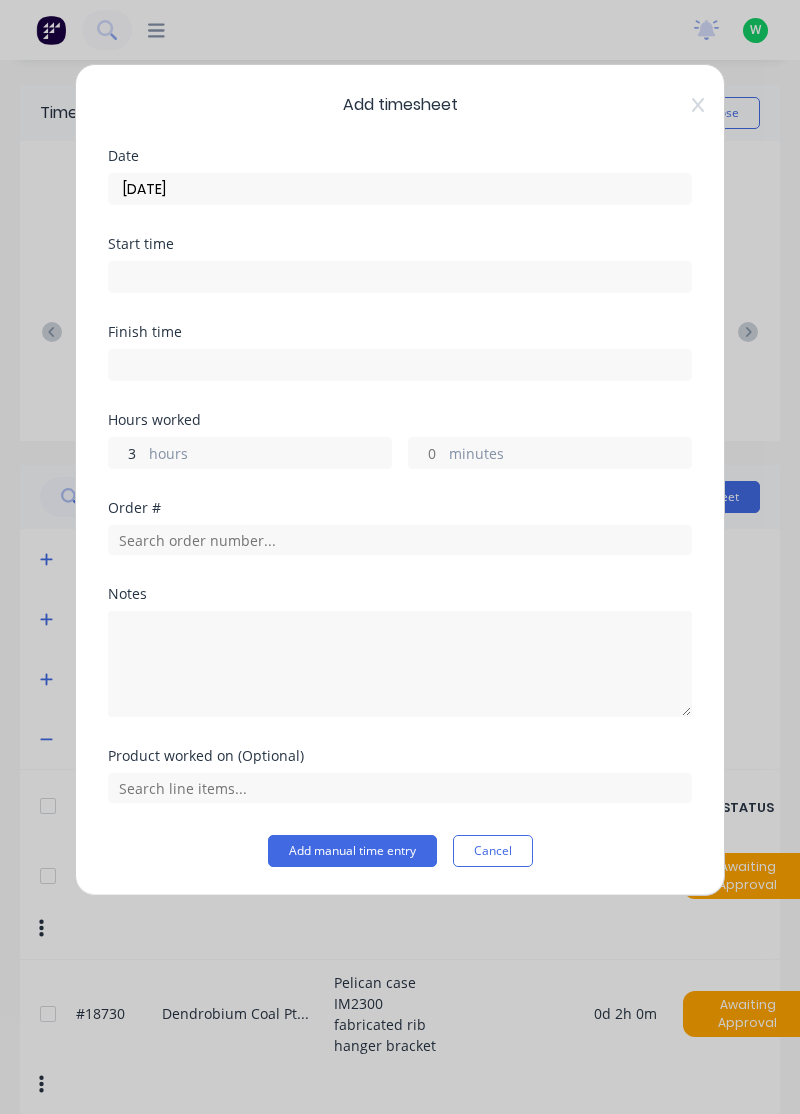 type on "3" 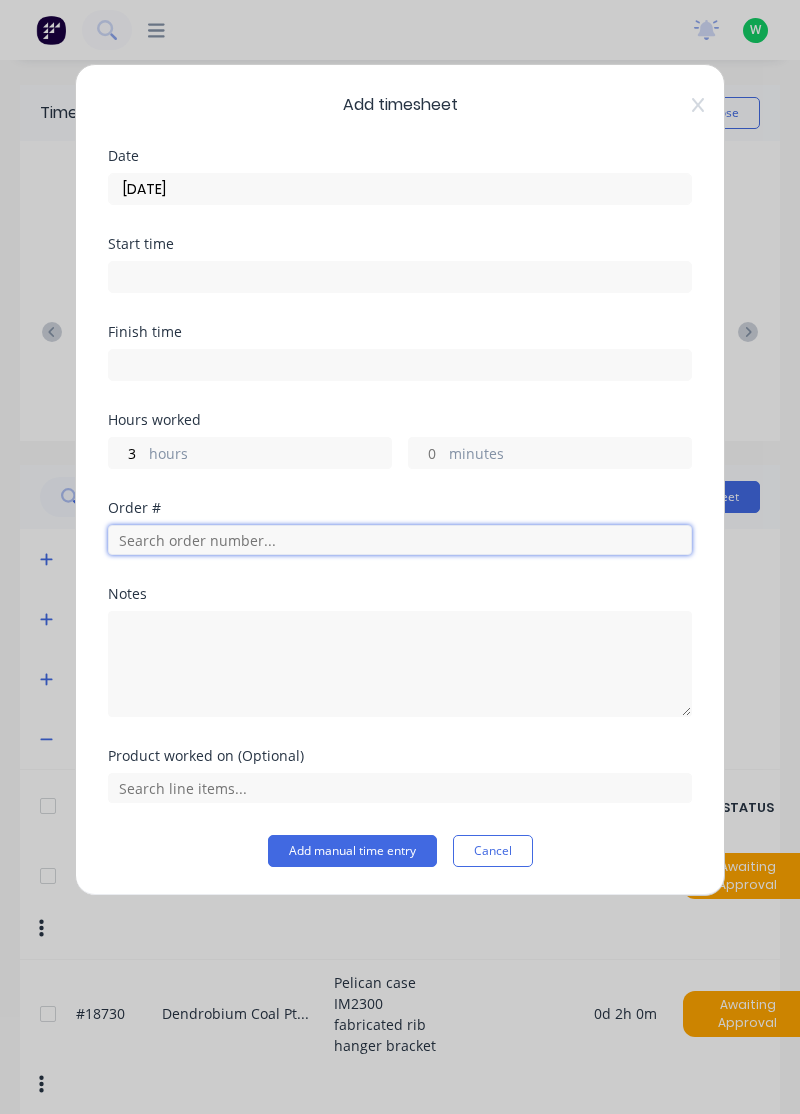 click at bounding box center (400, 540) 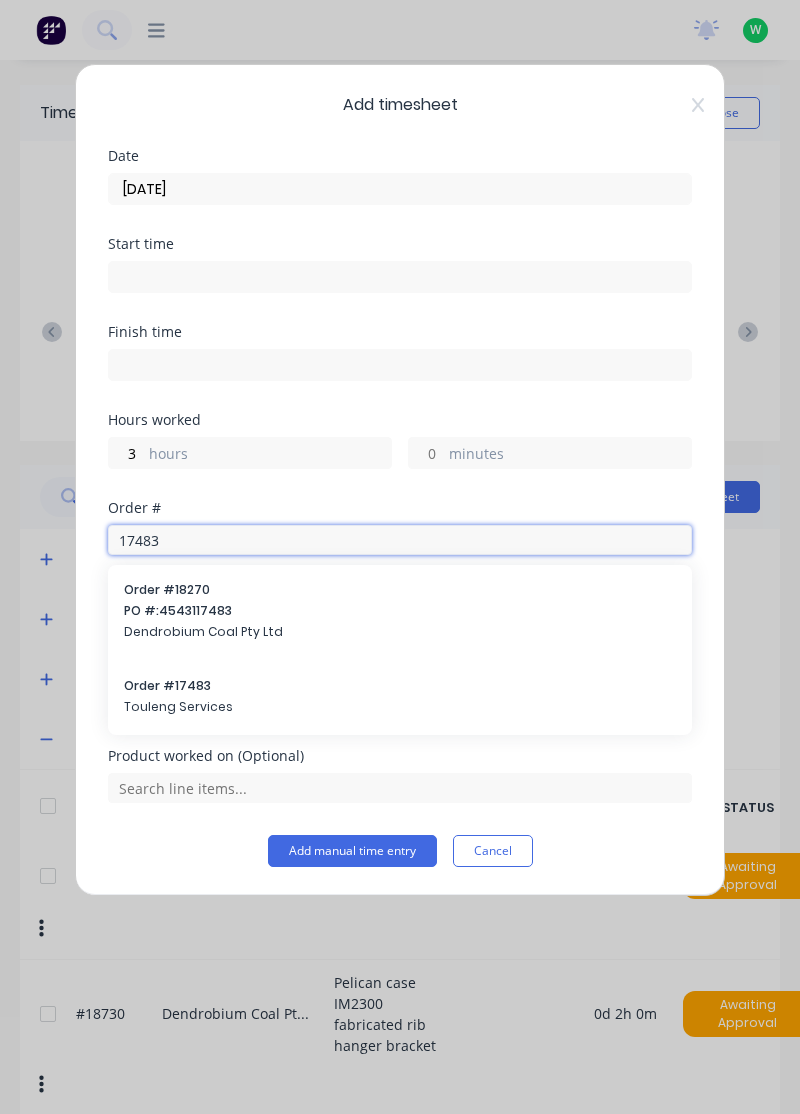 type on "17483" 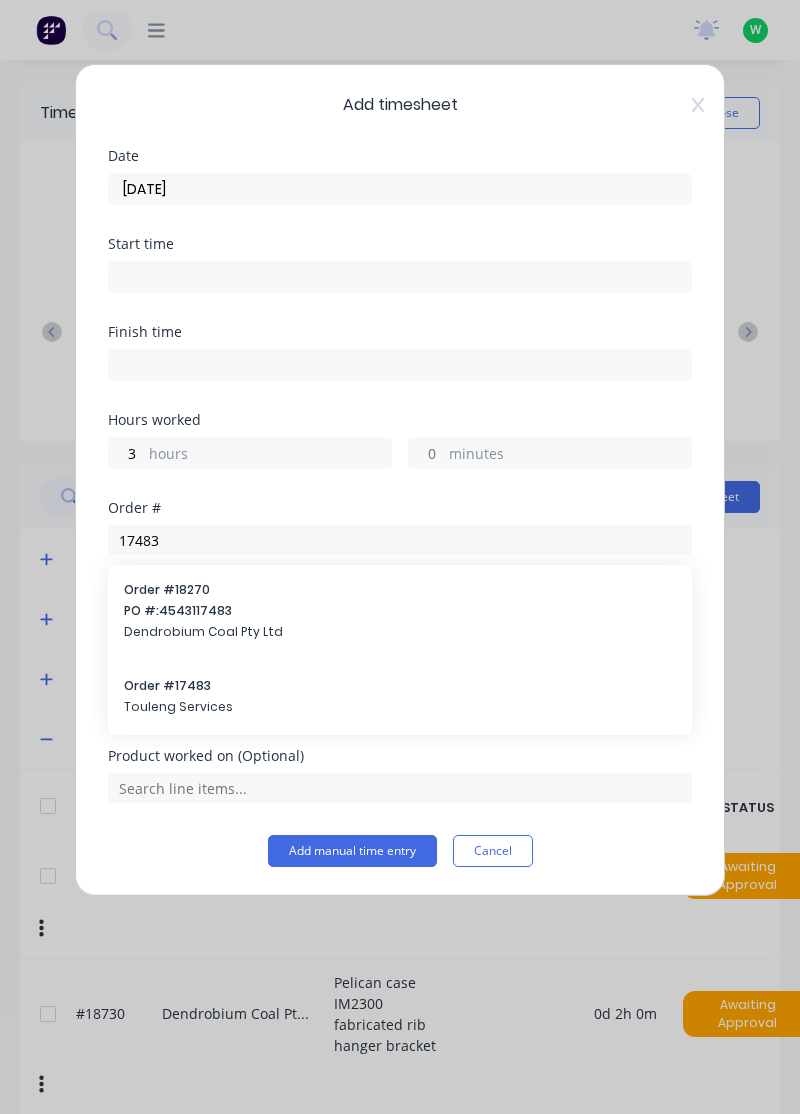 click on "Order # 17483 Touleng Services" at bounding box center (400, 698) 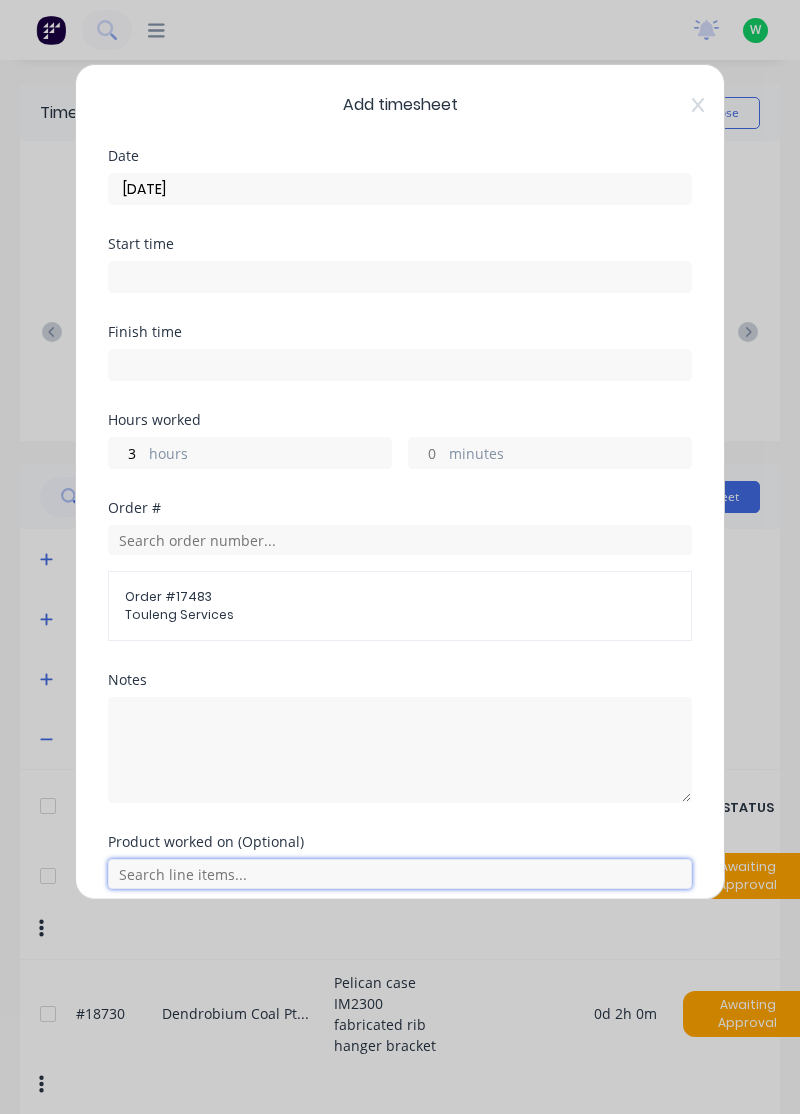 click at bounding box center [400, 874] 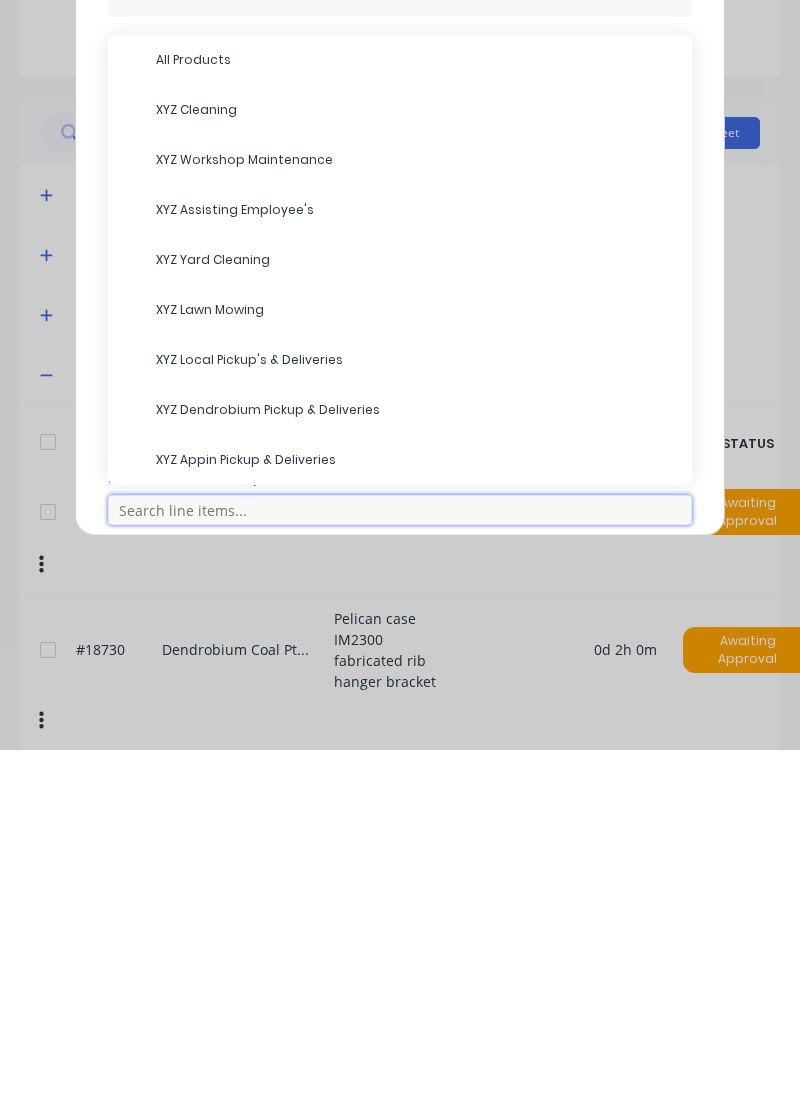 scroll, scrollTop: 94, scrollLeft: 0, axis: vertical 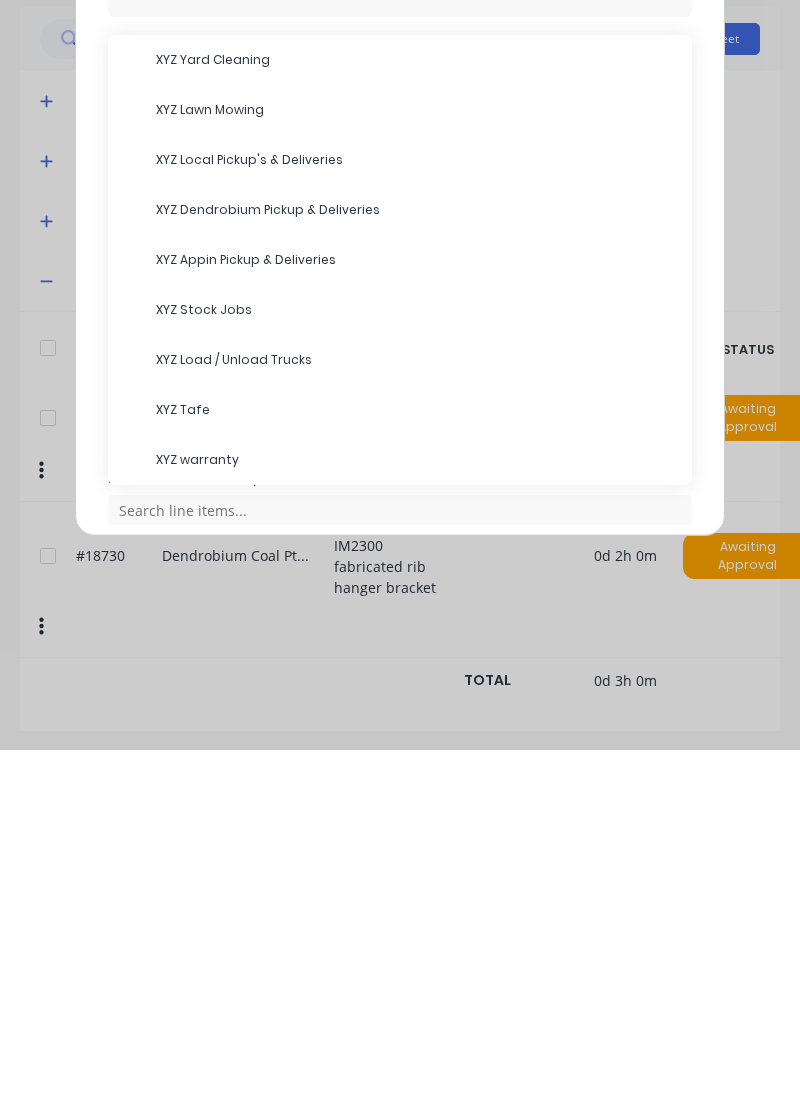 click on "XYZ Stock Jobs" at bounding box center (416, 674) 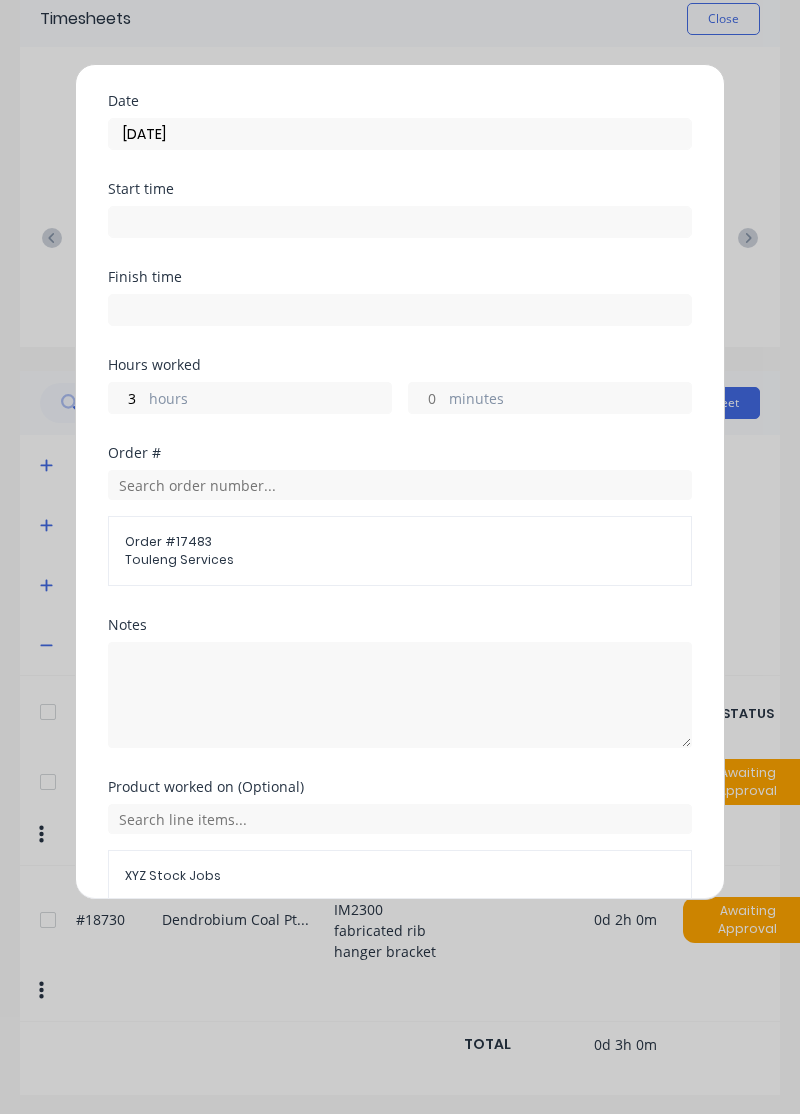 scroll, scrollTop: 145, scrollLeft: 0, axis: vertical 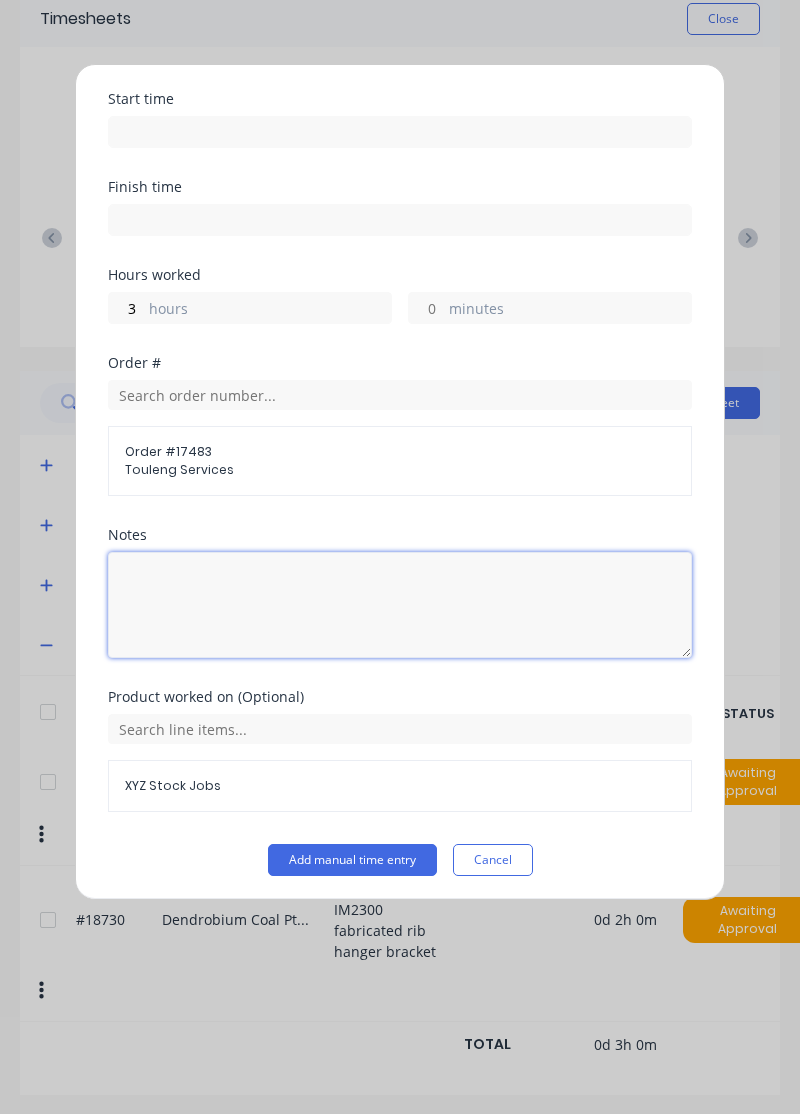 click at bounding box center [400, 605] 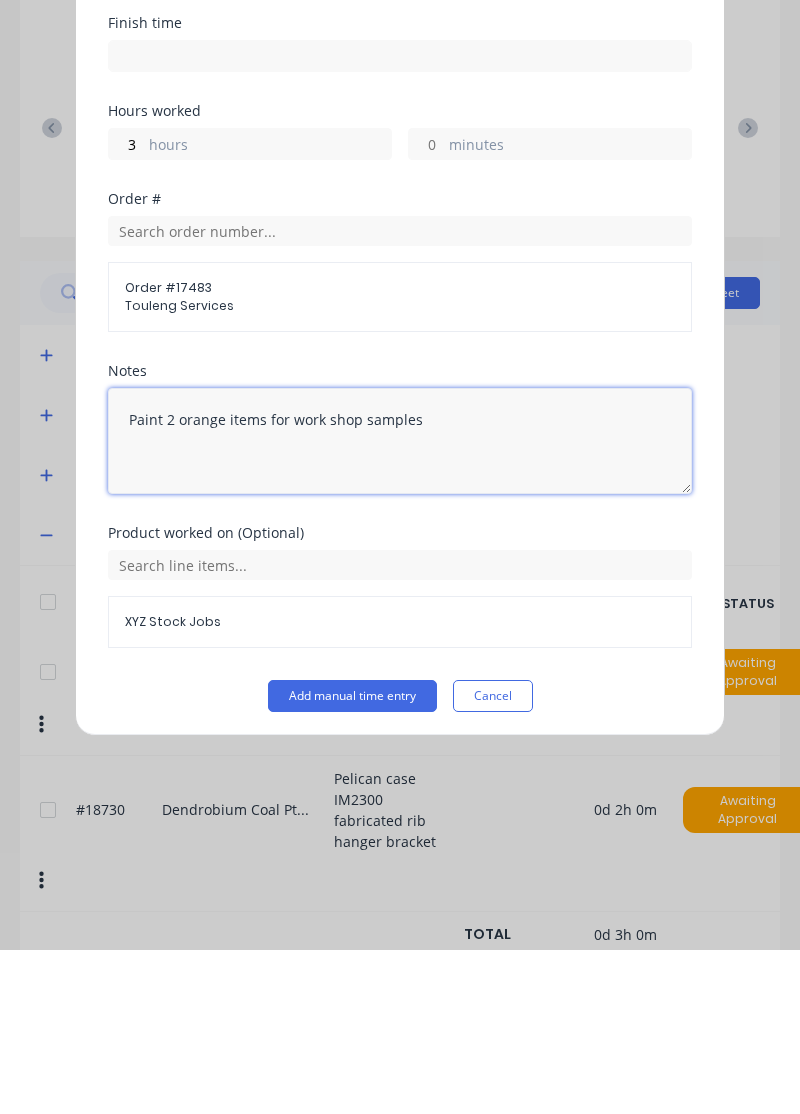 scroll, scrollTop: 0, scrollLeft: 0, axis: both 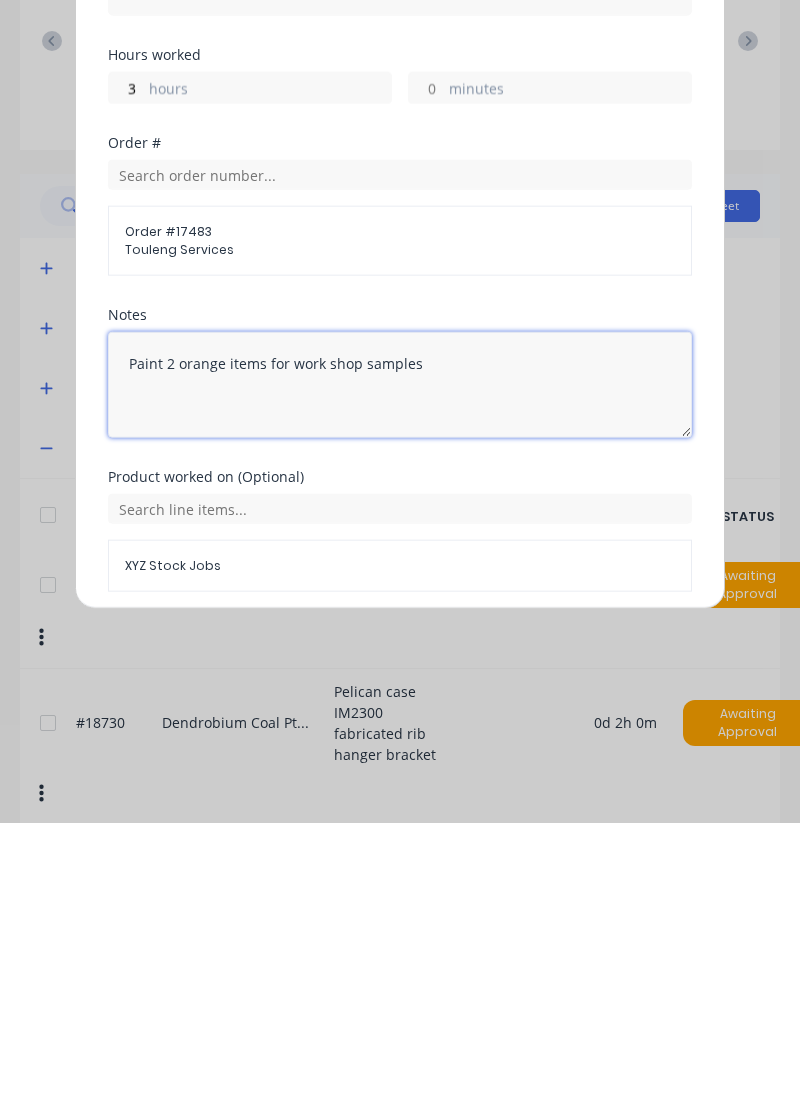 type on "Paint 2 orange items for work shop samples" 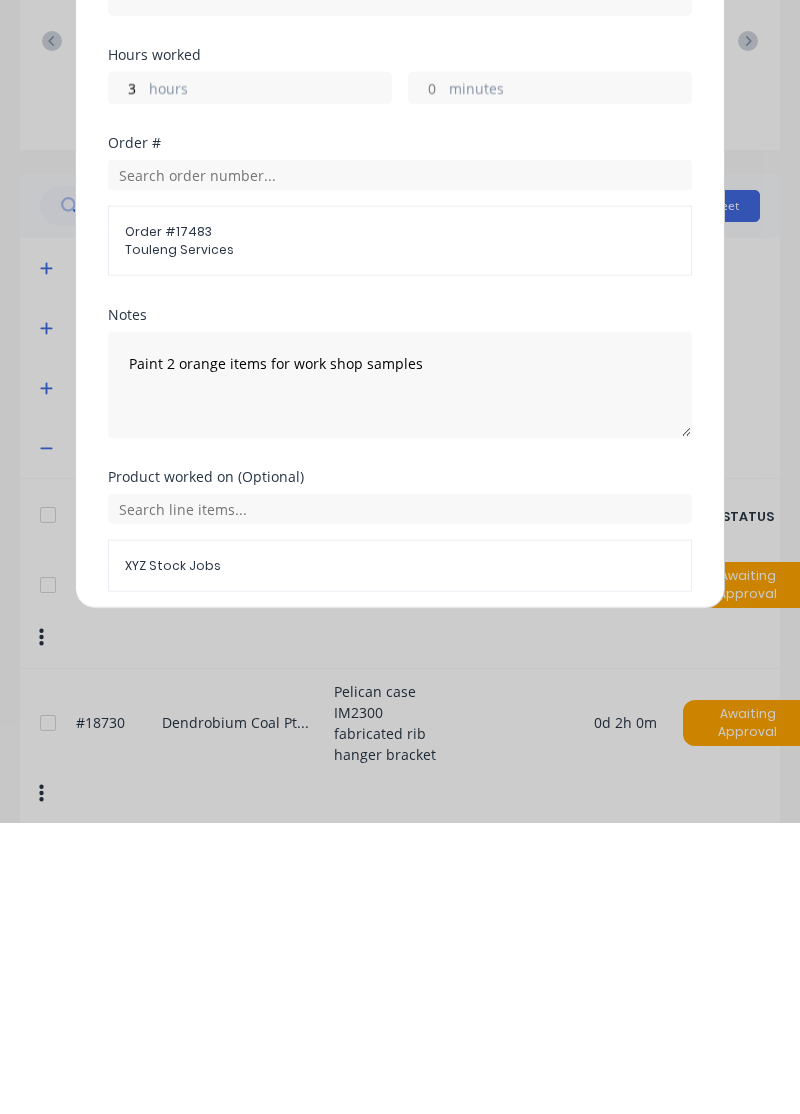 click on "Add manual time entry" at bounding box center (352, 931) 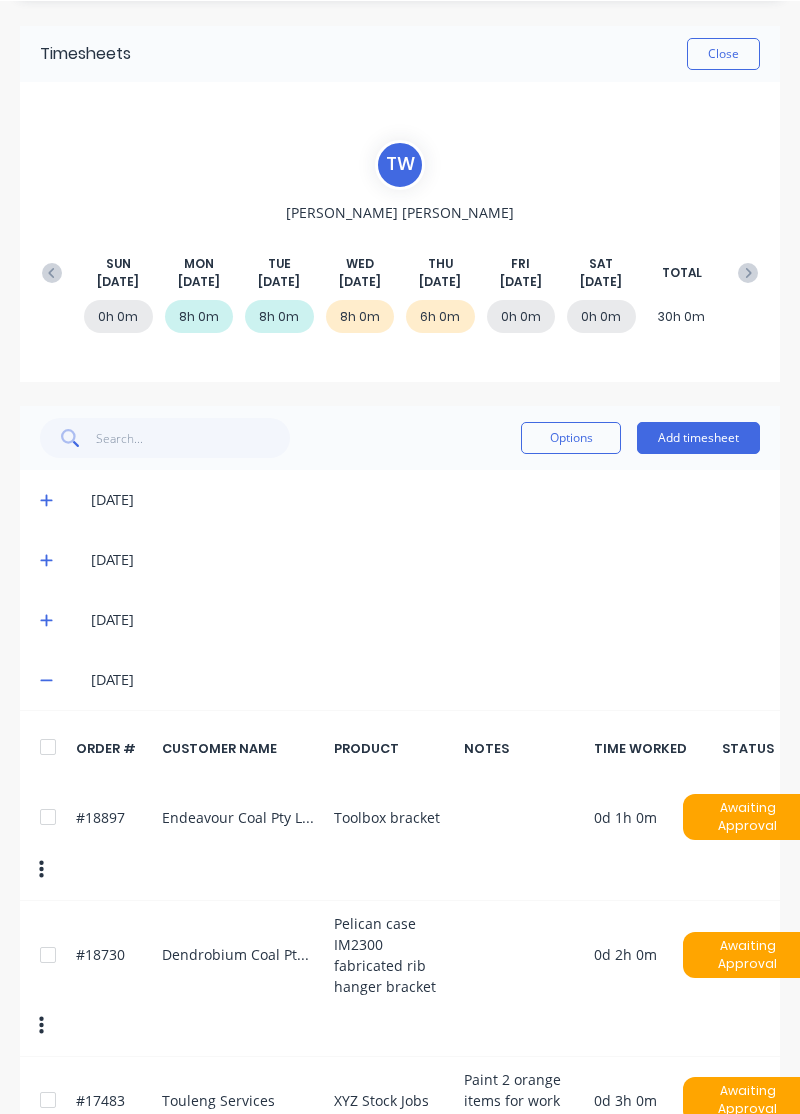 scroll, scrollTop: 117, scrollLeft: 0, axis: vertical 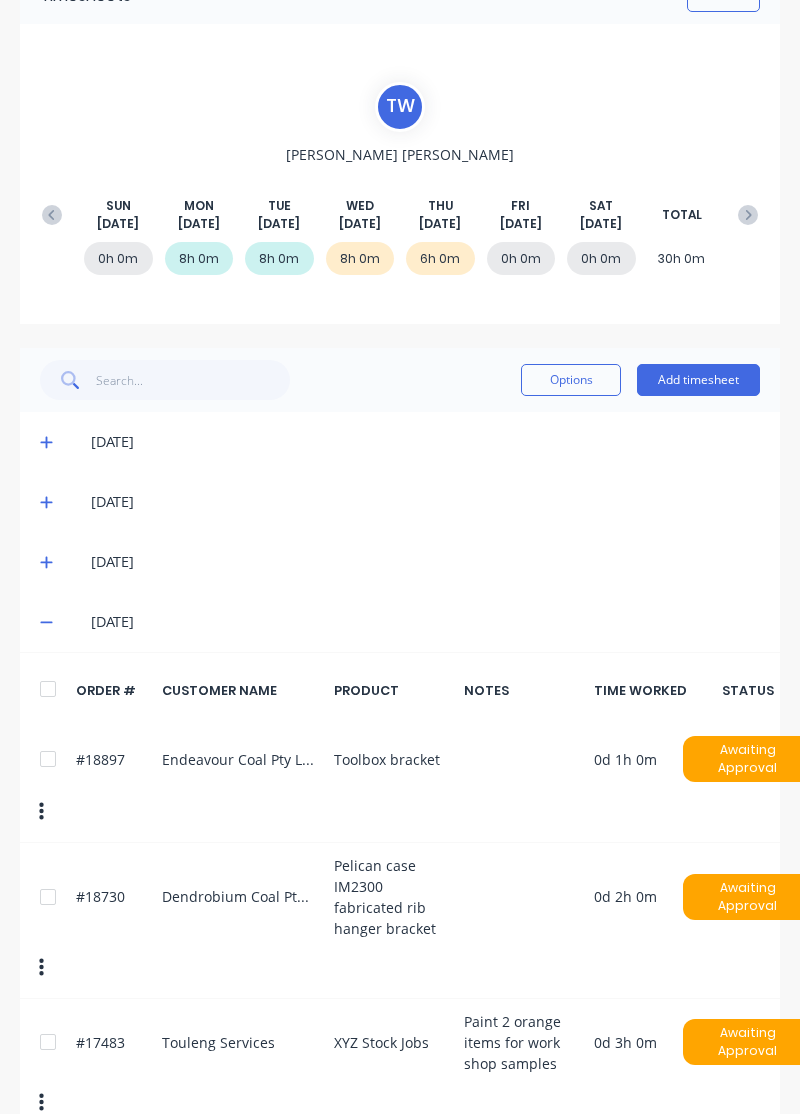 click on "Add timesheet" at bounding box center [698, 380] 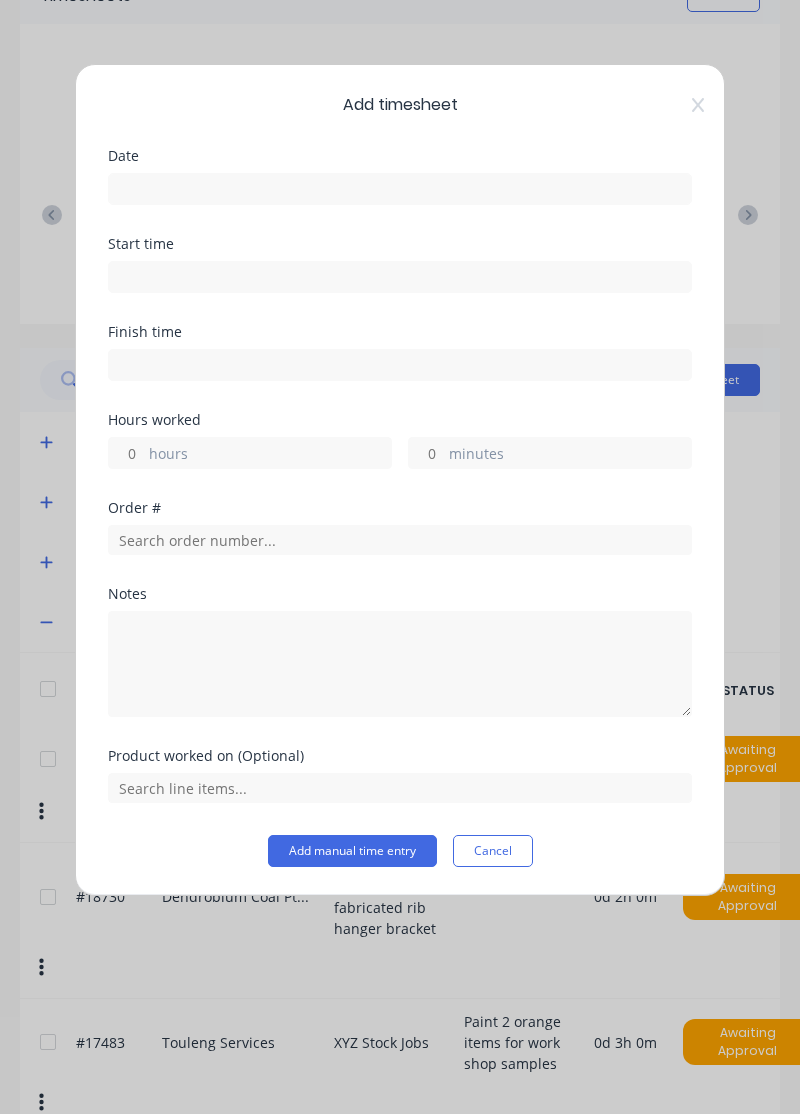 click at bounding box center (400, 189) 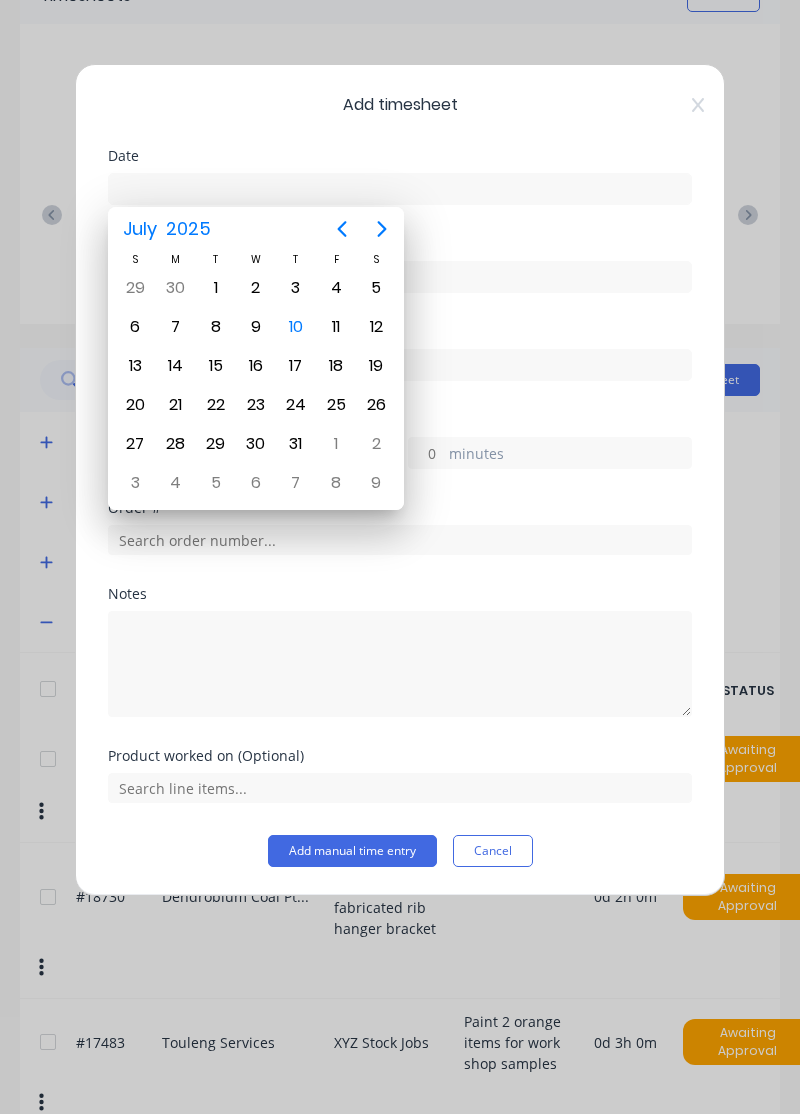click on "10" at bounding box center (296, 327) 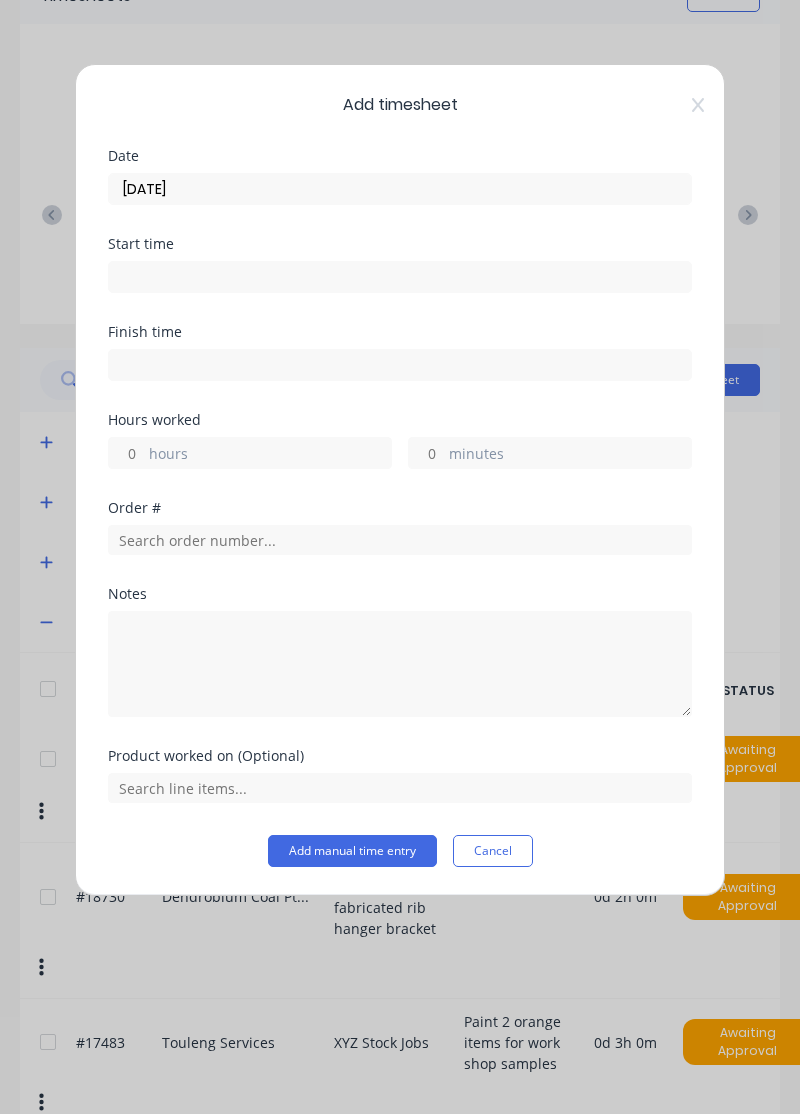 click on "hours" at bounding box center [270, 455] 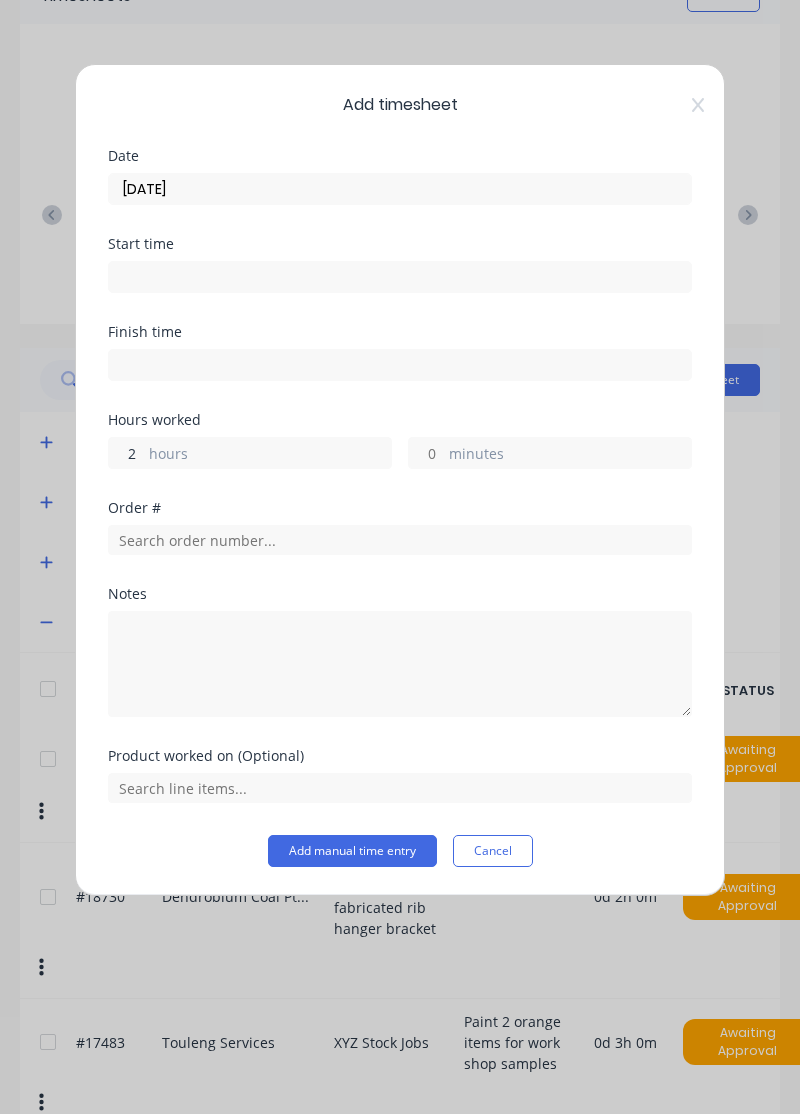 type on "2" 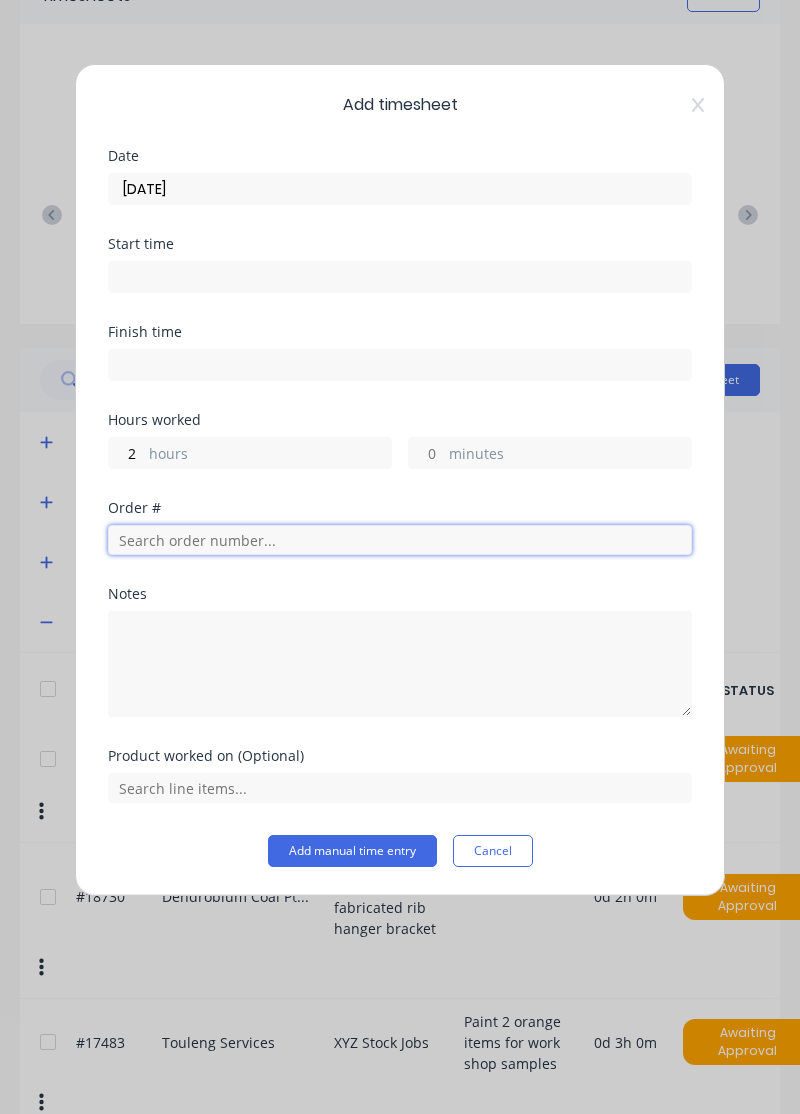 click at bounding box center [400, 540] 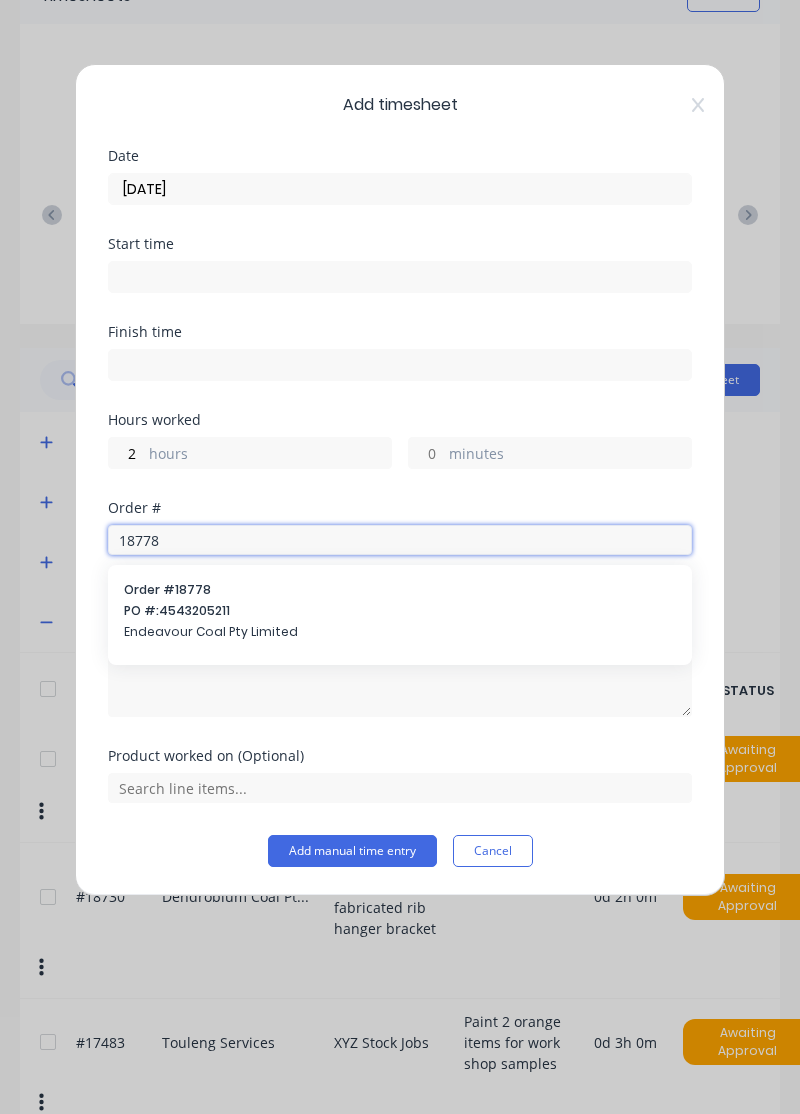 type on "18778" 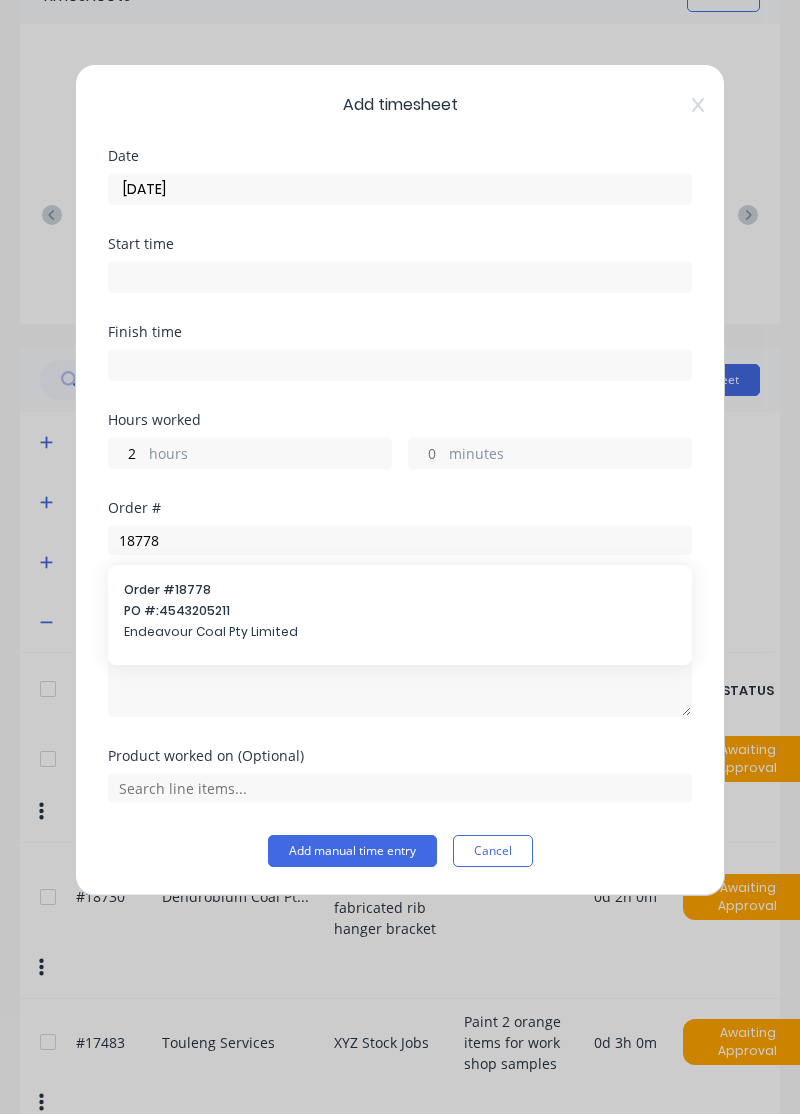 click on "PO #:  4543205211" at bounding box center (400, 611) 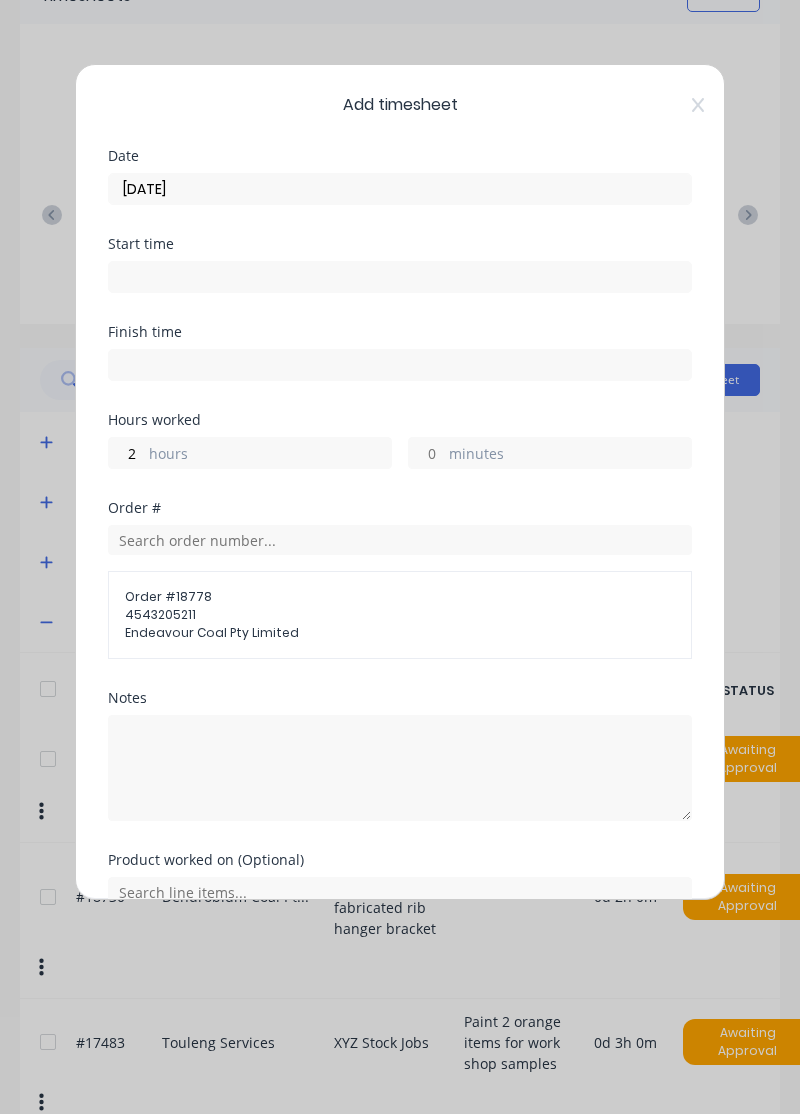 scroll, scrollTop: 25, scrollLeft: 0, axis: vertical 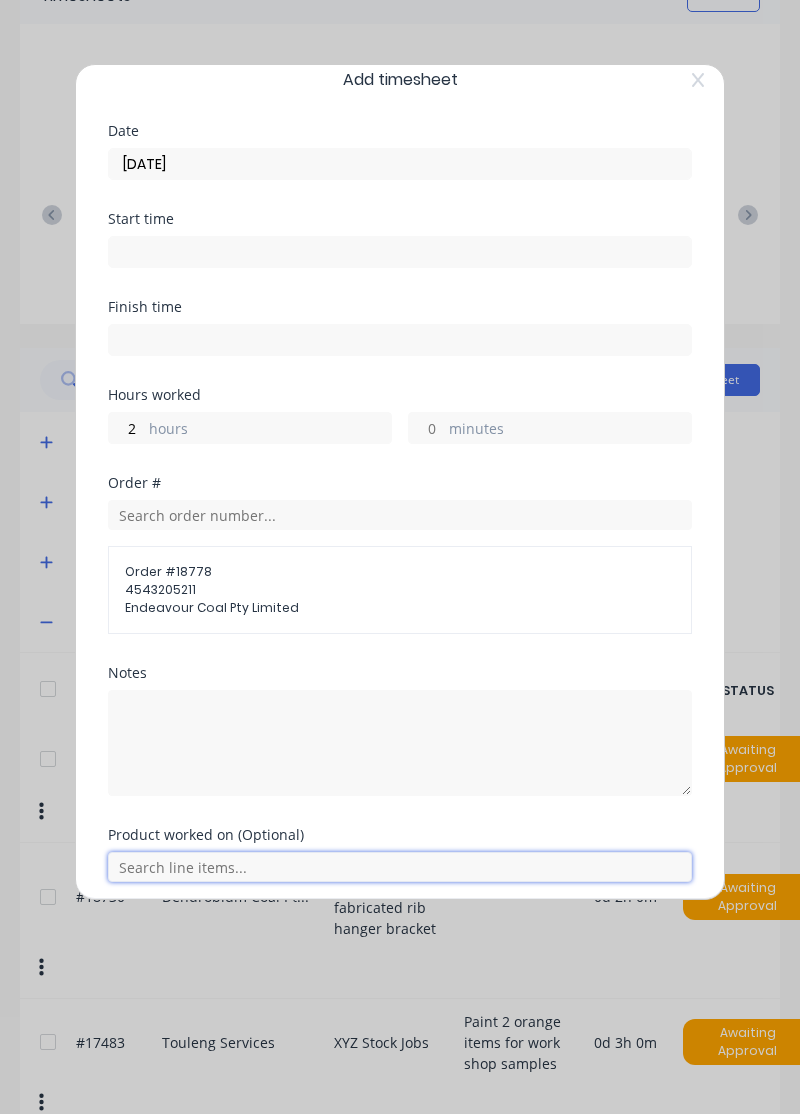 click at bounding box center (400, 867) 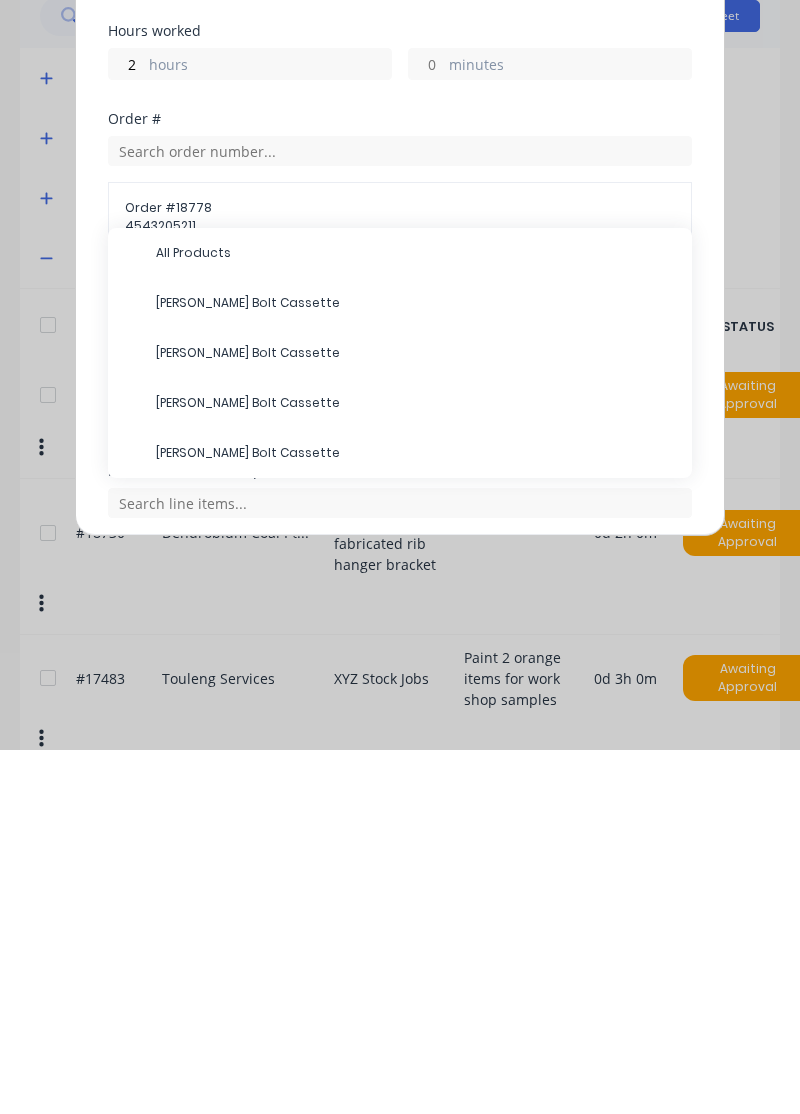 click on "RH Miner Bolt Cassette" at bounding box center (416, 767) 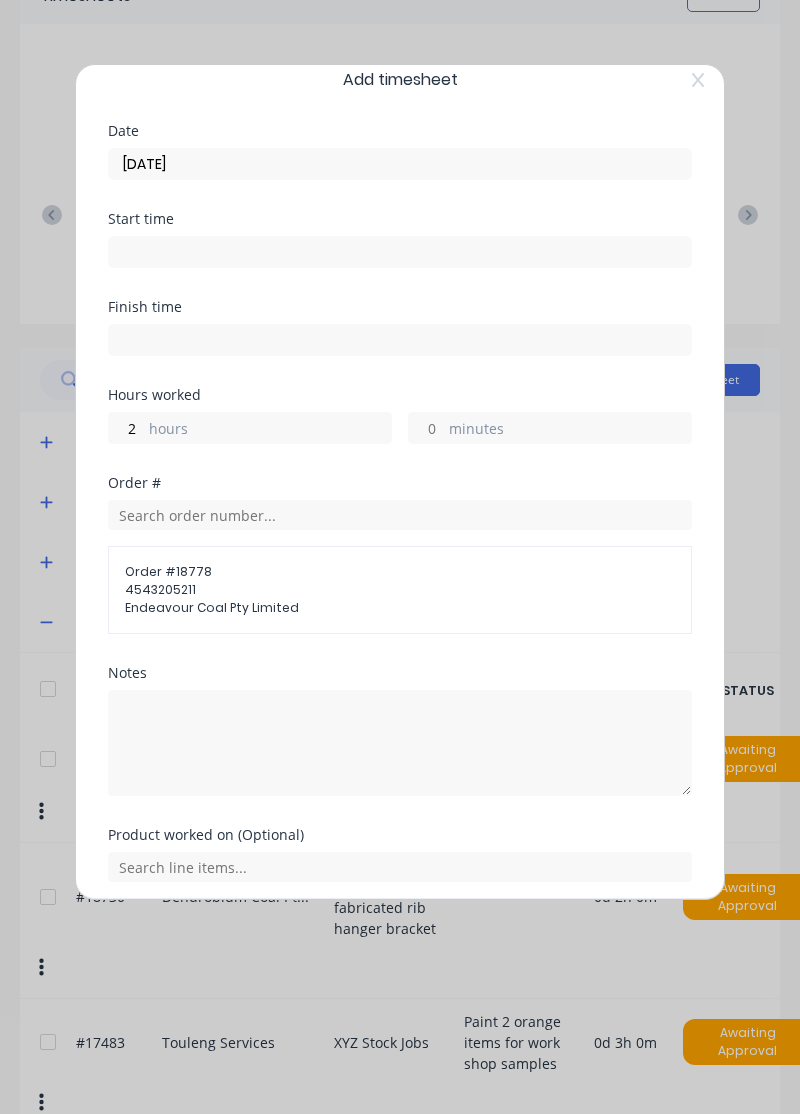 scroll, scrollTop: 92, scrollLeft: 0, axis: vertical 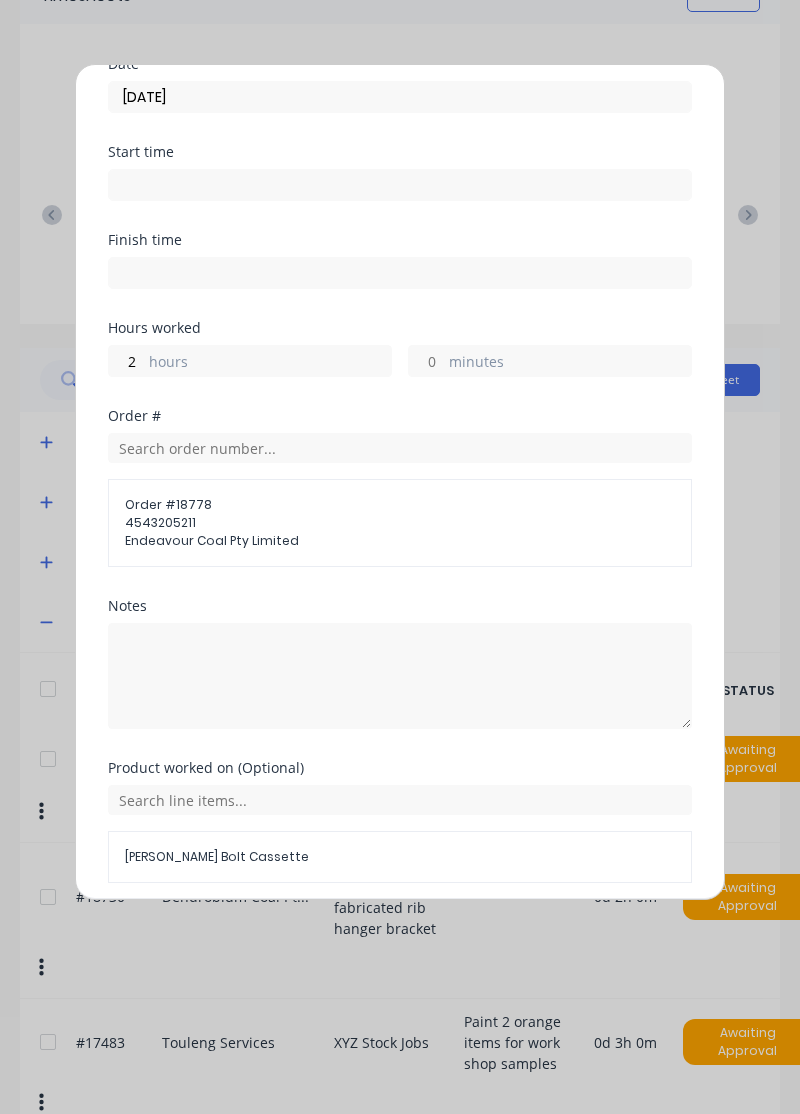 click on "Add manual time entry" at bounding box center (352, 931) 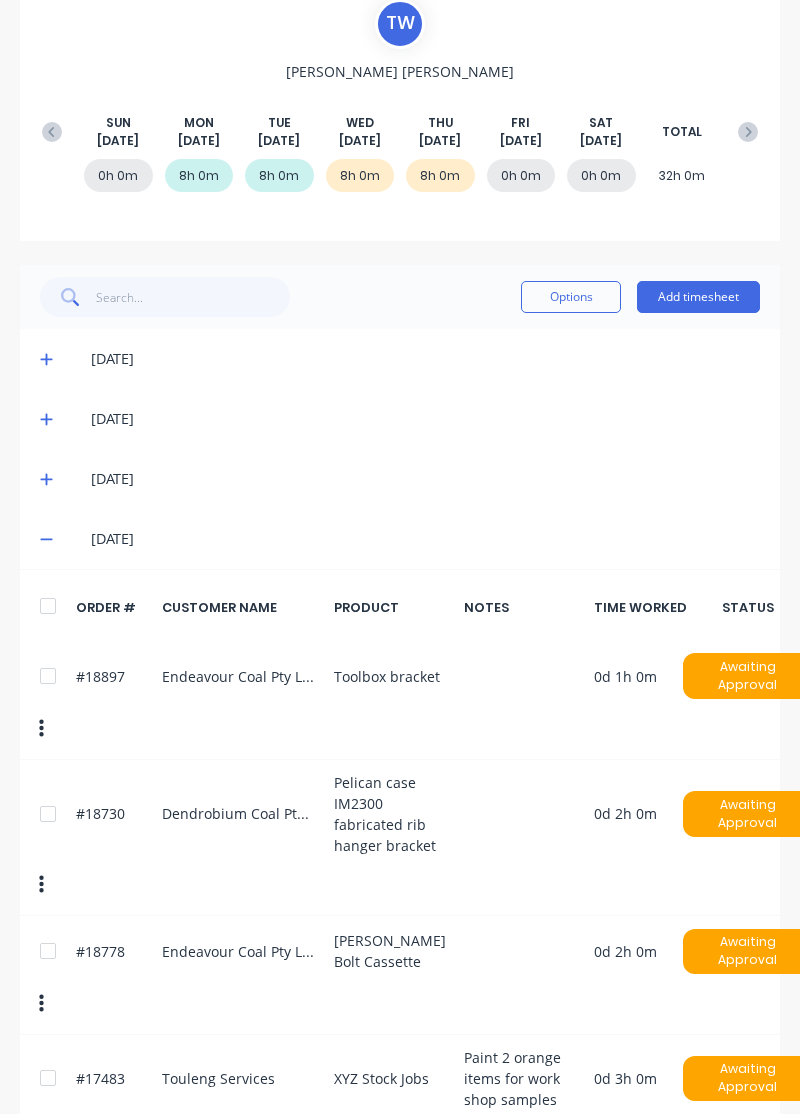 scroll, scrollTop: 230, scrollLeft: 0, axis: vertical 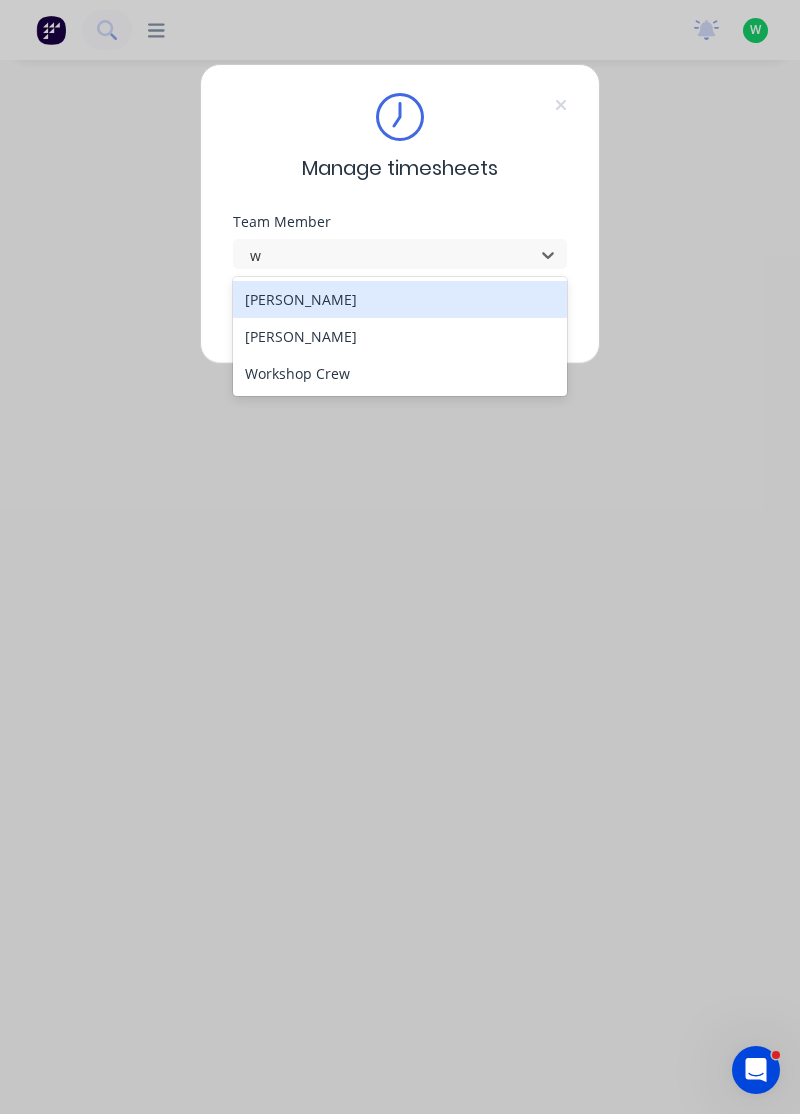 click on "[PERSON_NAME]" at bounding box center (400, 336) 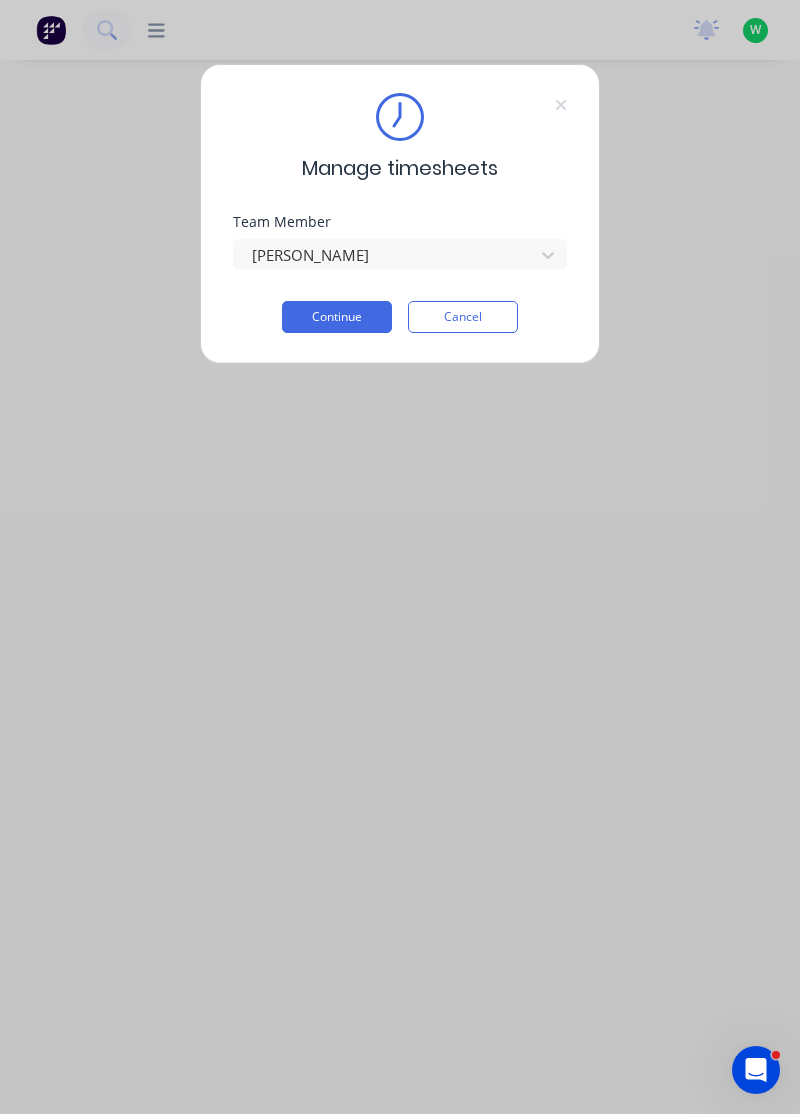 click on "Continue" at bounding box center (337, 317) 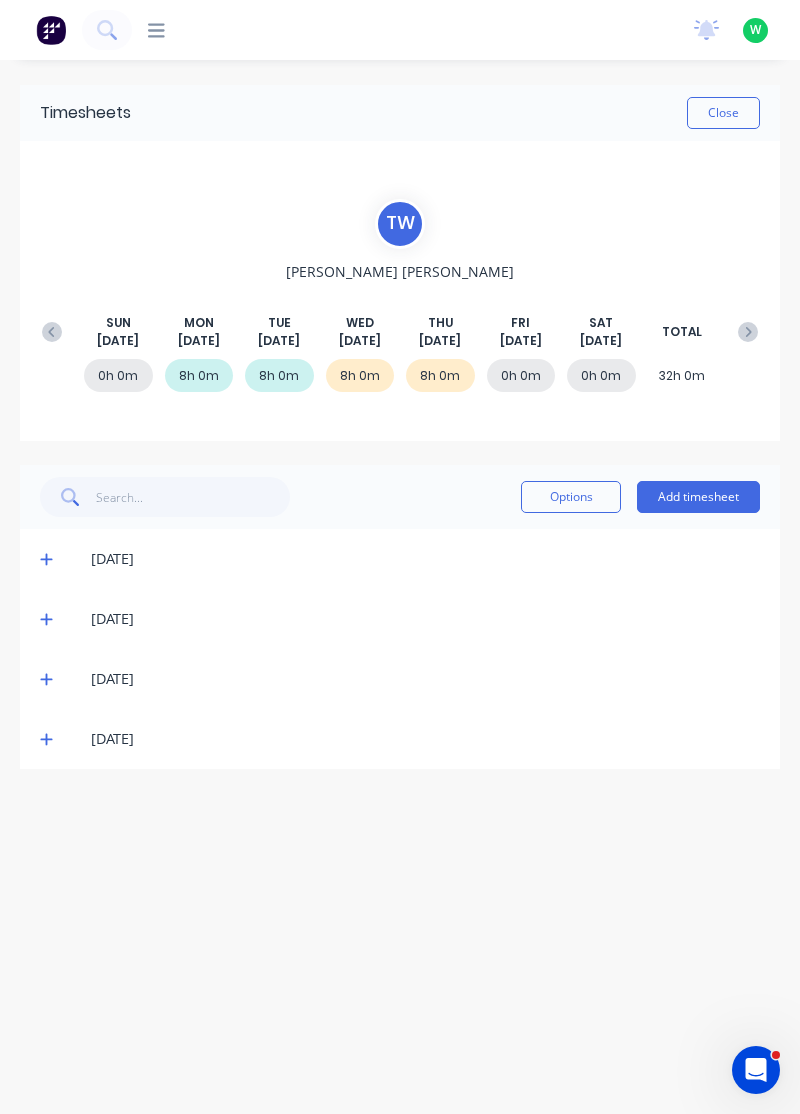 click on "Add timesheet" at bounding box center [698, 497] 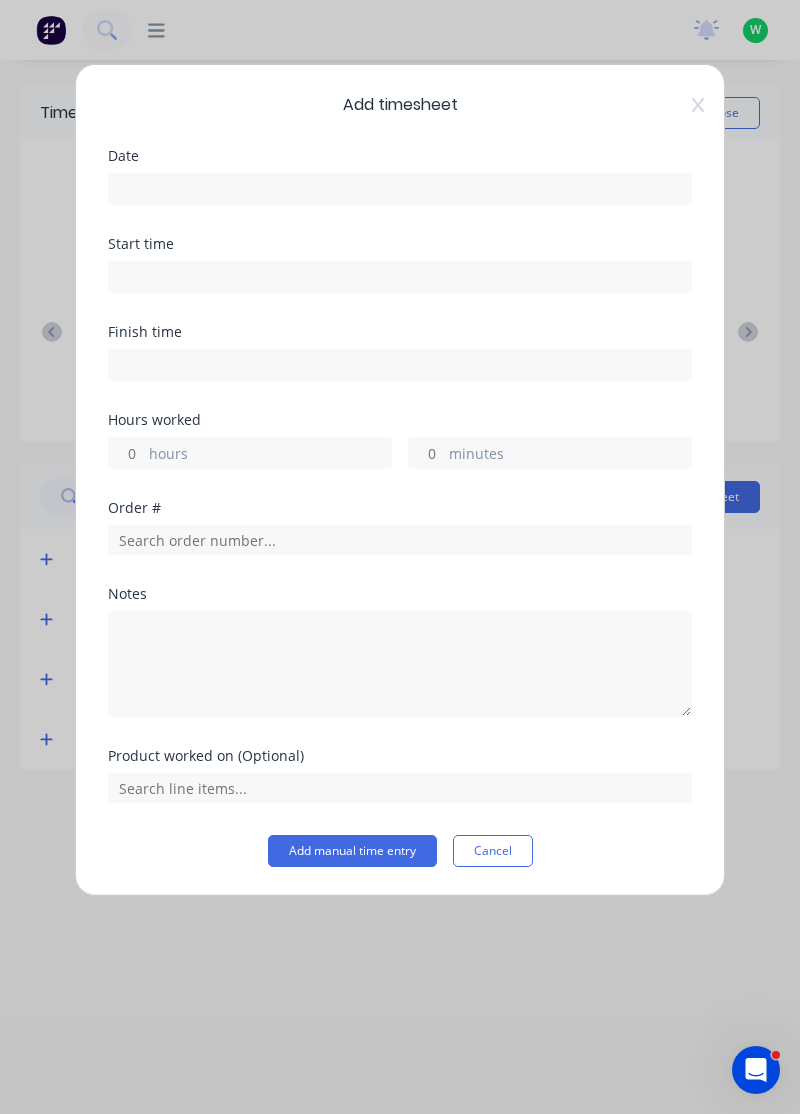 click at bounding box center (400, 189) 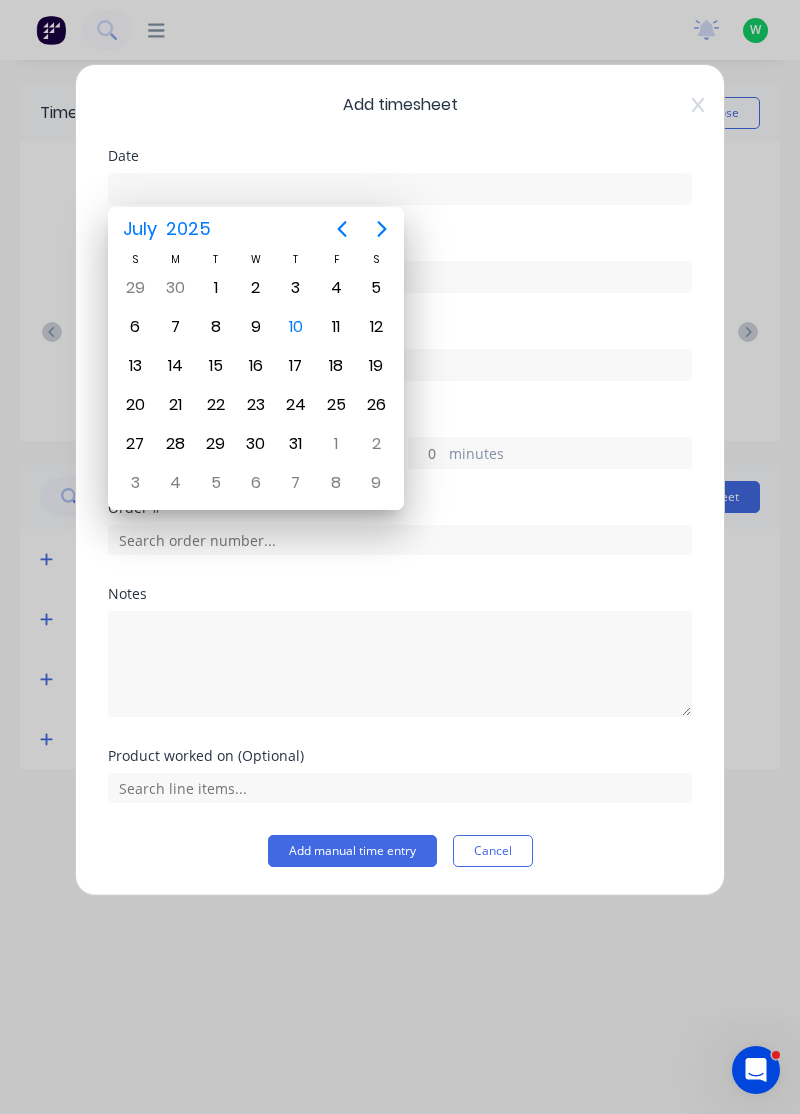 click on "11" at bounding box center [336, 327] 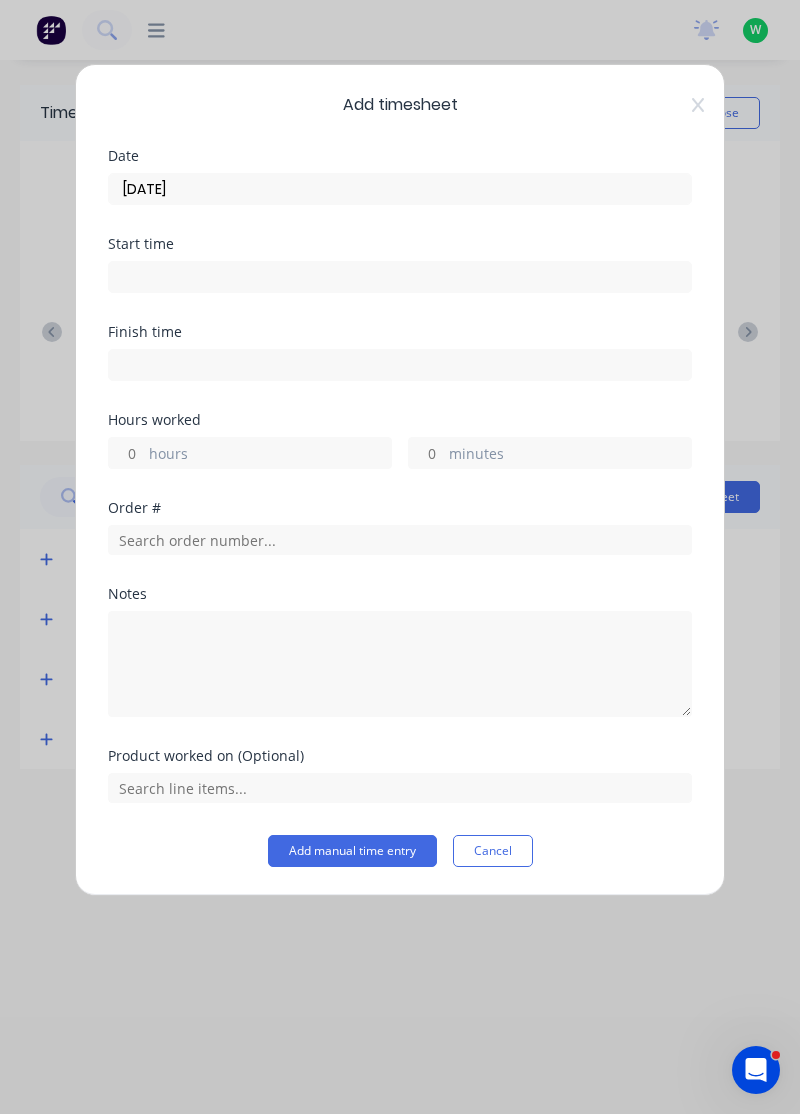 click on "hours" at bounding box center [270, 455] 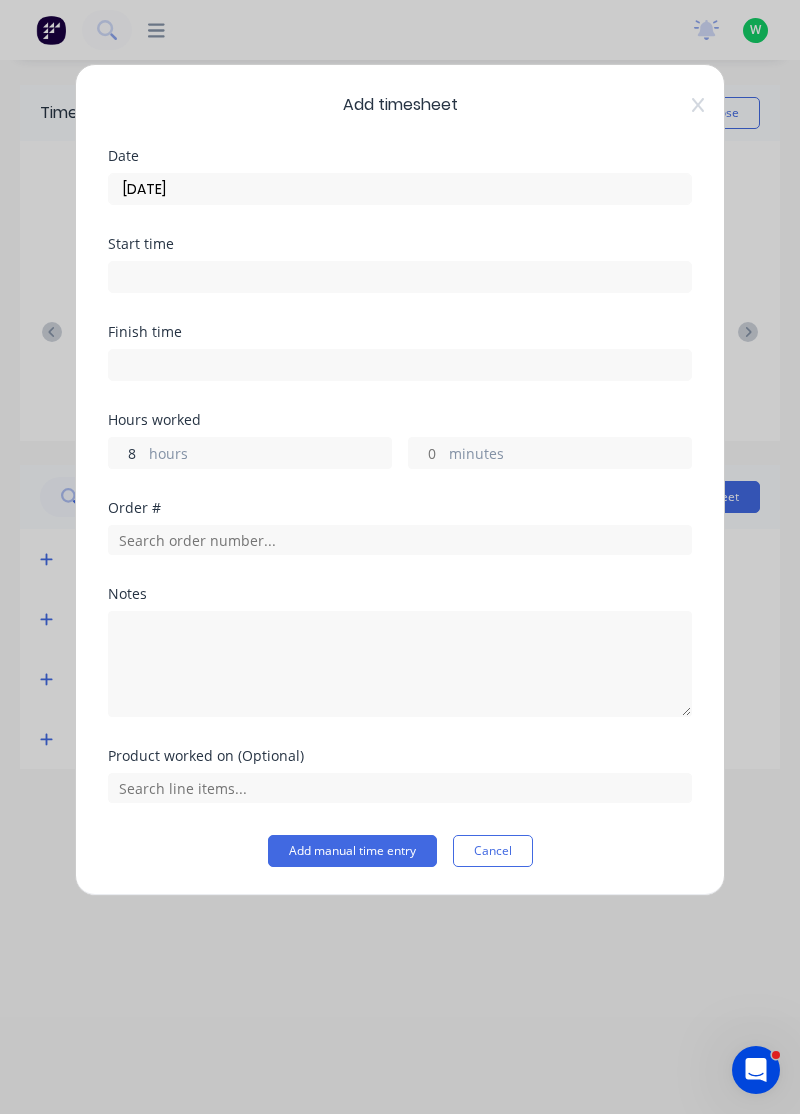 type on "8" 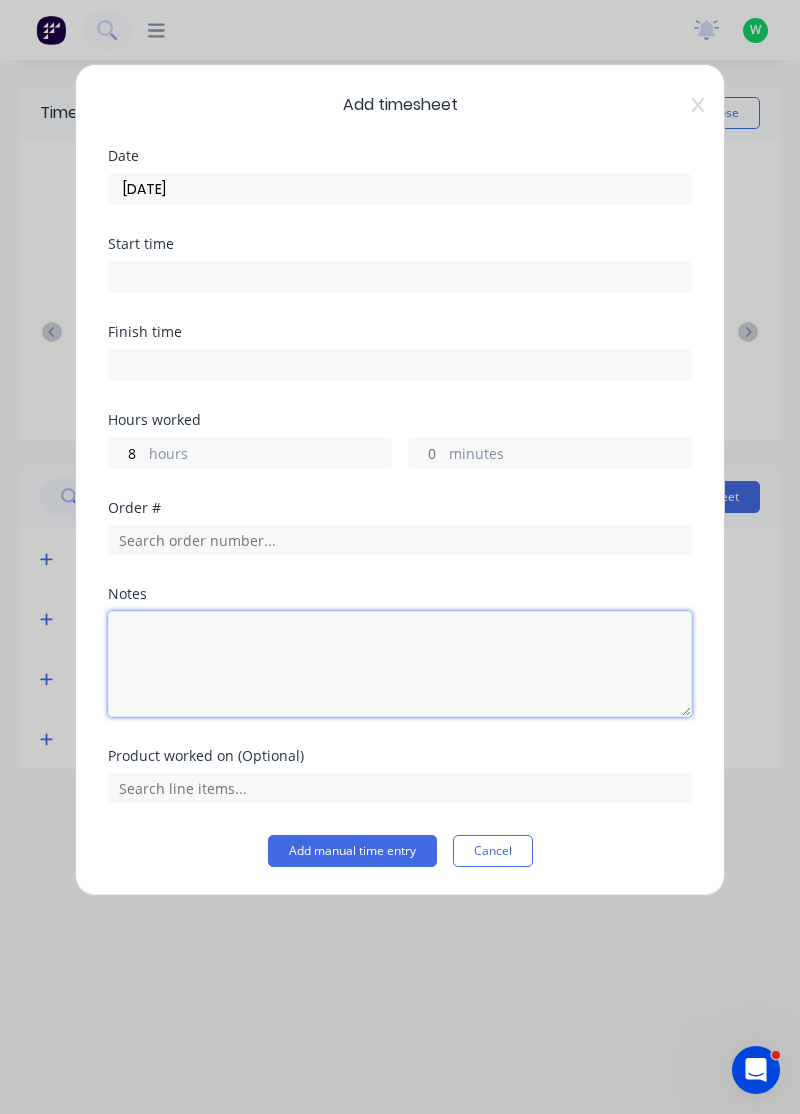 click at bounding box center (400, 664) 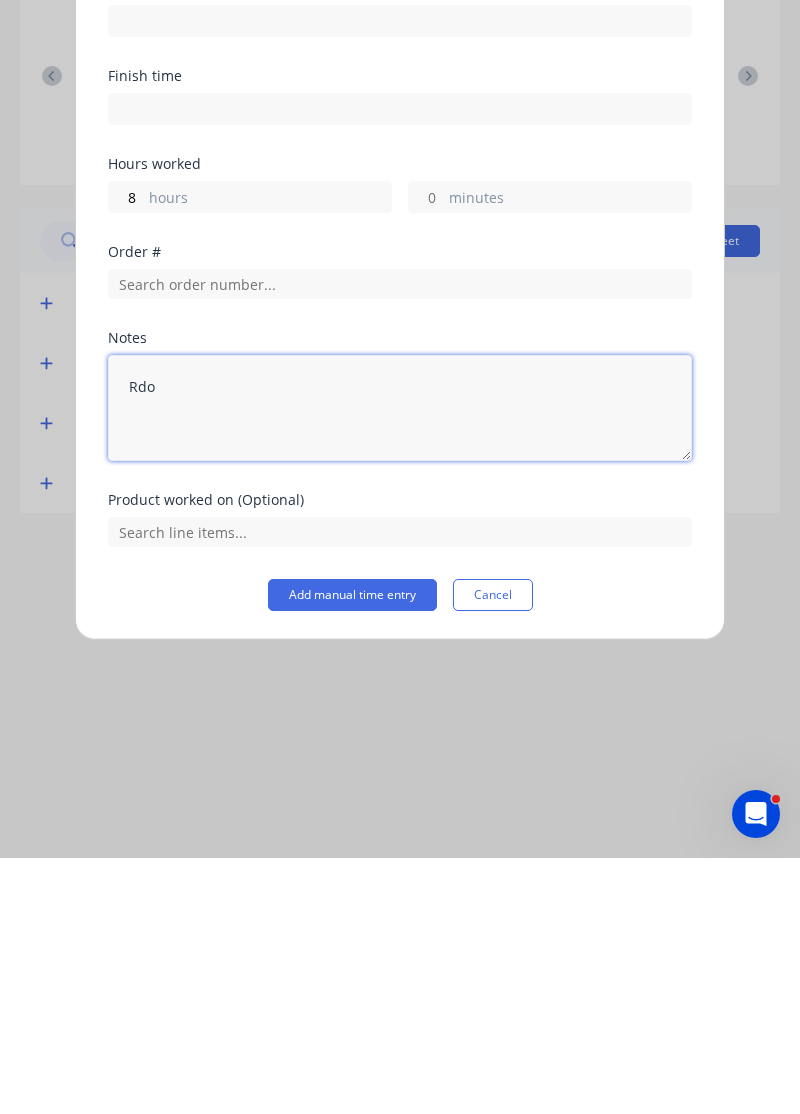 type on "Rdo" 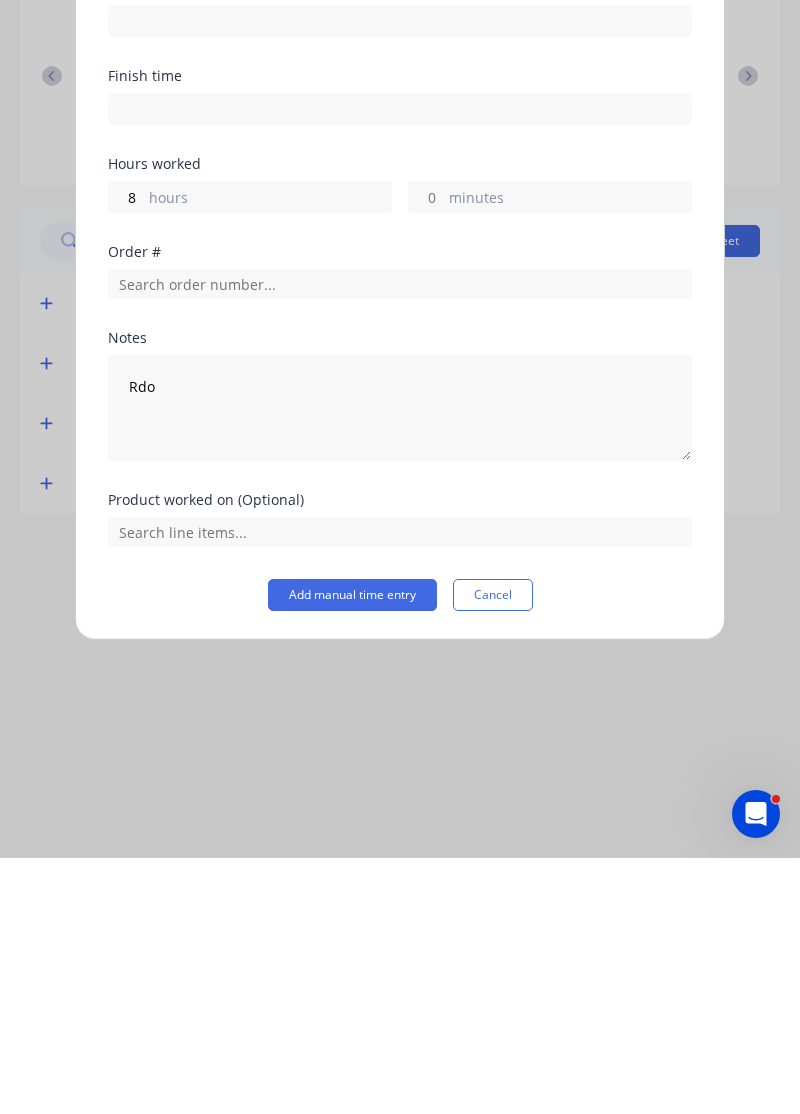 click on "Add manual time entry" at bounding box center (352, 851) 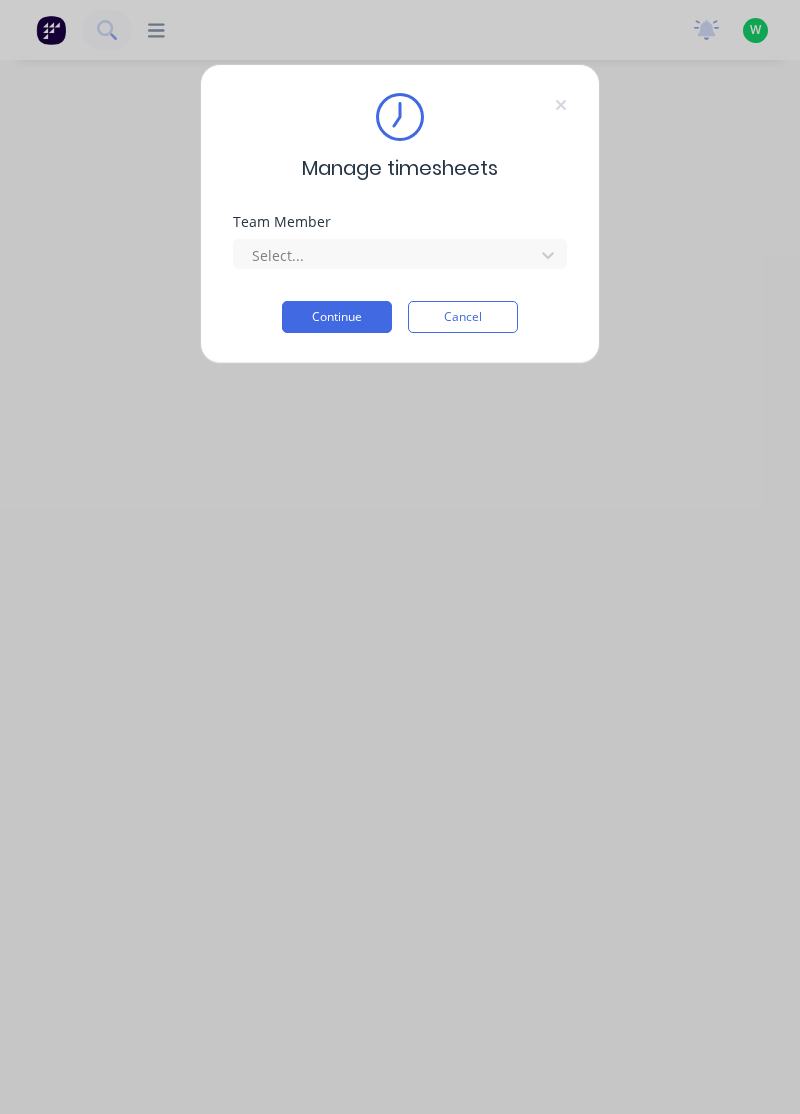 scroll, scrollTop: 0, scrollLeft: 0, axis: both 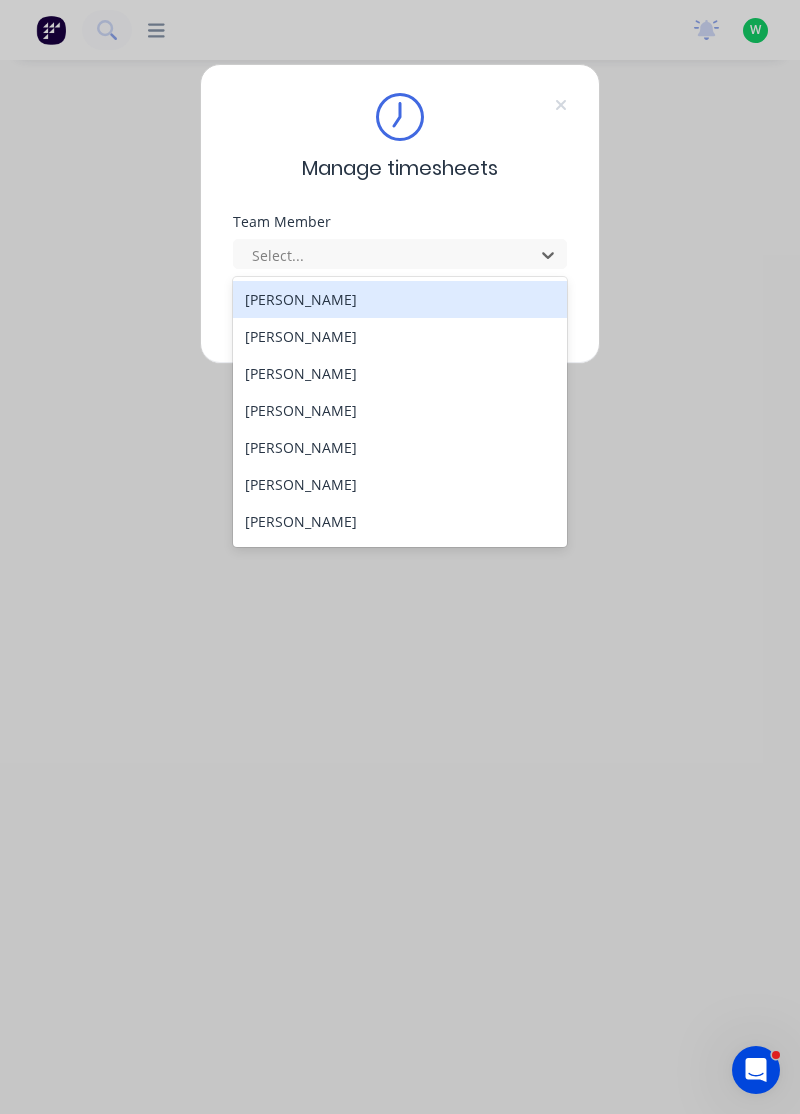 click on "[PERSON_NAME]" at bounding box center [400, 521] 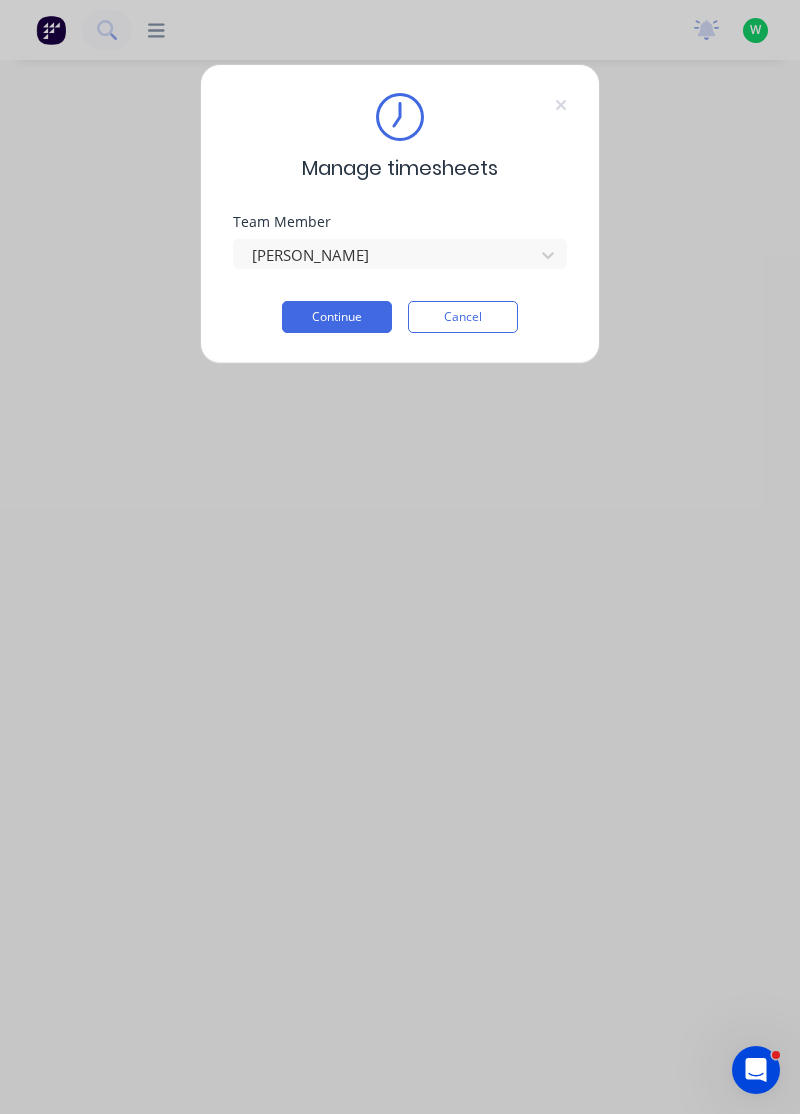 click on "Continue" at bounding box center [337, 317] 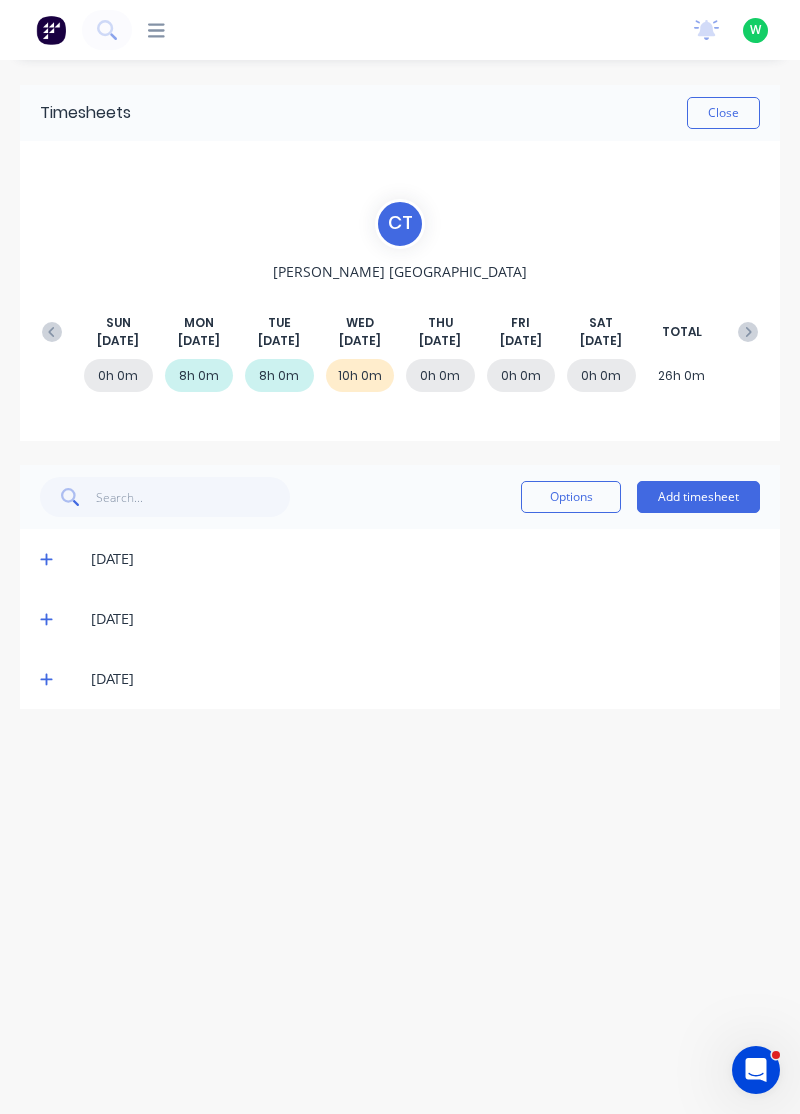click on "Add timesheet" at bounding box center [698, 497] 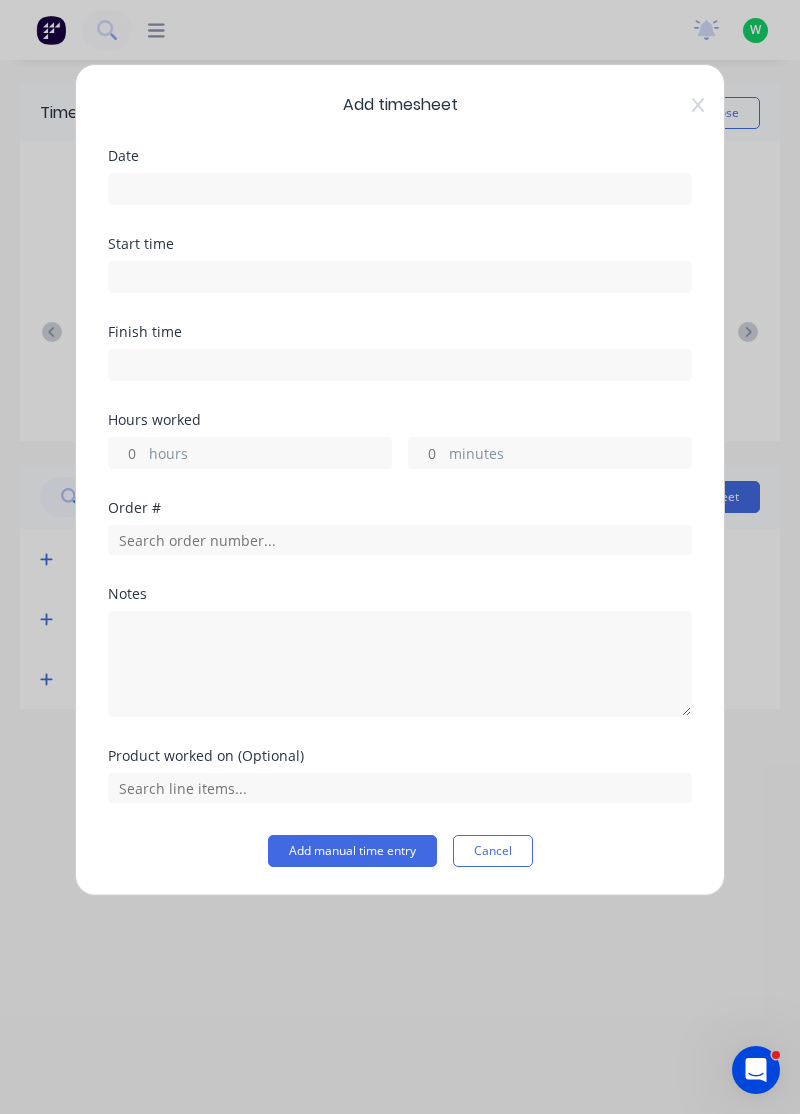 click at bounding box center (400, 189) 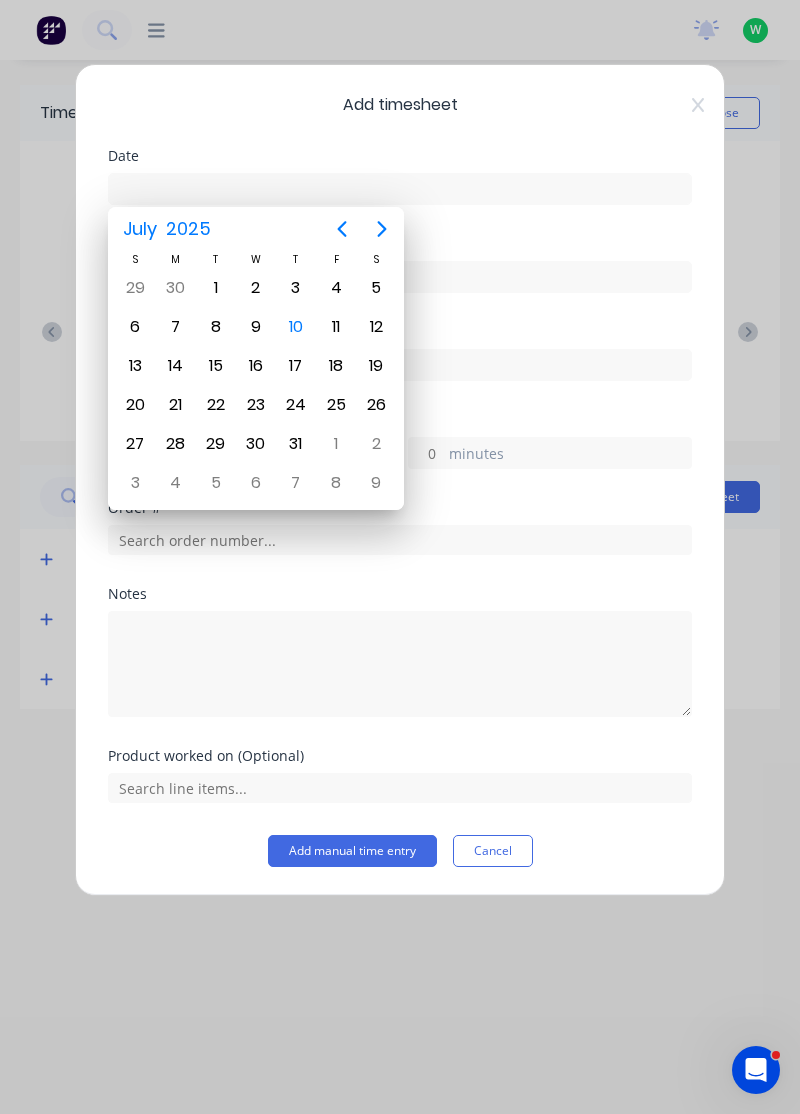 click on "10" at bounding box center [296, 327] 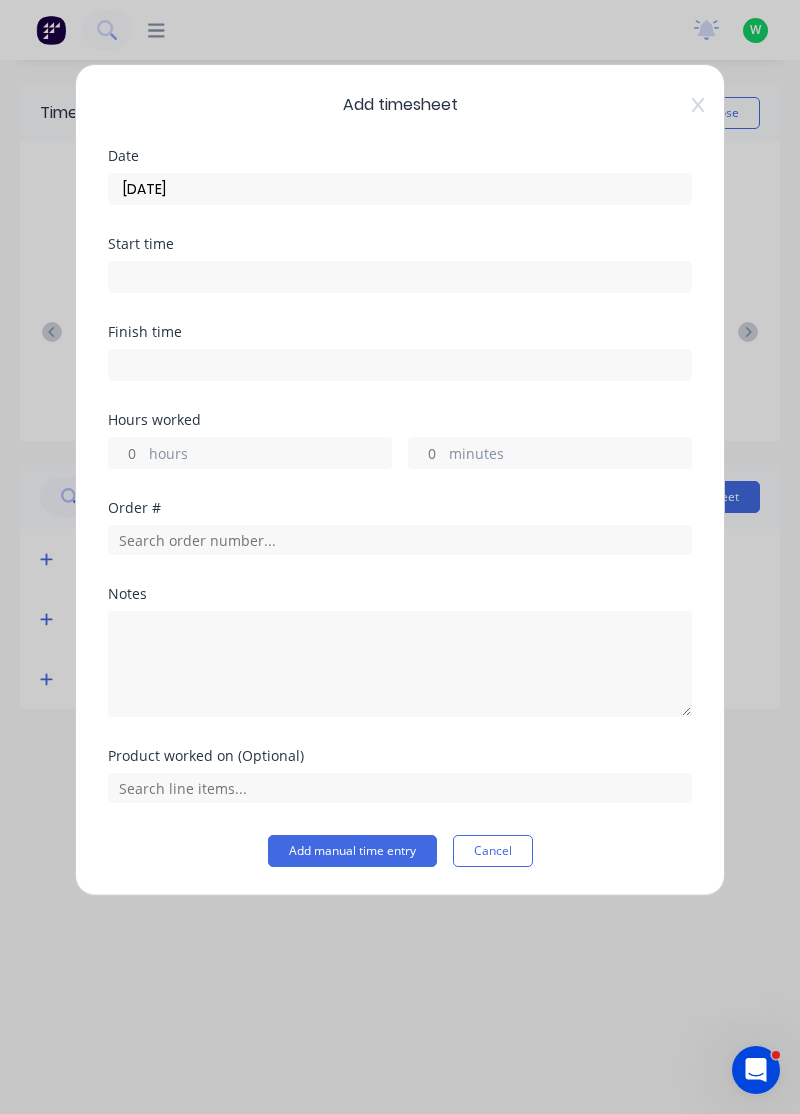 click on "minutes" at bounding box center (570, 455) 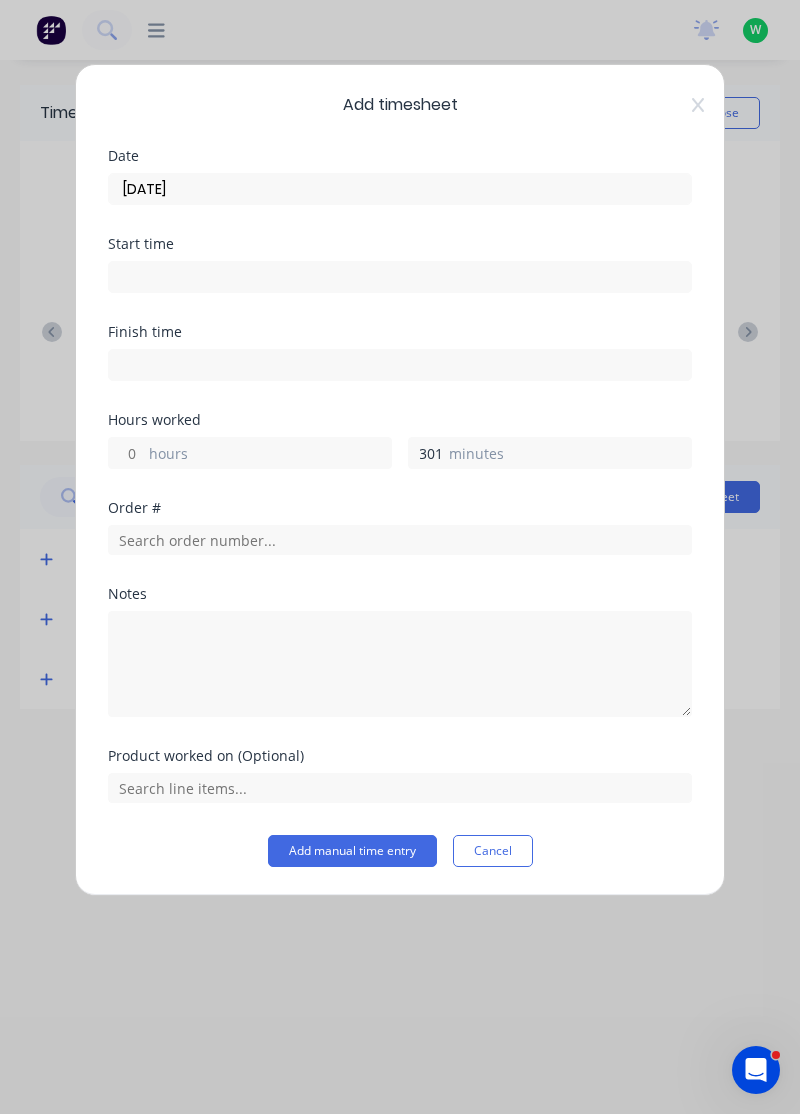 scroll, scrollTop: 0, scrollLeft: 0, axis: both 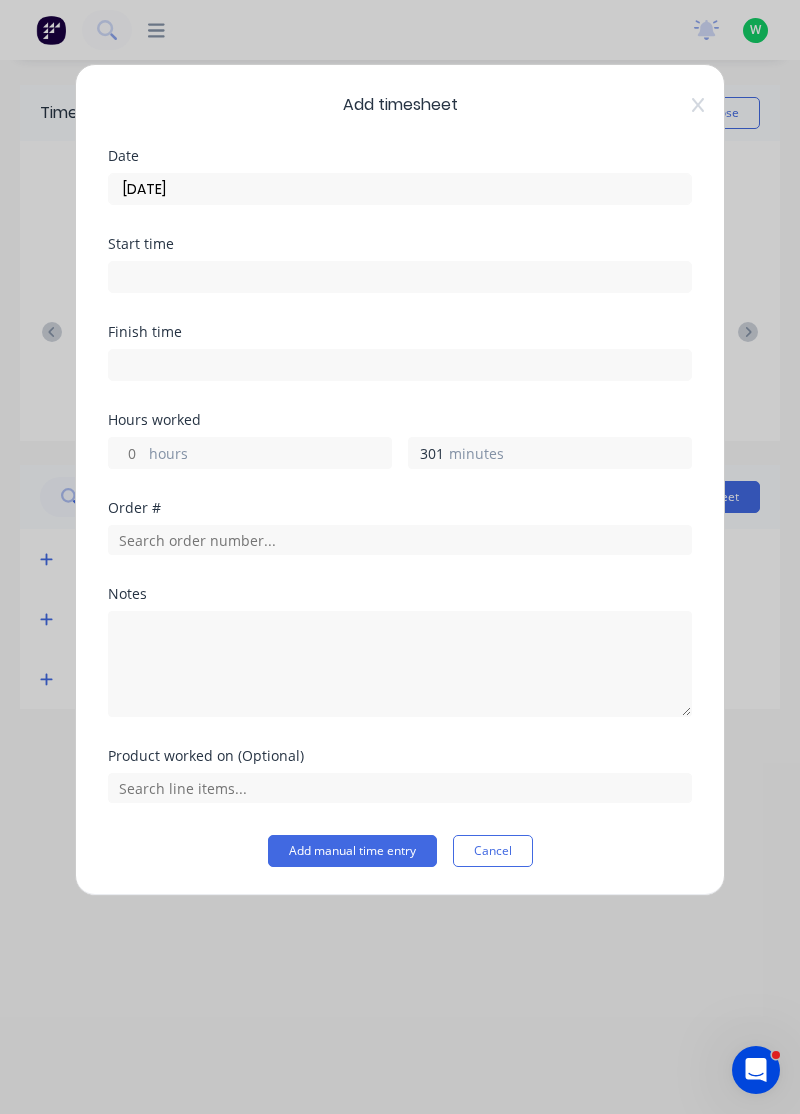 type on "30" 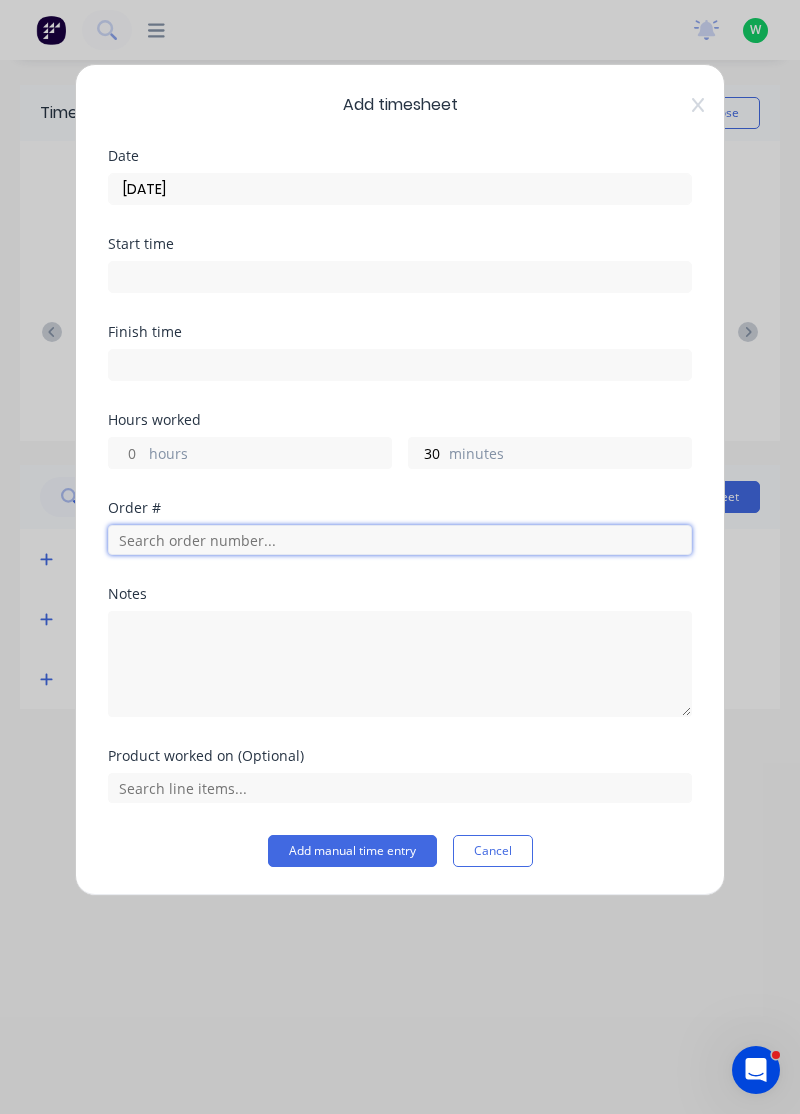 click at bounding box center (400, 540) 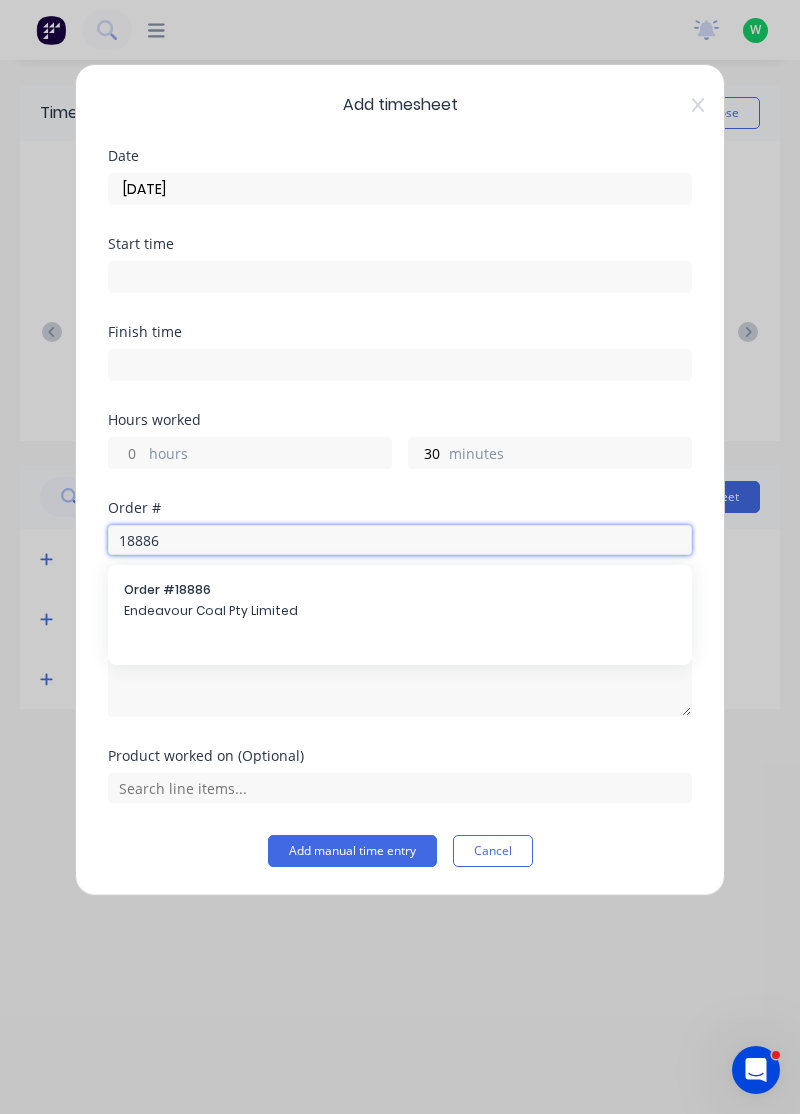 type on "18886" 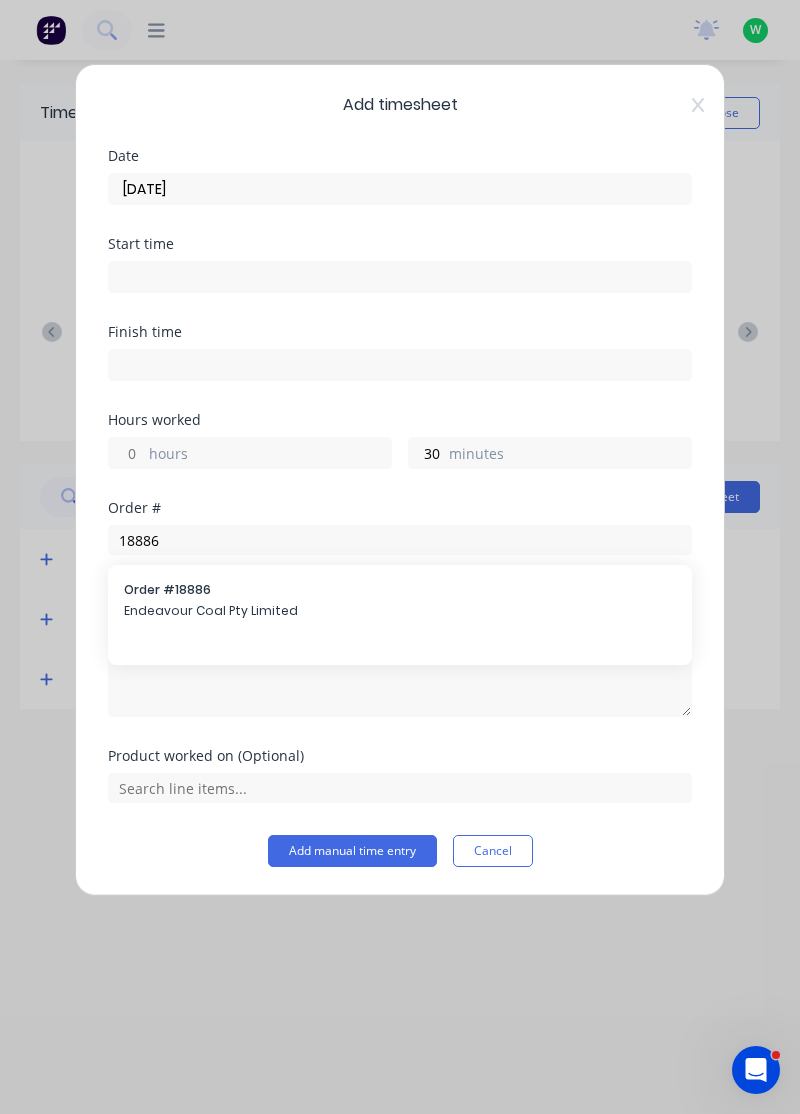 click on "Endeavour Coal Pty Limited" at bounding box center (400, 611) 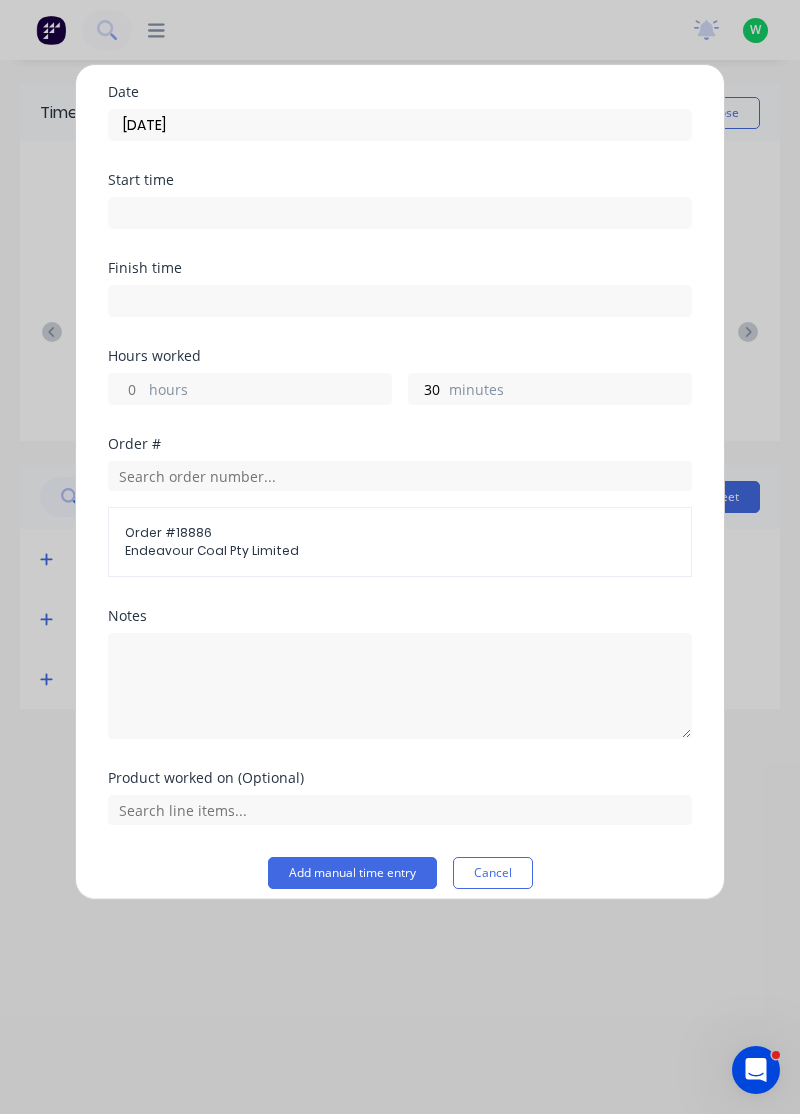 scroll, scrollTop: 78, scrollLeft: 0, axis: vertical 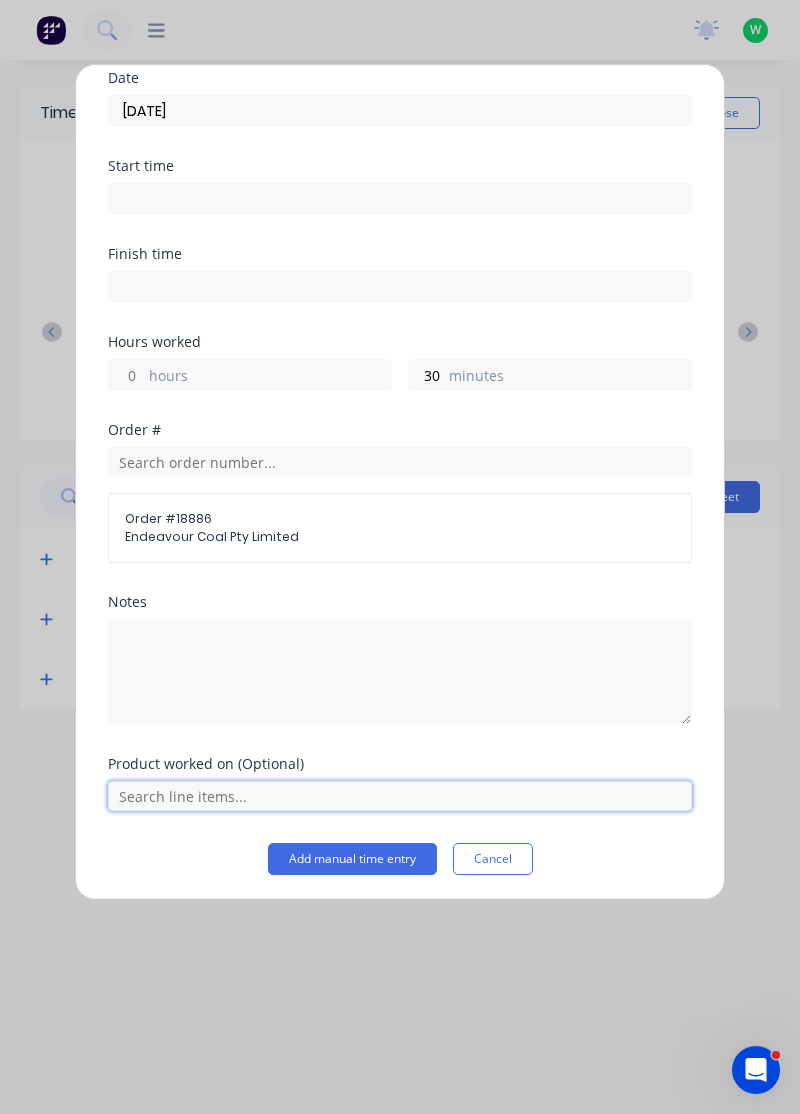 click at bounding box center (400, 796) 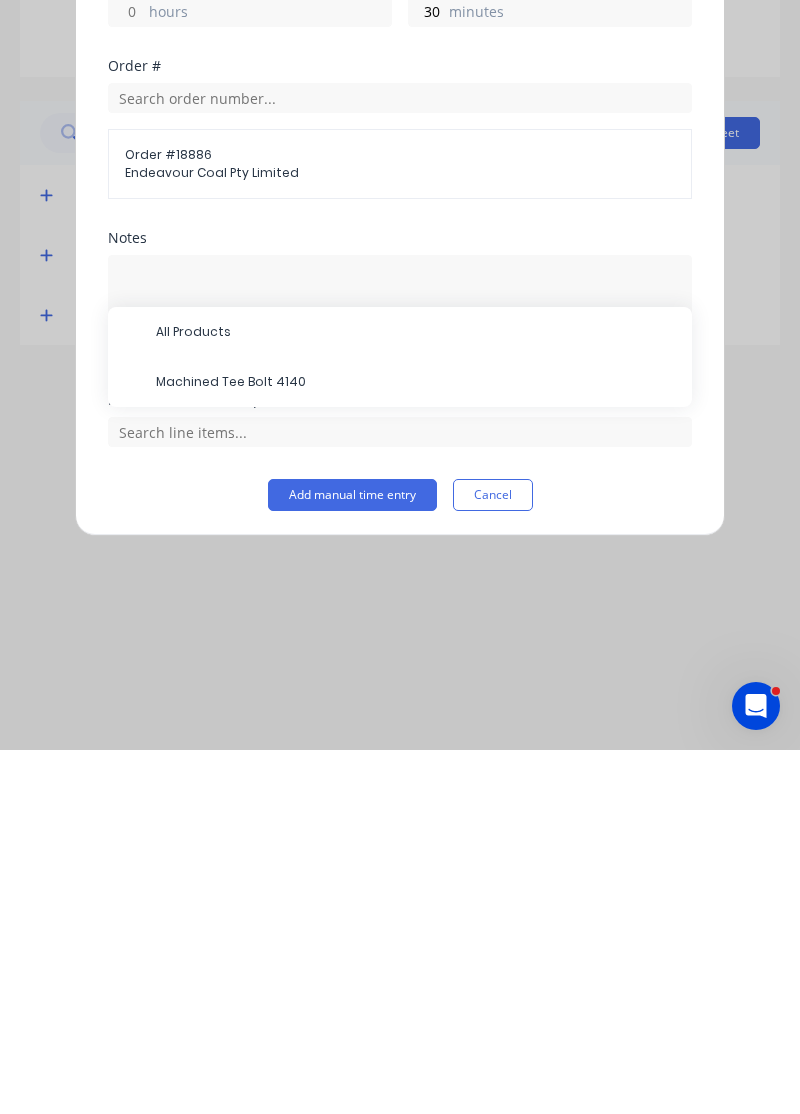 click on "Machined Tee Bolt 4140" at bounding box center (416, 746) 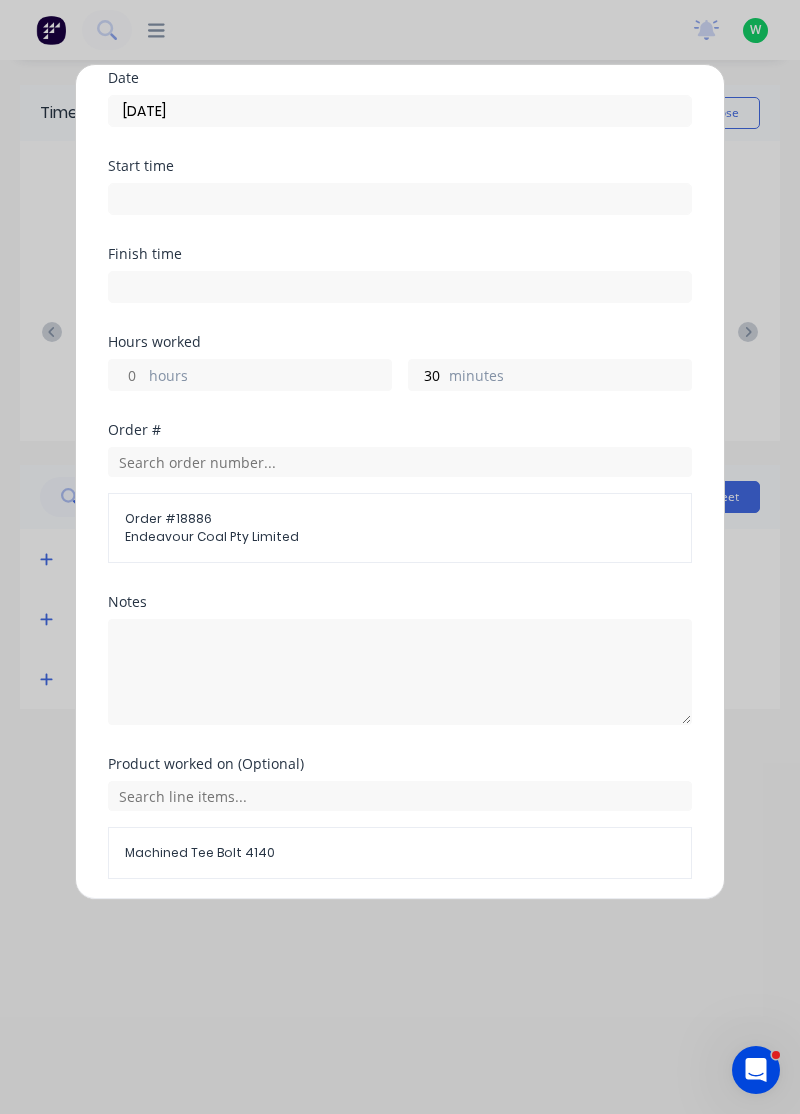 scroll, scrollTop: 145, scrollLeft: 0, axis: vertical 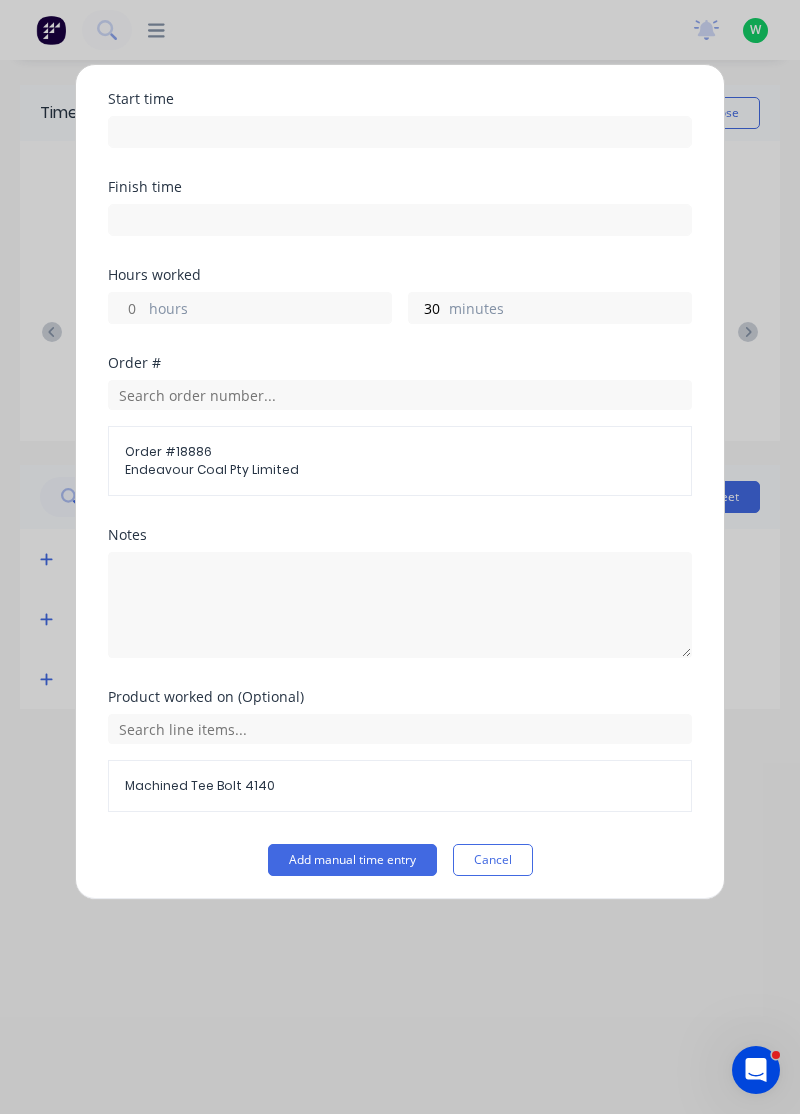 click on "Add manual time entry" at bounding box center [352, 860] 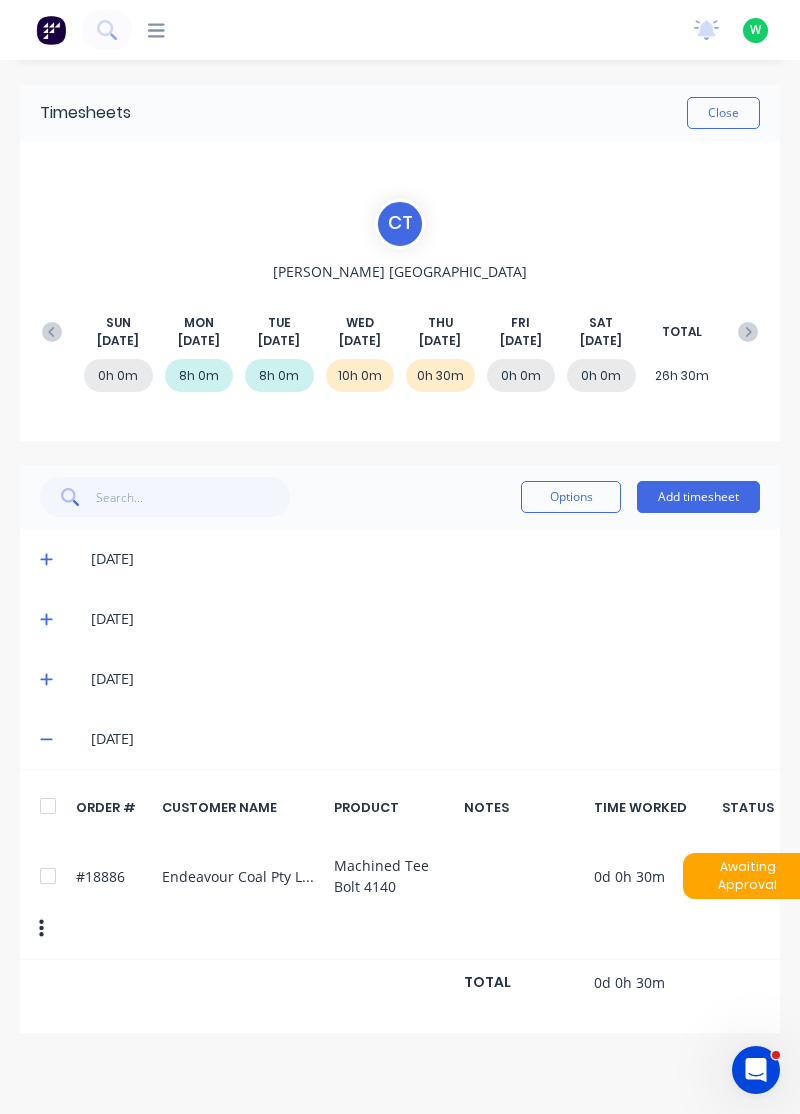 click on "Add timesheet" at bounding box center [698, 497] 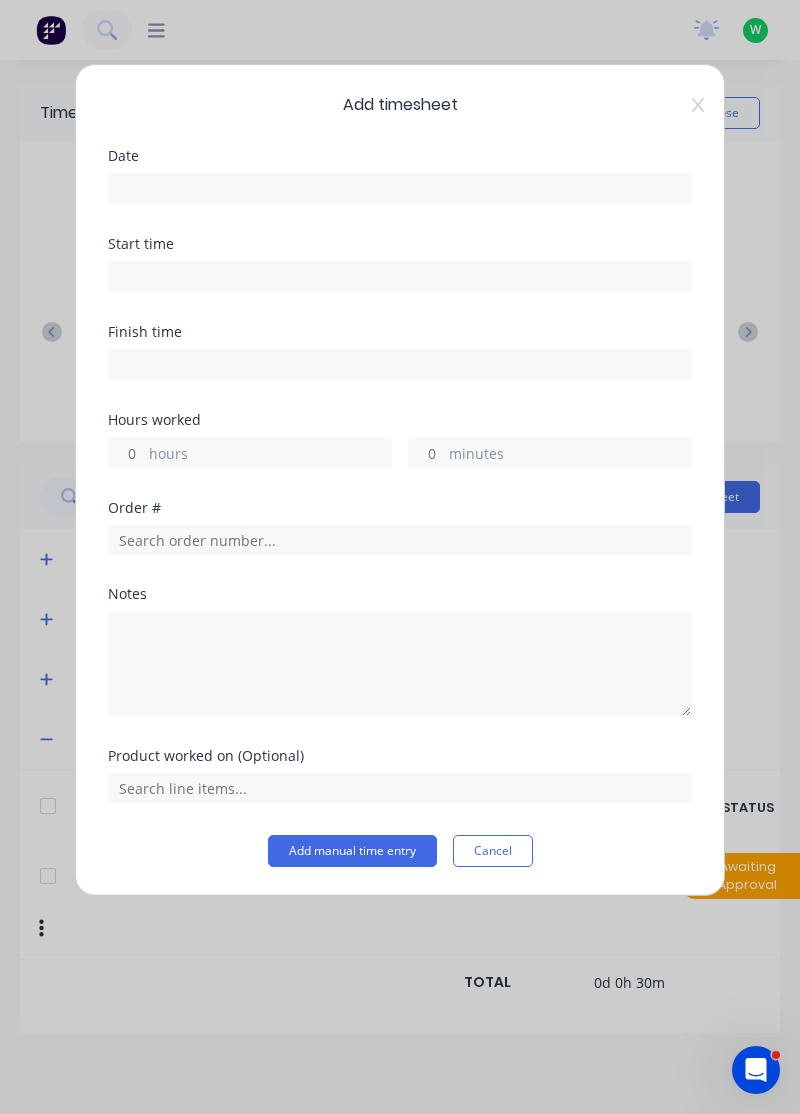 click at bounding box center (400, 189) 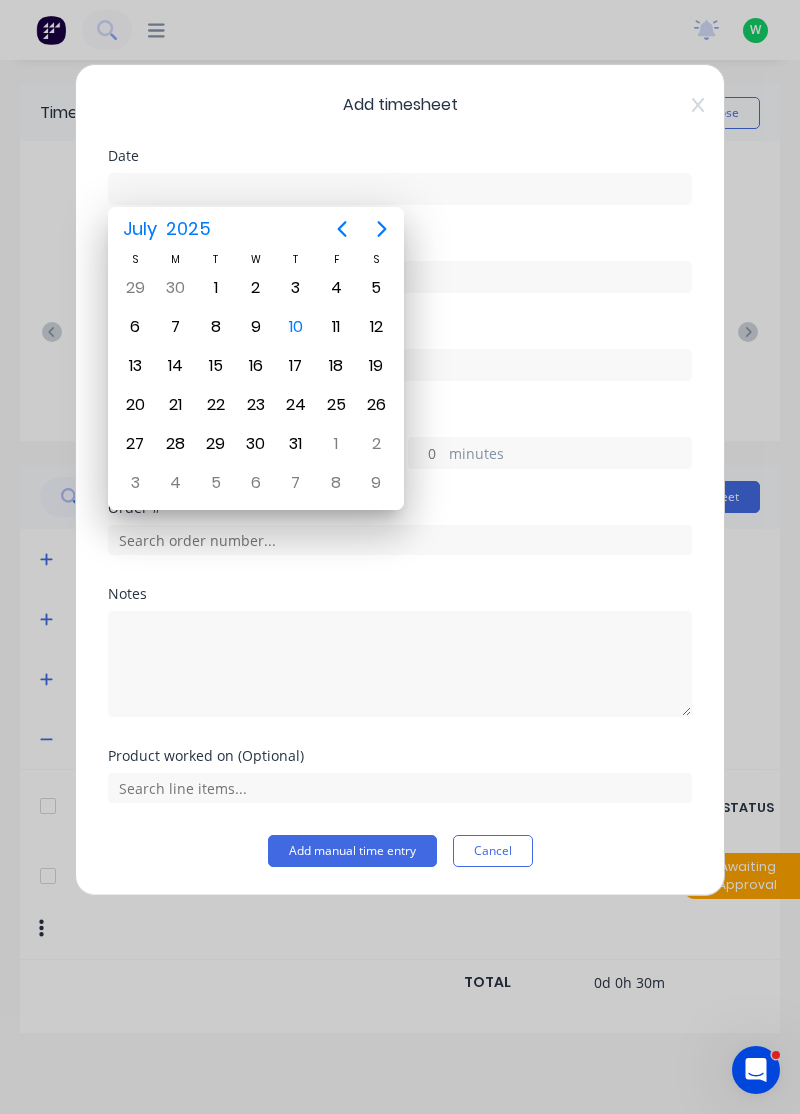 click on "10" at bounding box center (296, 327) 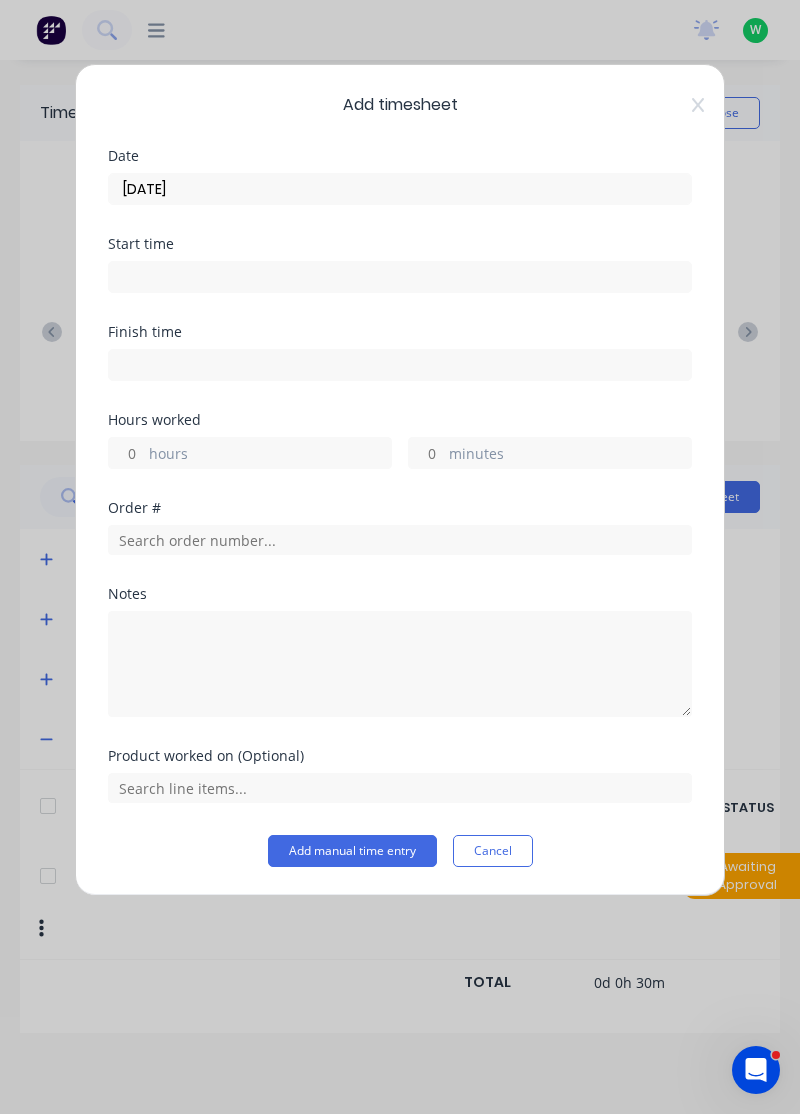 click on "hours" at bounding box center [126, 453] 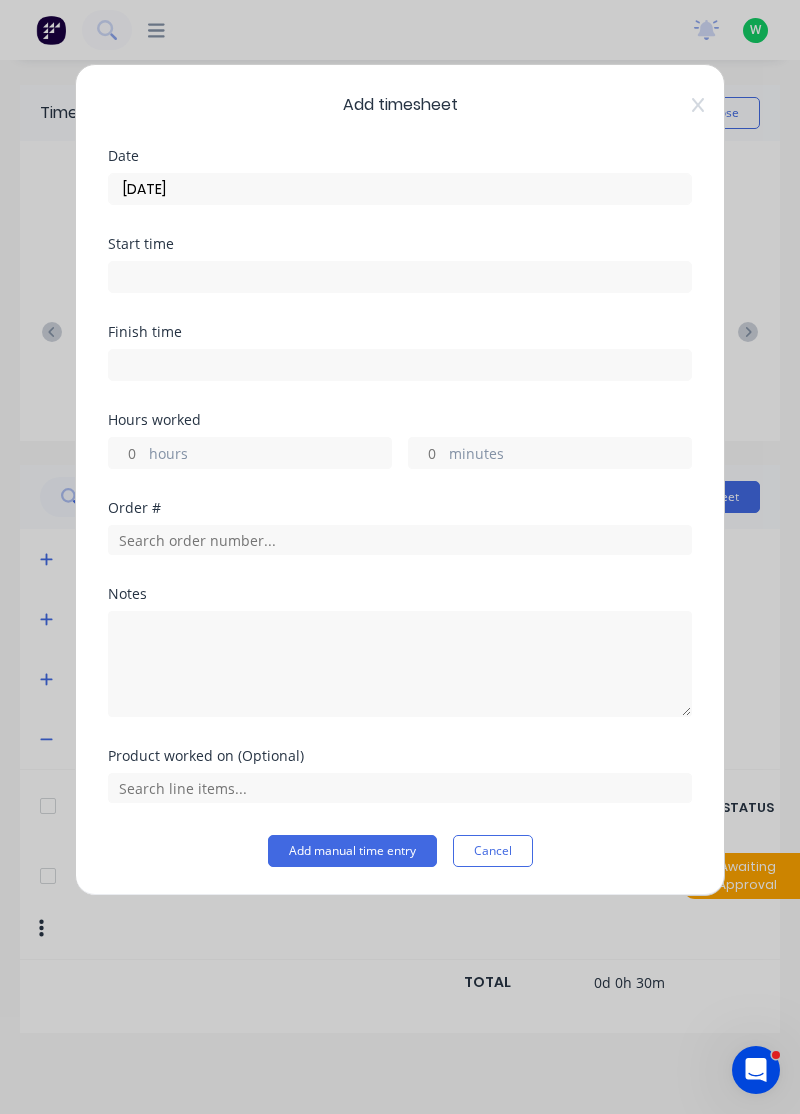 type on "1" 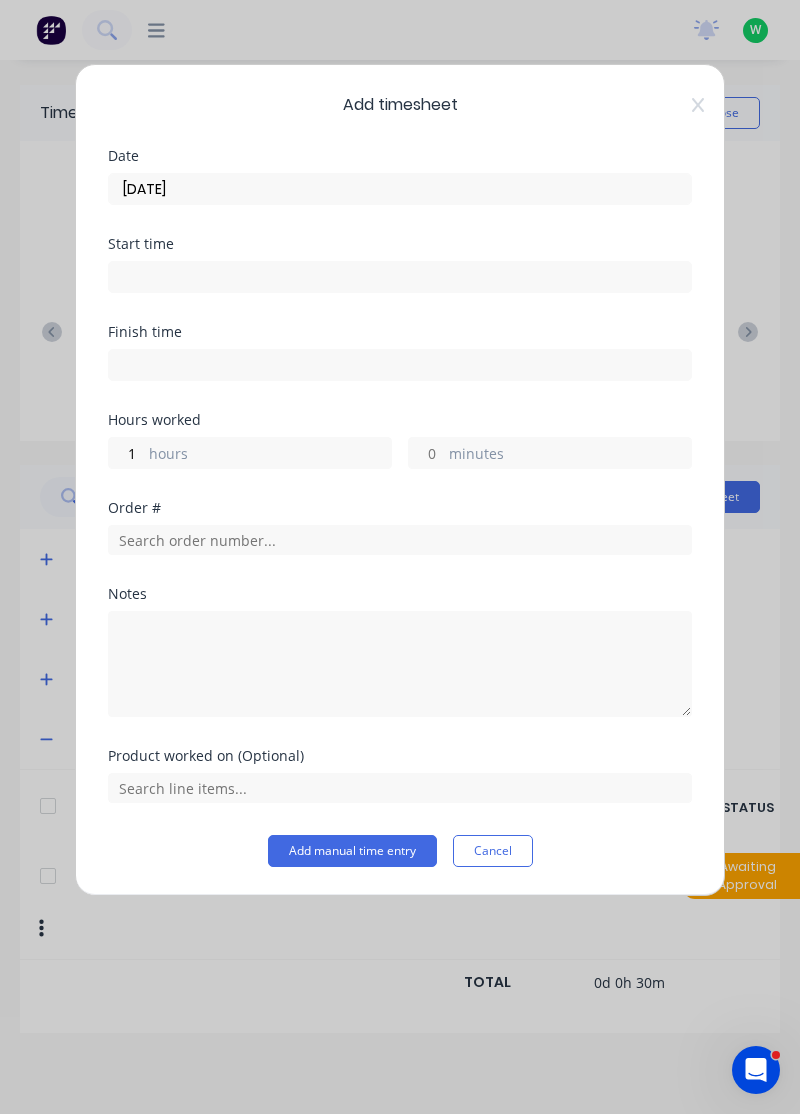 click on "minutes" at bounding box center [426, 453] 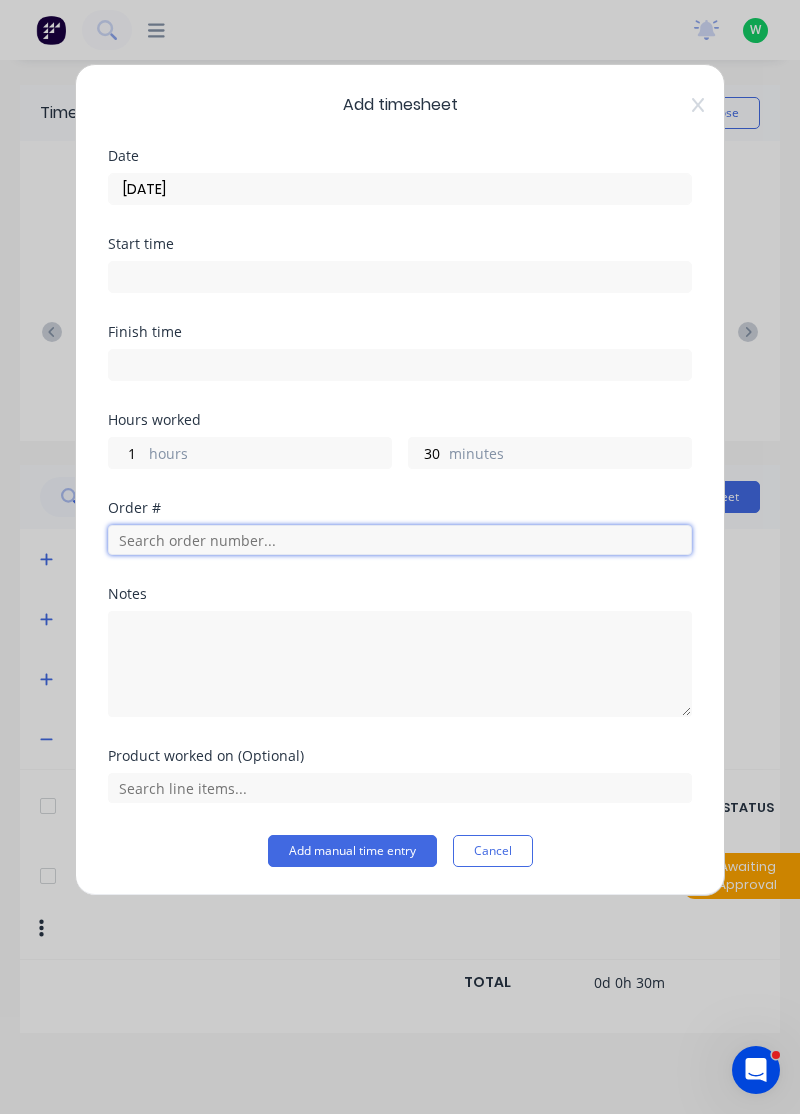 click at bounding box center (400, 540) 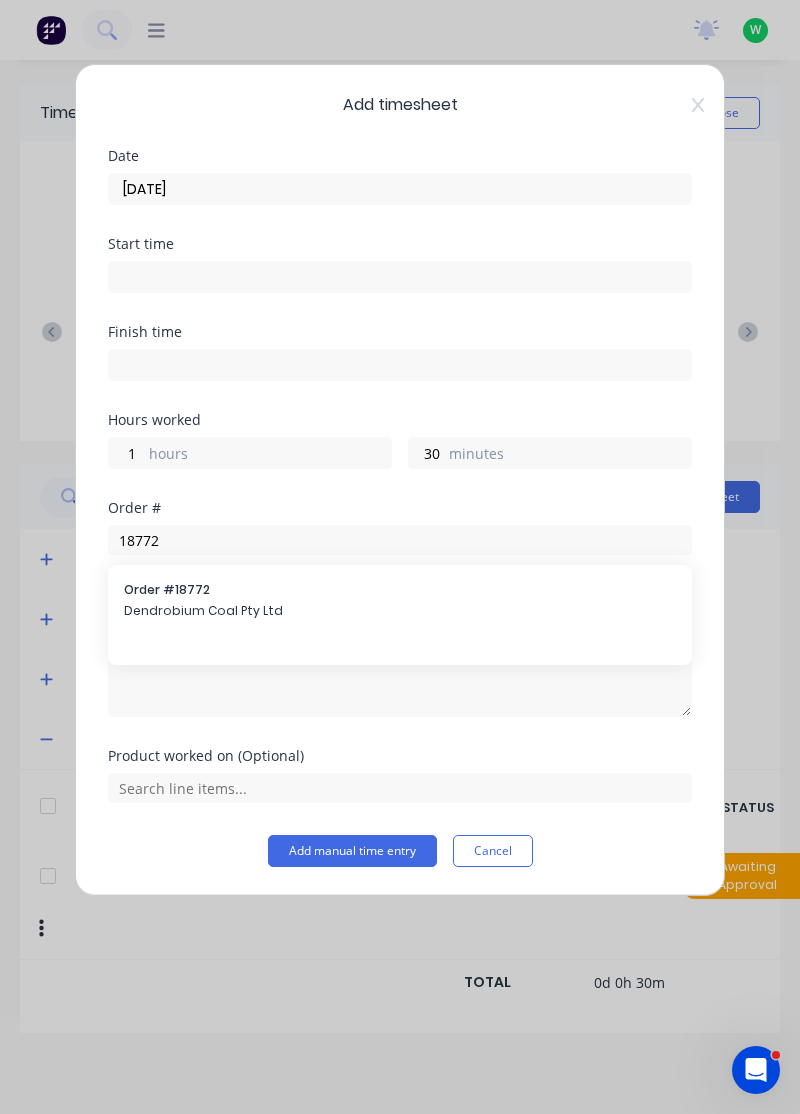 click at bounding box center [400, 661] 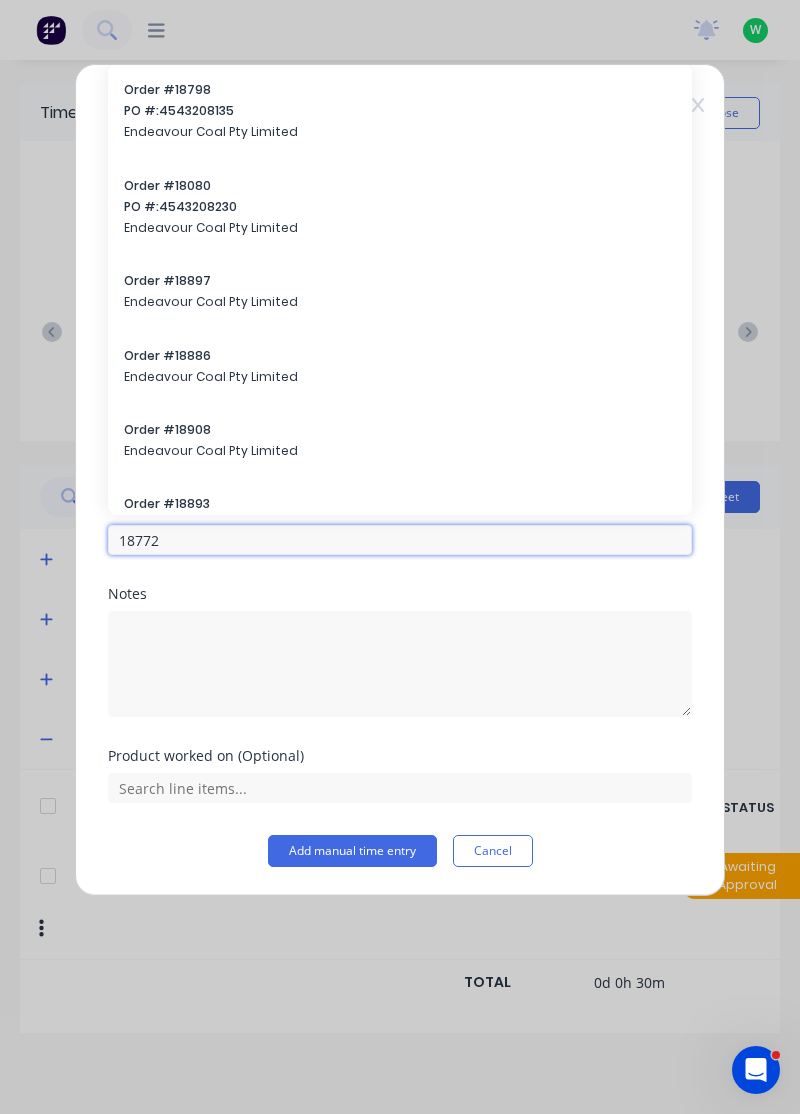 click on "18772" at bounding box center (400, 540) 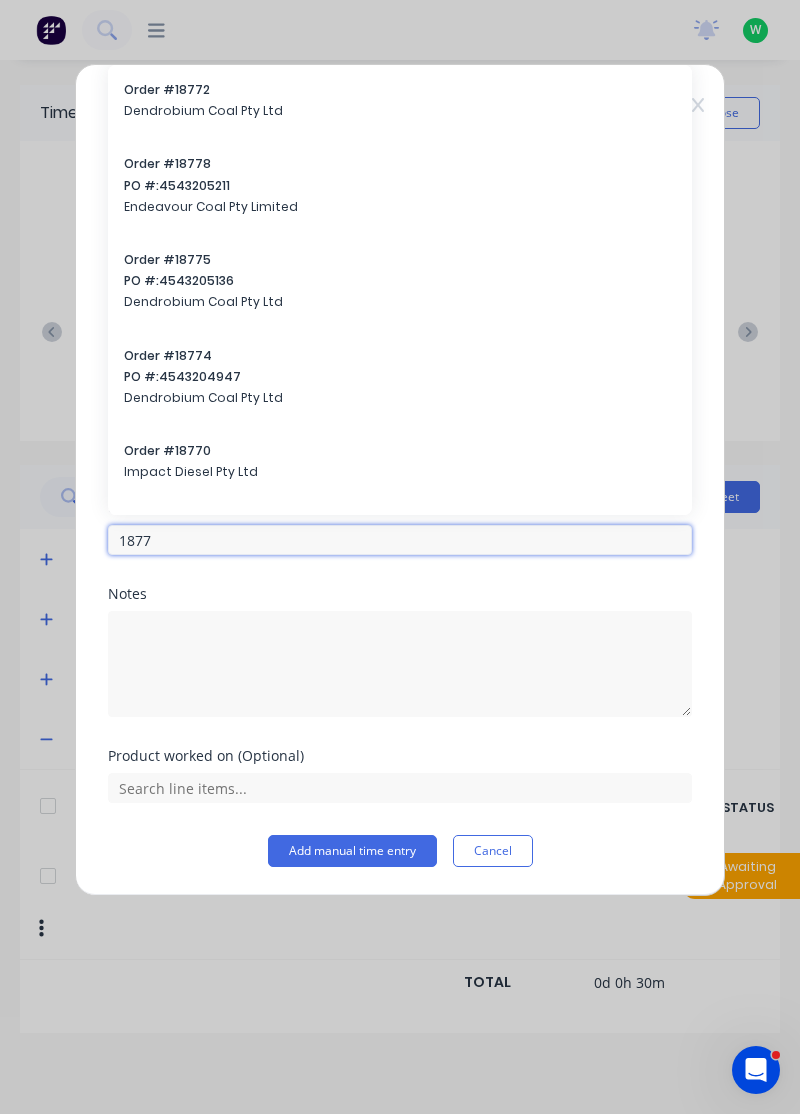 type on "18772" 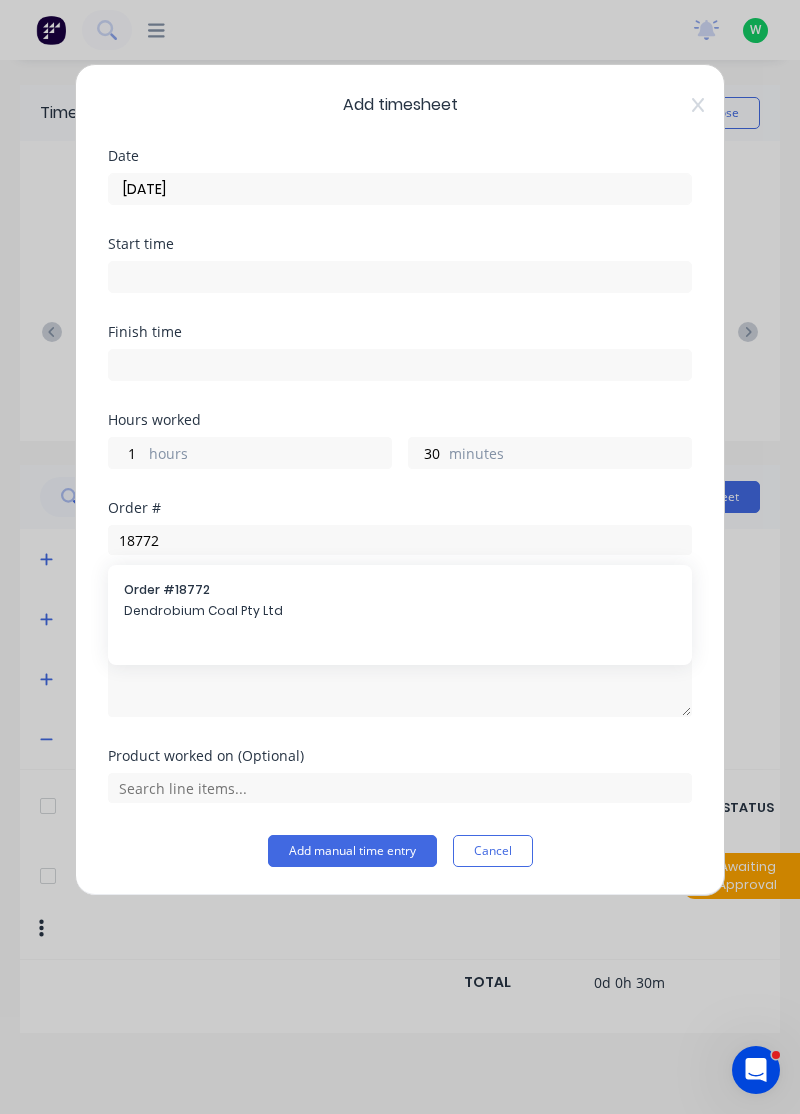 click on "Dendrobium Coal Pty Ltd" at bounding box center (400, 611) 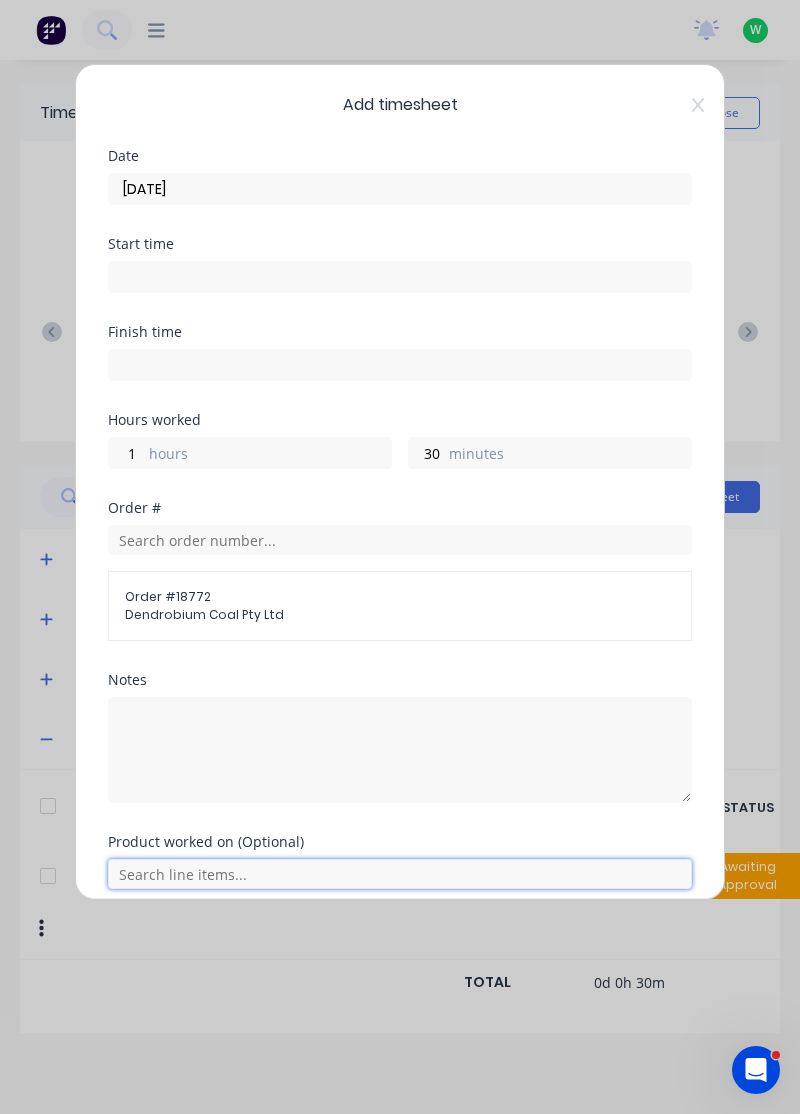 click at bounding box center (400, 874) 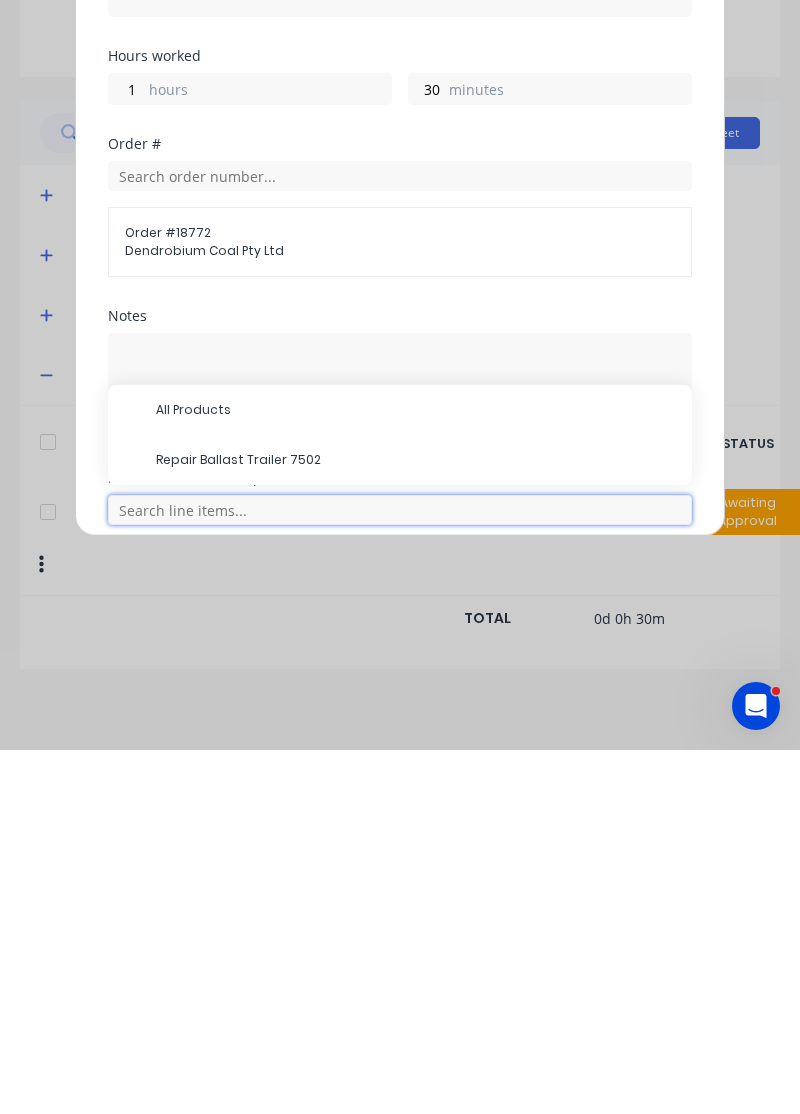 scroll, scrollTop: 94, scrollLeft: 0, axis: vertical 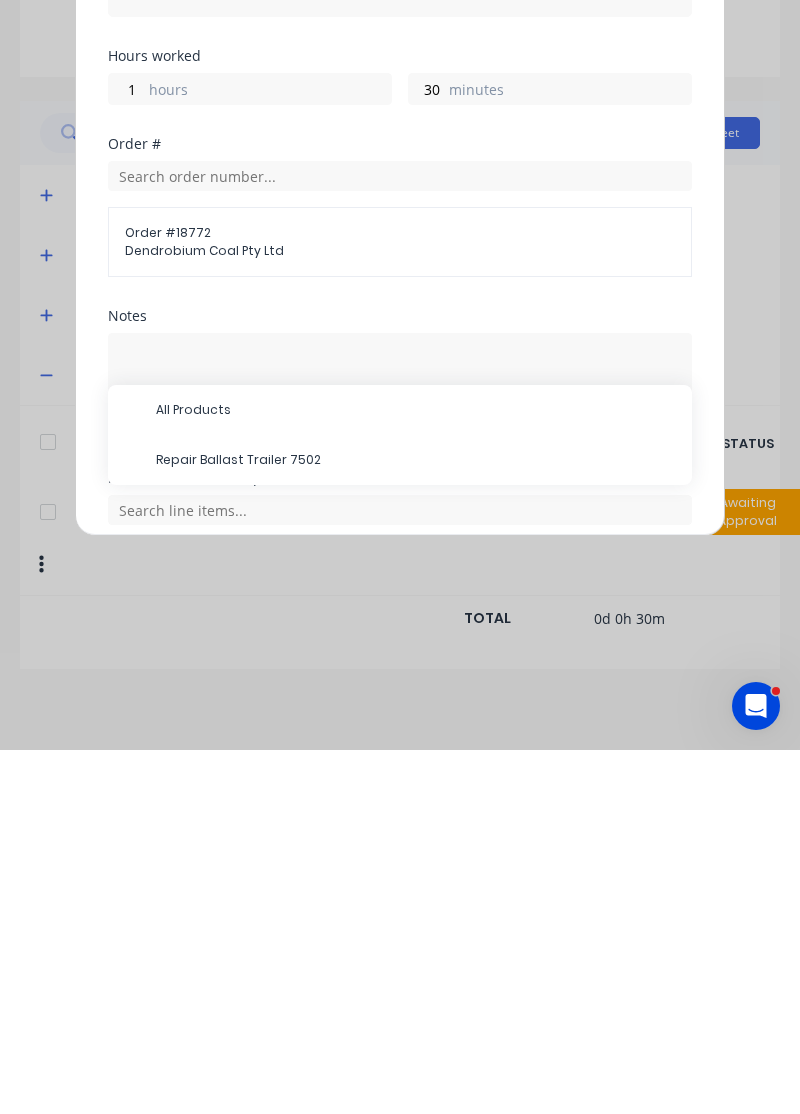 click on "Repair Ballast Trailer 7502" at bounding box center (416, 824) 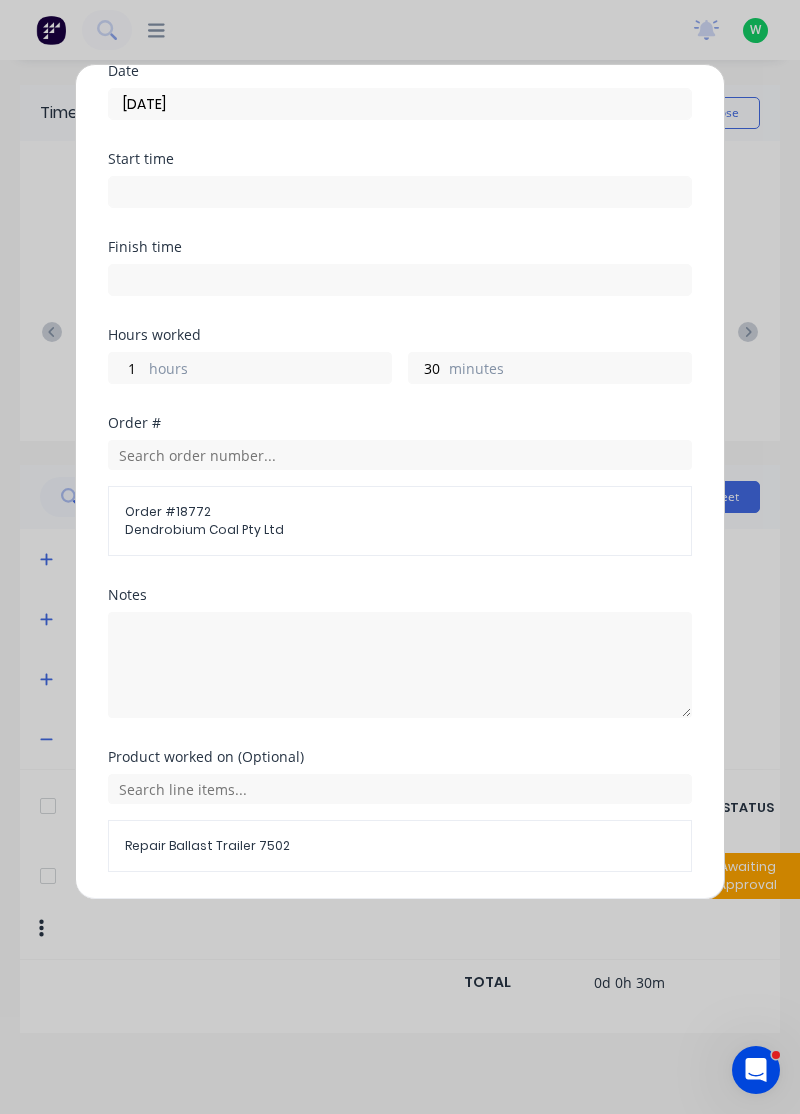 scroll, scrollTop: 145, scrollLeft: 0, axis: vertical 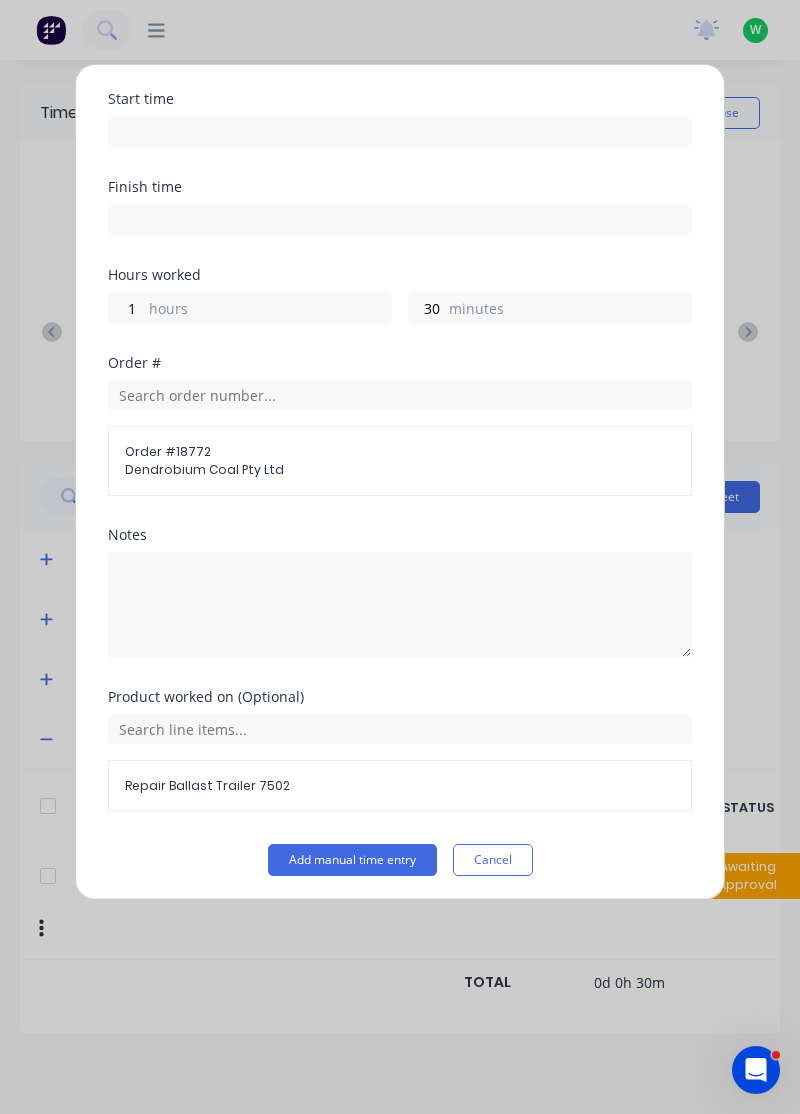 click on "Add manual time entry" at bounding box center [352, 860] 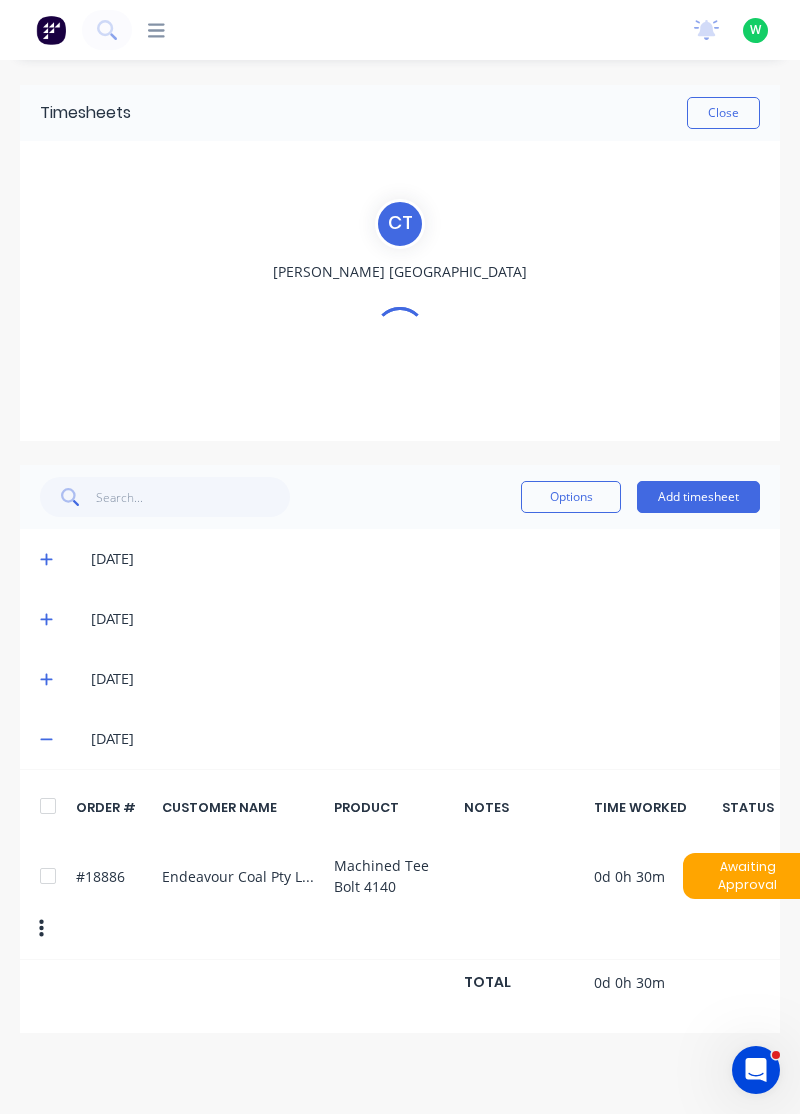 scroll, scrollTop: 0, scrollLeft: 0, axis: both 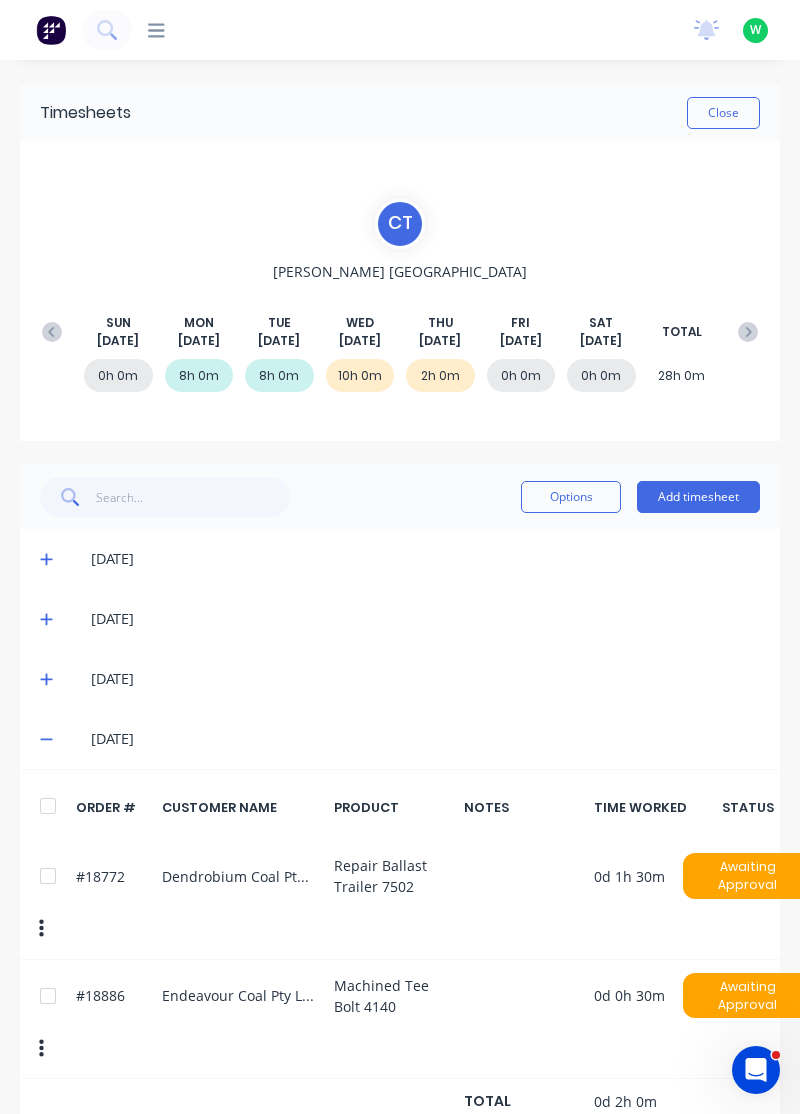 click on "Add timesheet" at bounding box center [698, 497] 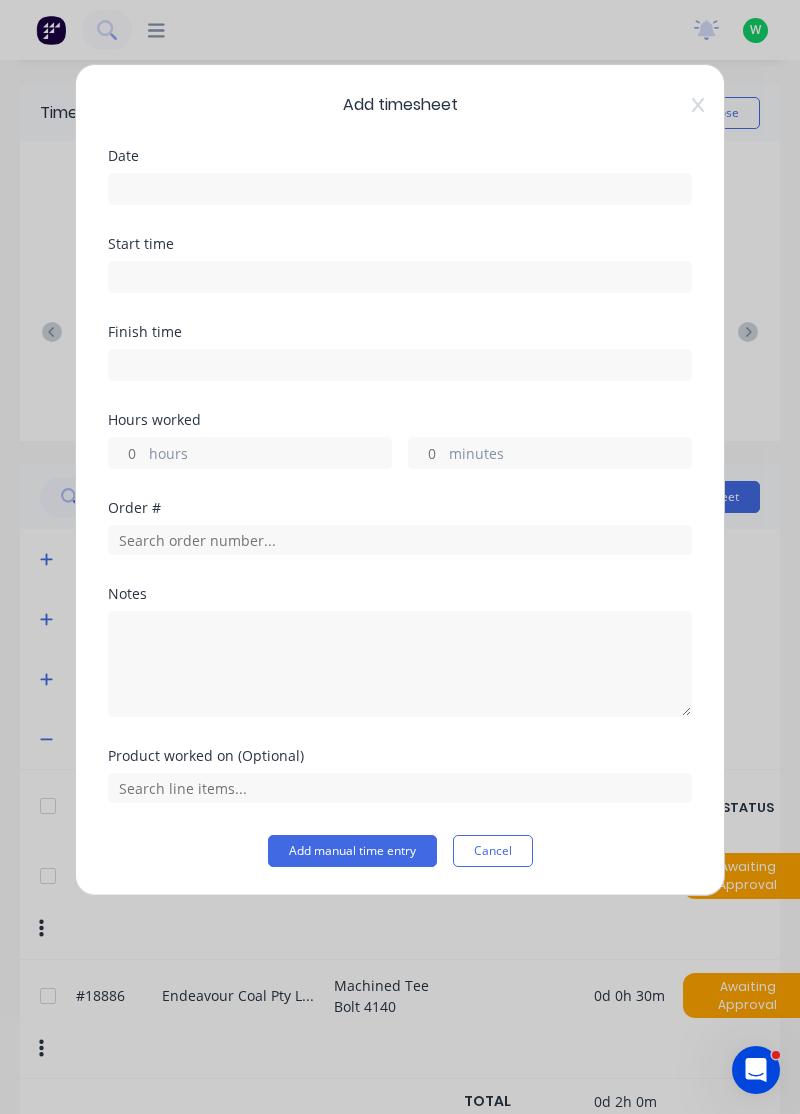 click at bounding box center [400, 189] 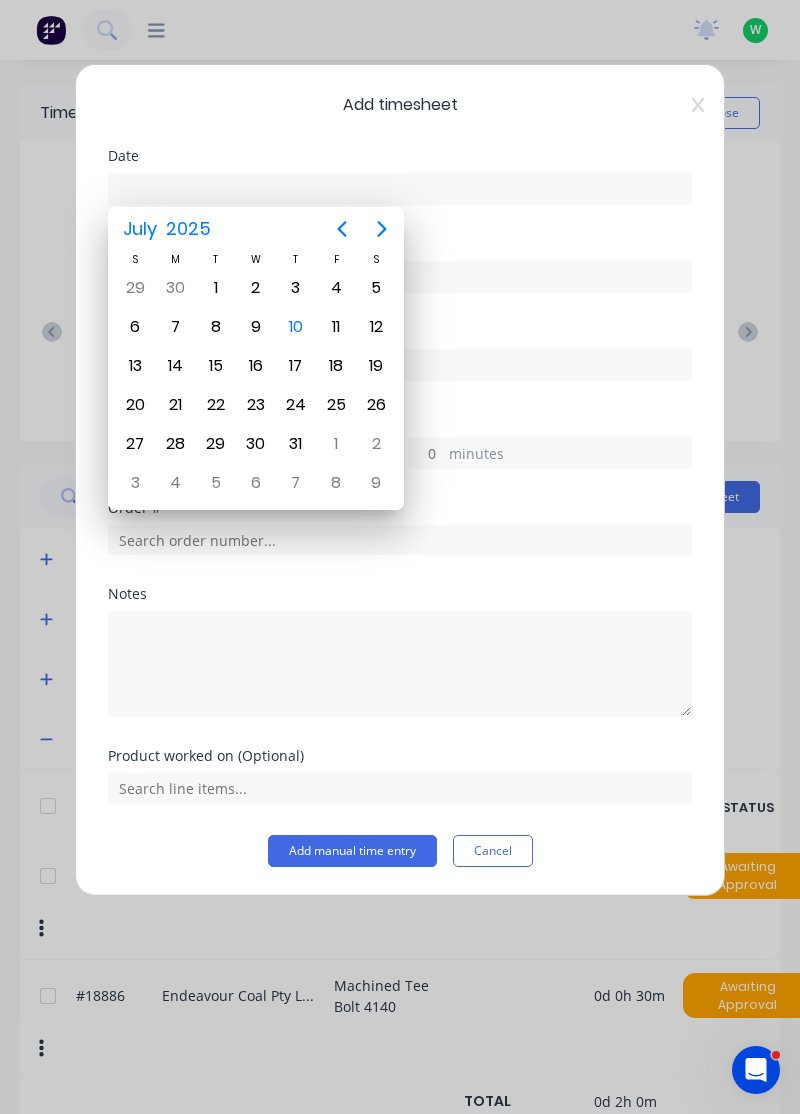 click on "10" at bounding box center [296, 327] 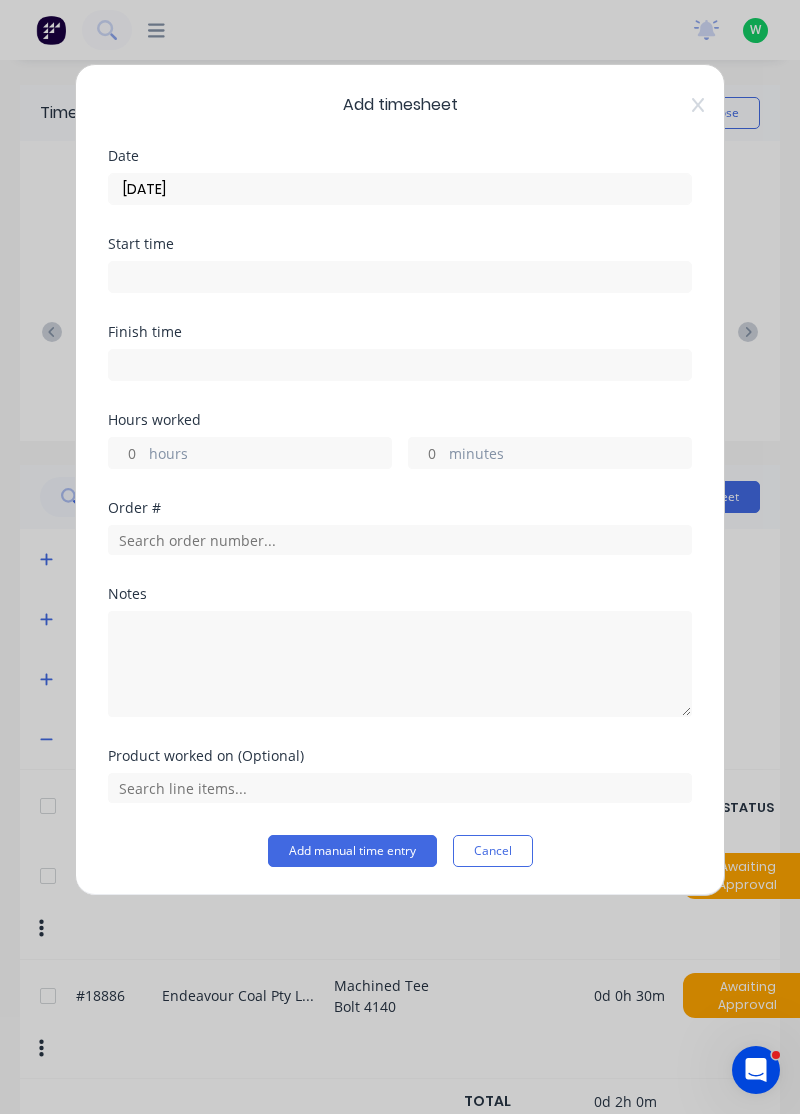 click on "minutes" at bounding box center (570, 455) 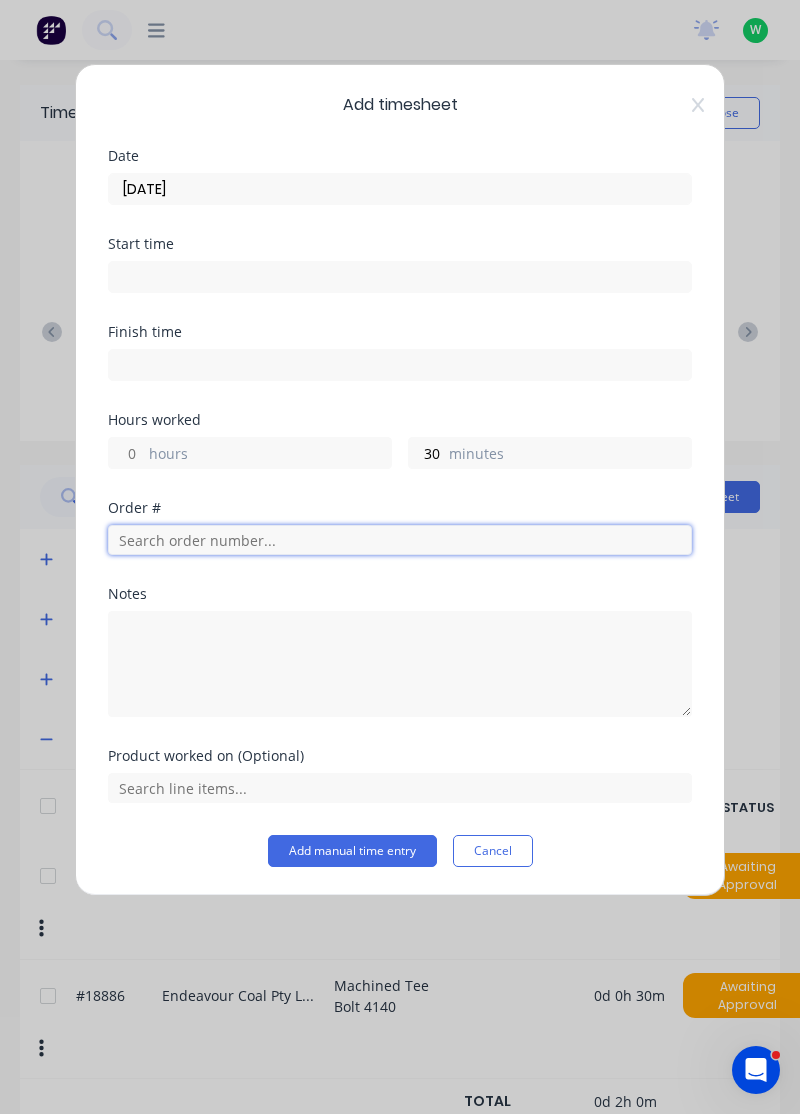 click at bounding box center [400, 540] 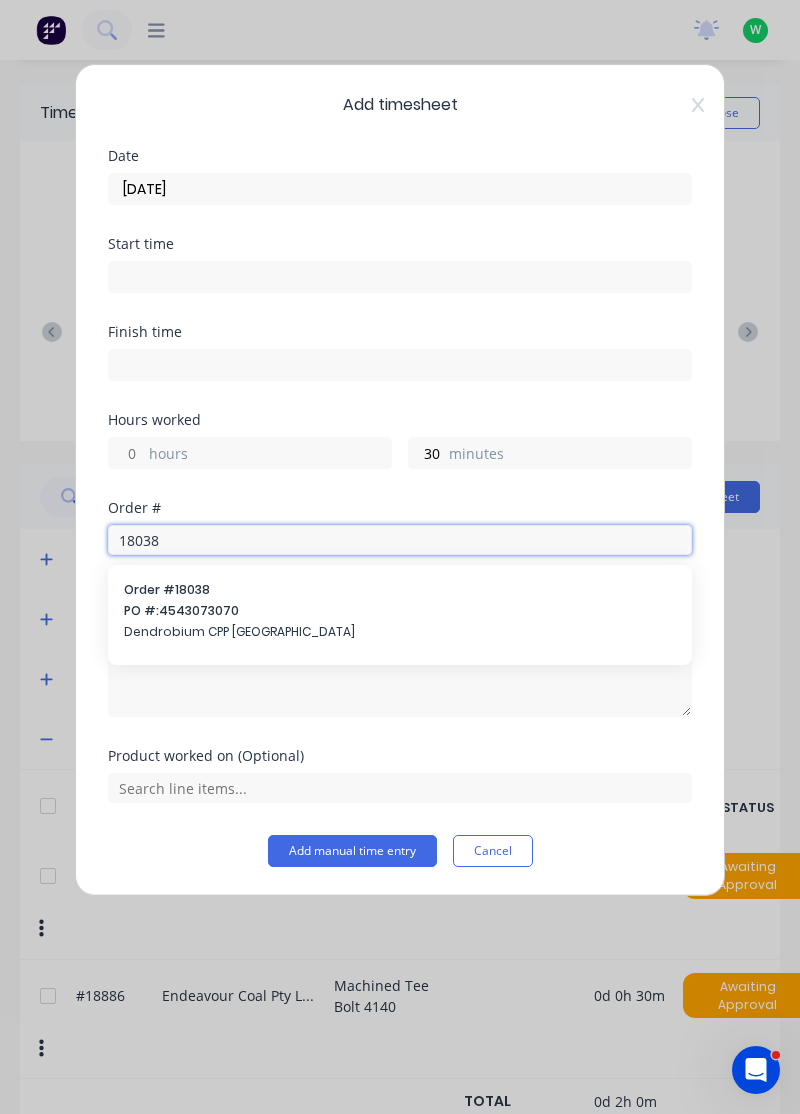 type on "18038" 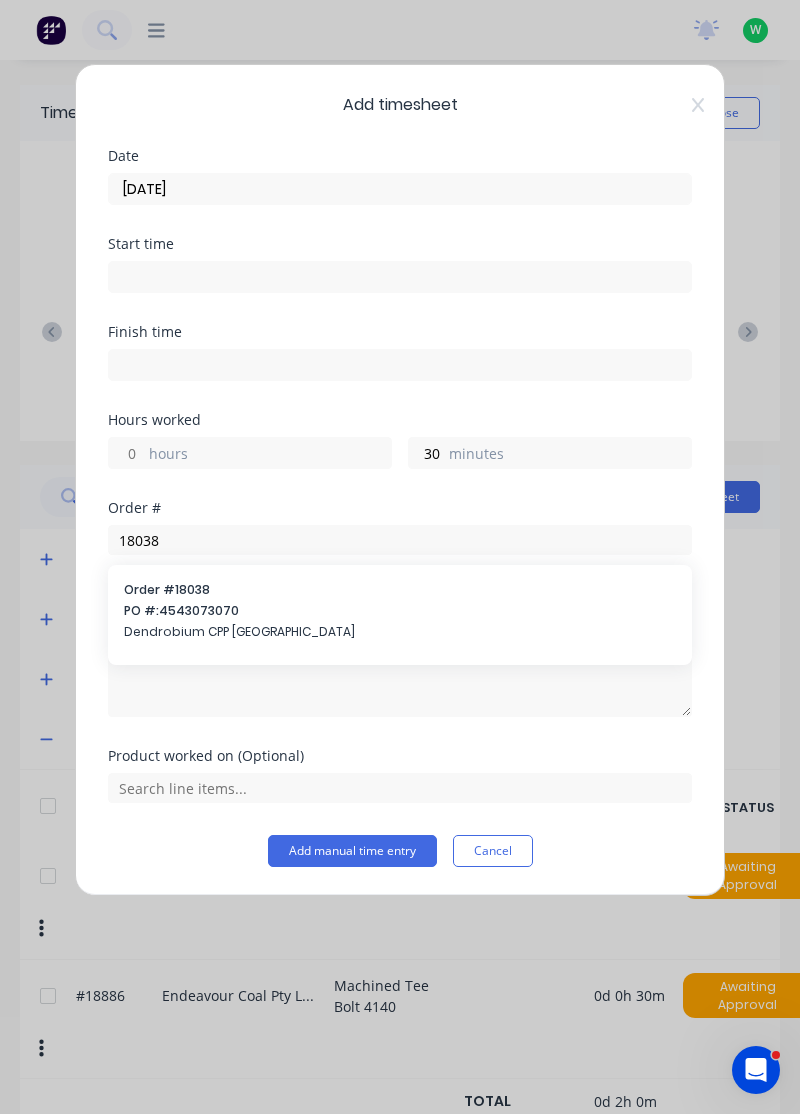 click on "PO #:  4543073070" at bounding box center (400, 611) 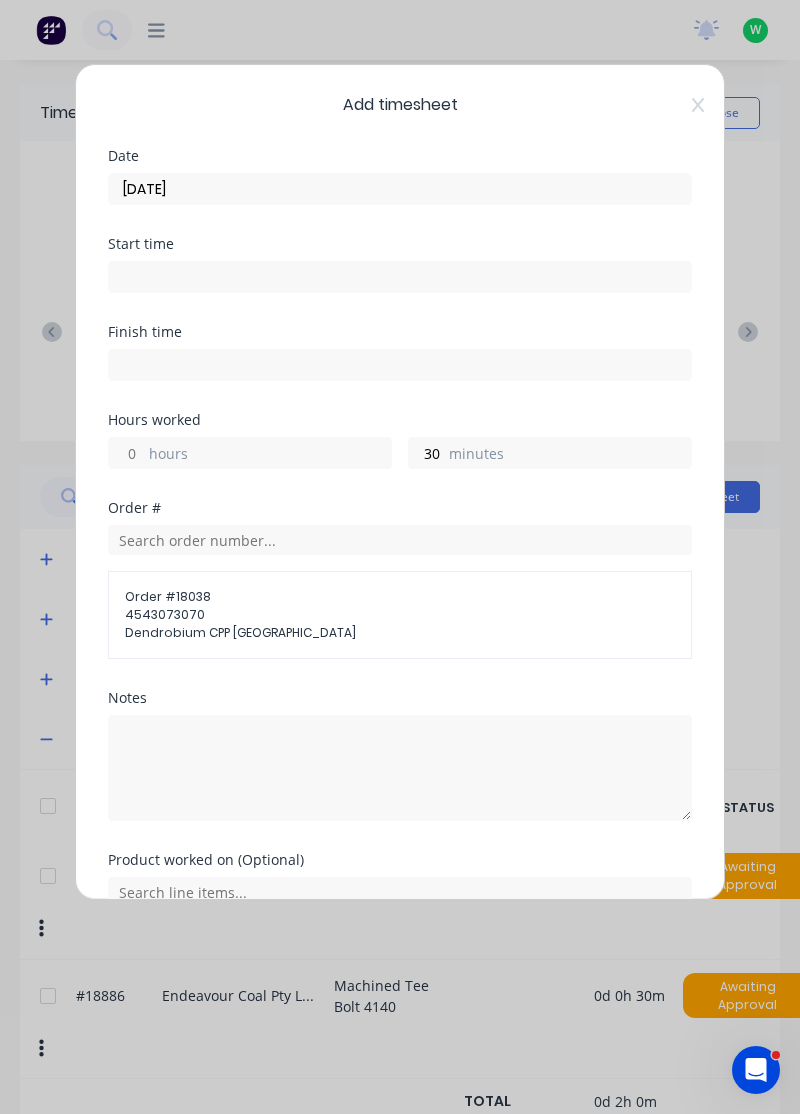 scroll, scrollTop: 96, scrollLeft: 0, axis: vertical 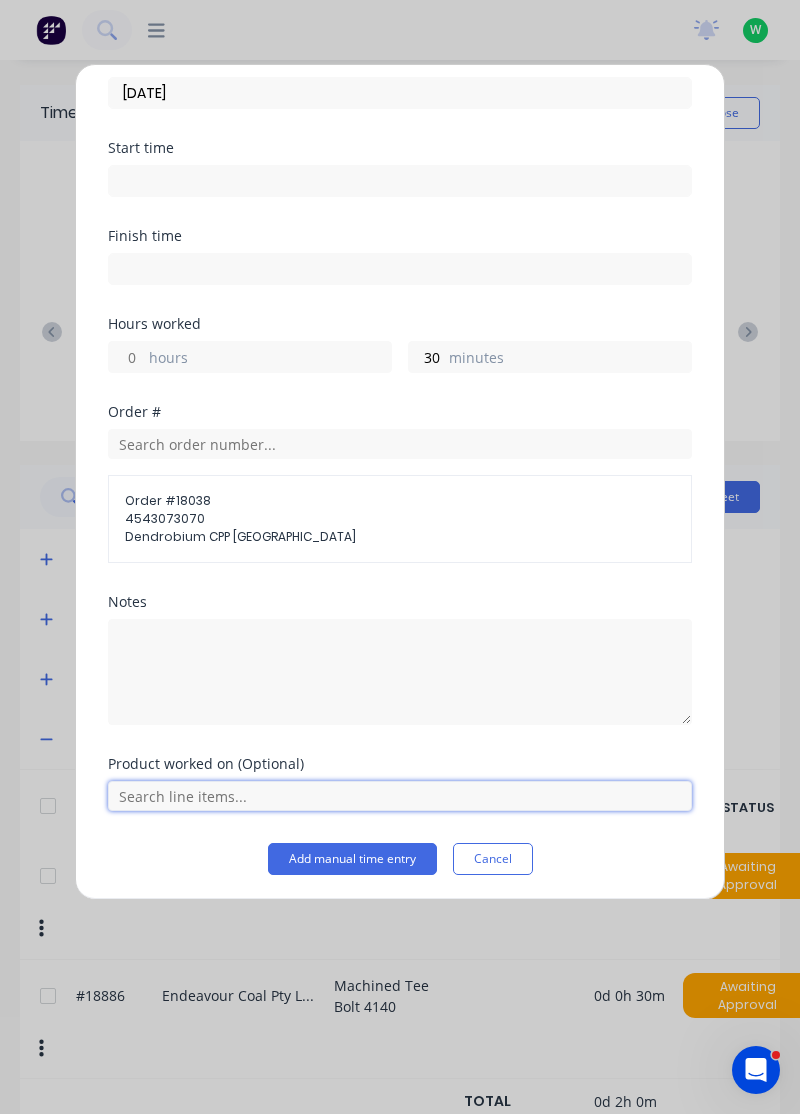 click at bounding box center (400, 796) 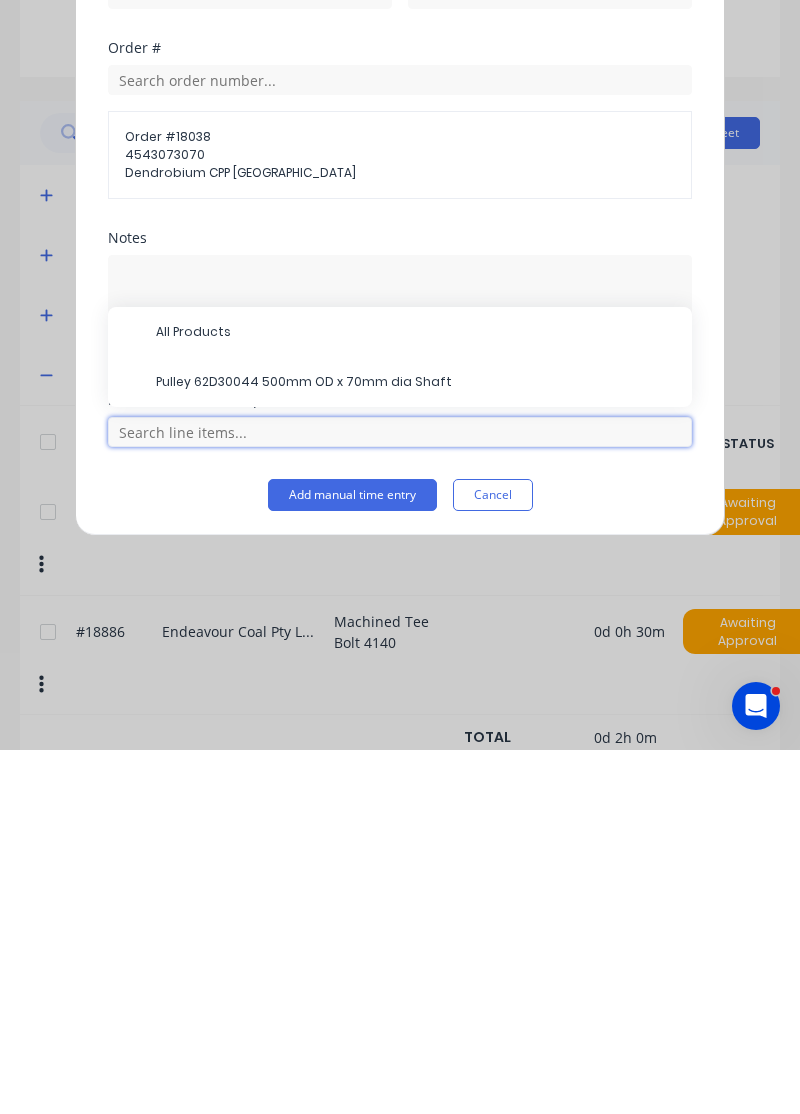 scroll, scrollTop: 53, scrollLeft: 0, axis: vertical 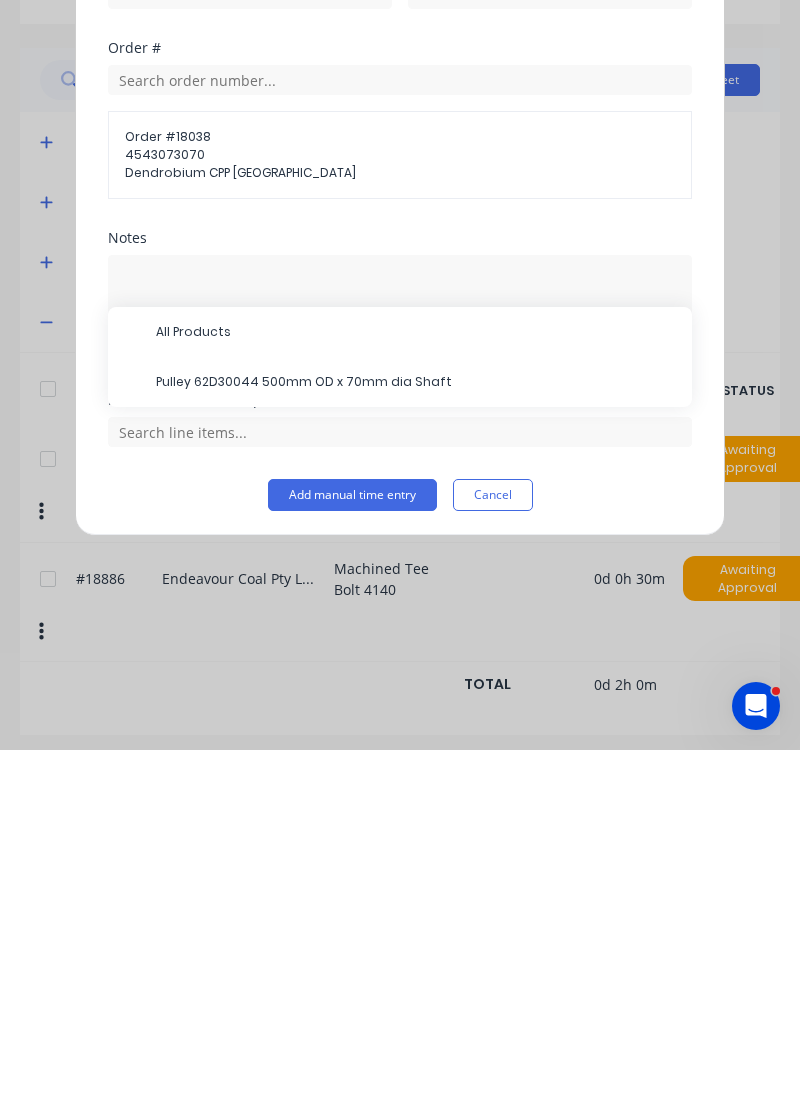 click on "Pulley 62D30044 500mm OD x 70mm dia Shaft" at bounding box center (416, 746) 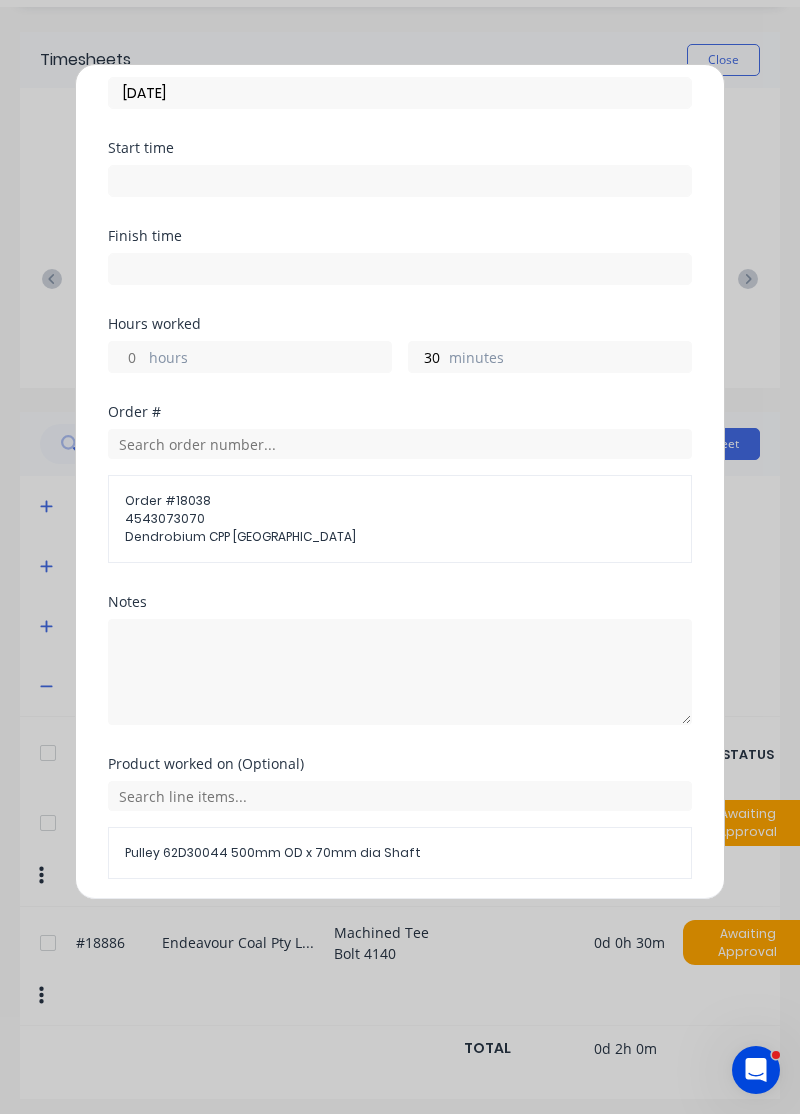 scroll, scrollTop: 163, scrollLeft: 0, axis: vertical 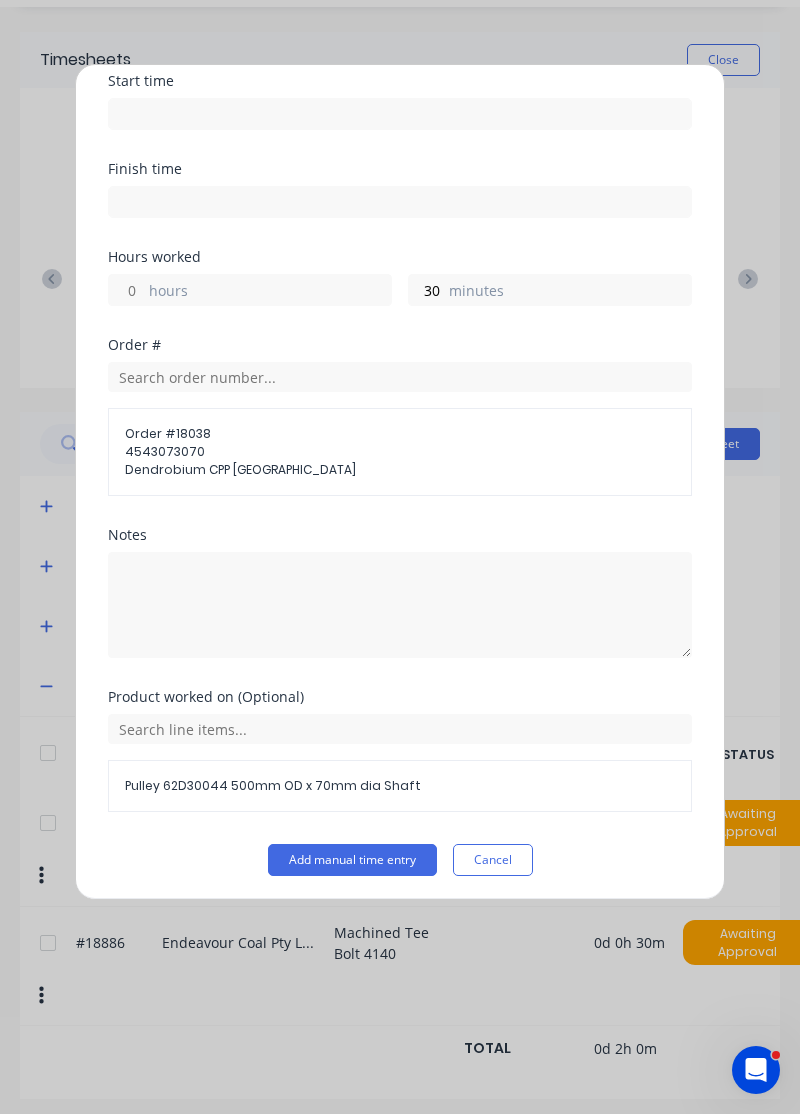 click on "Add manual time entry" at bounding box center [352, 860] 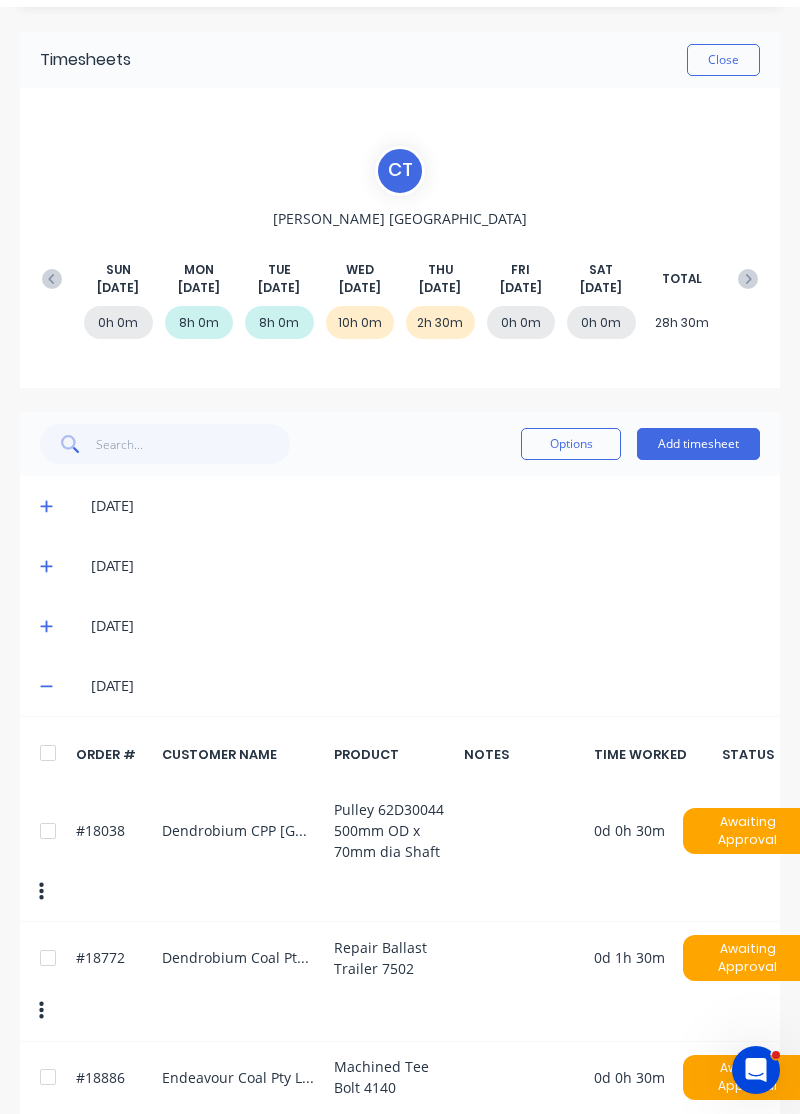 scroll, scrollTop: 0, scrollLeft: 0, axis: both 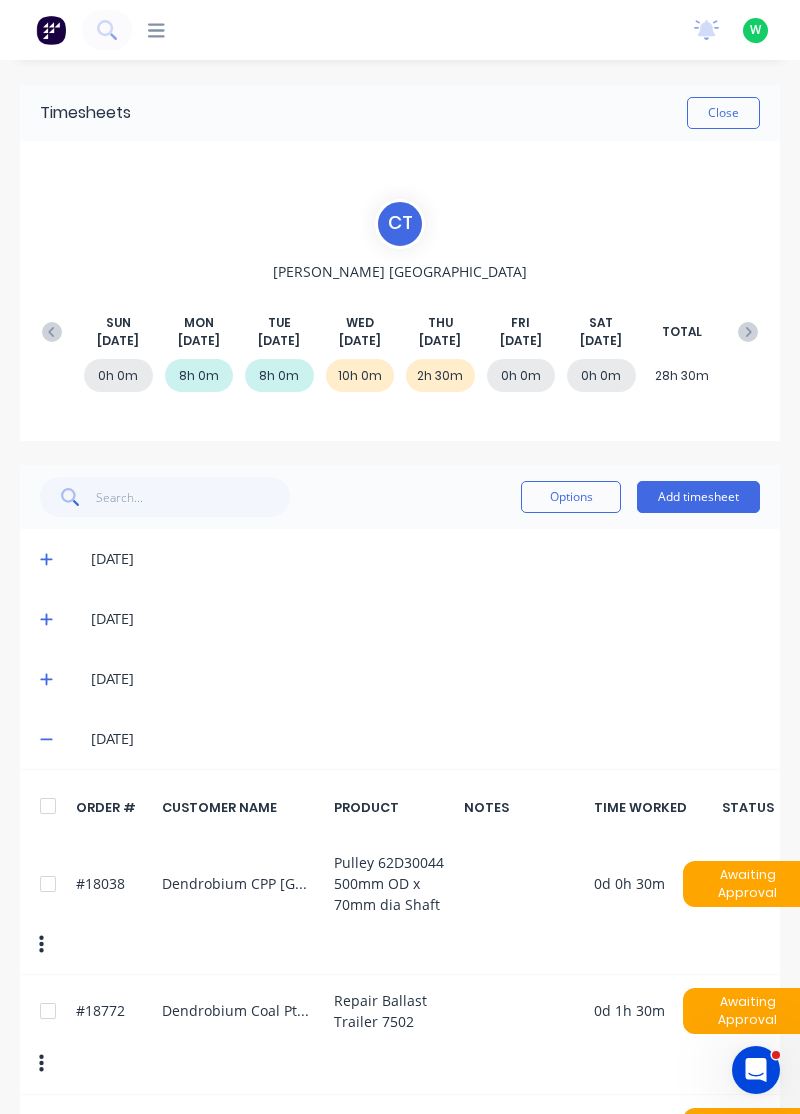 click on "Add timesheet" at bounding box center [698, 497] 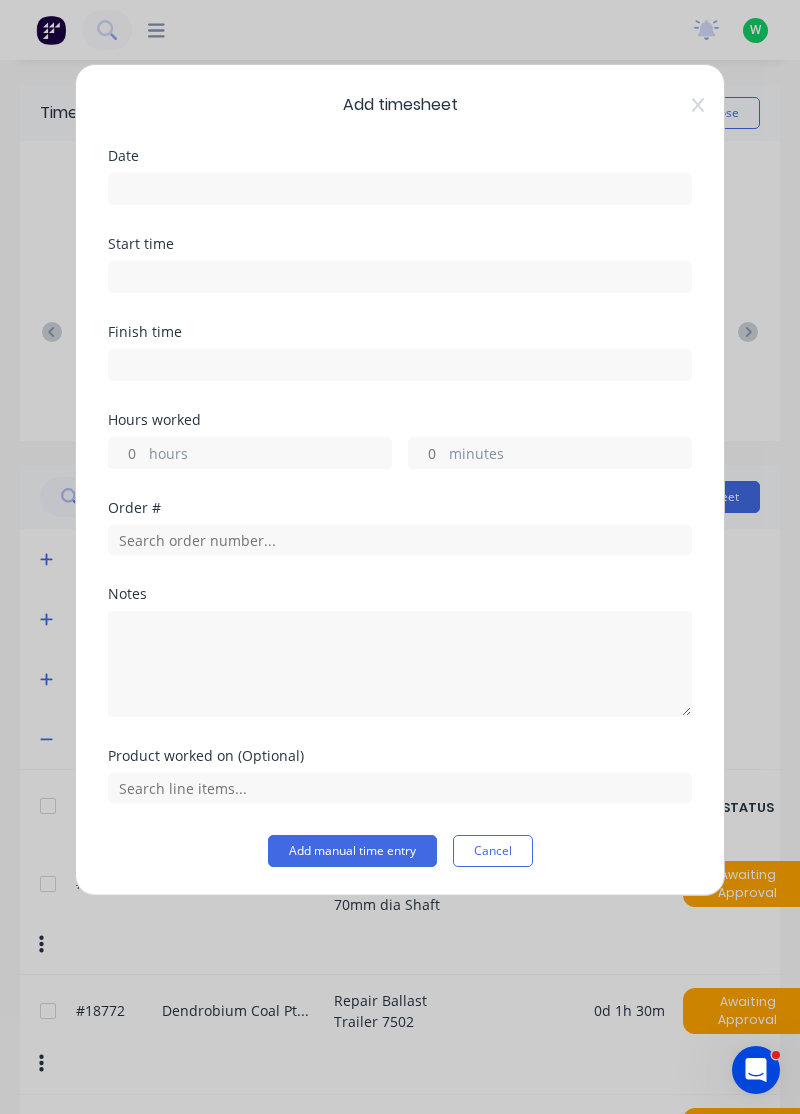 click at bounding box center [400, 189] 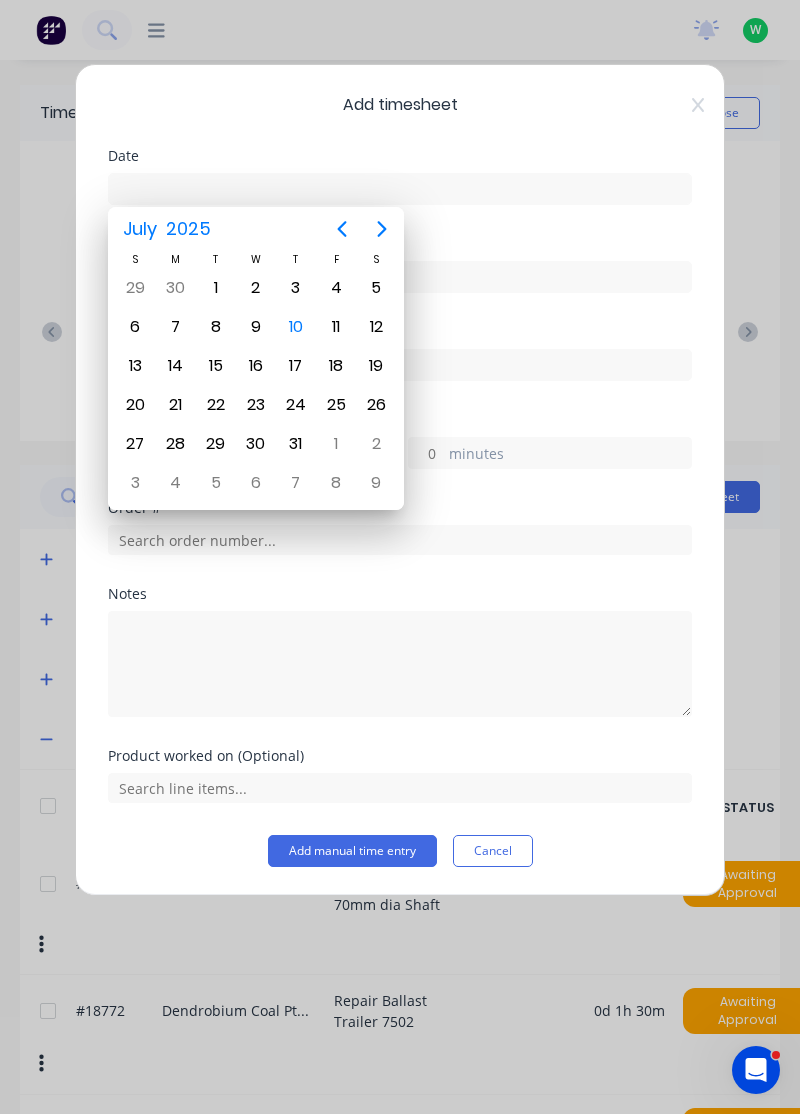 click on "10" at bounding box center [296, 327] 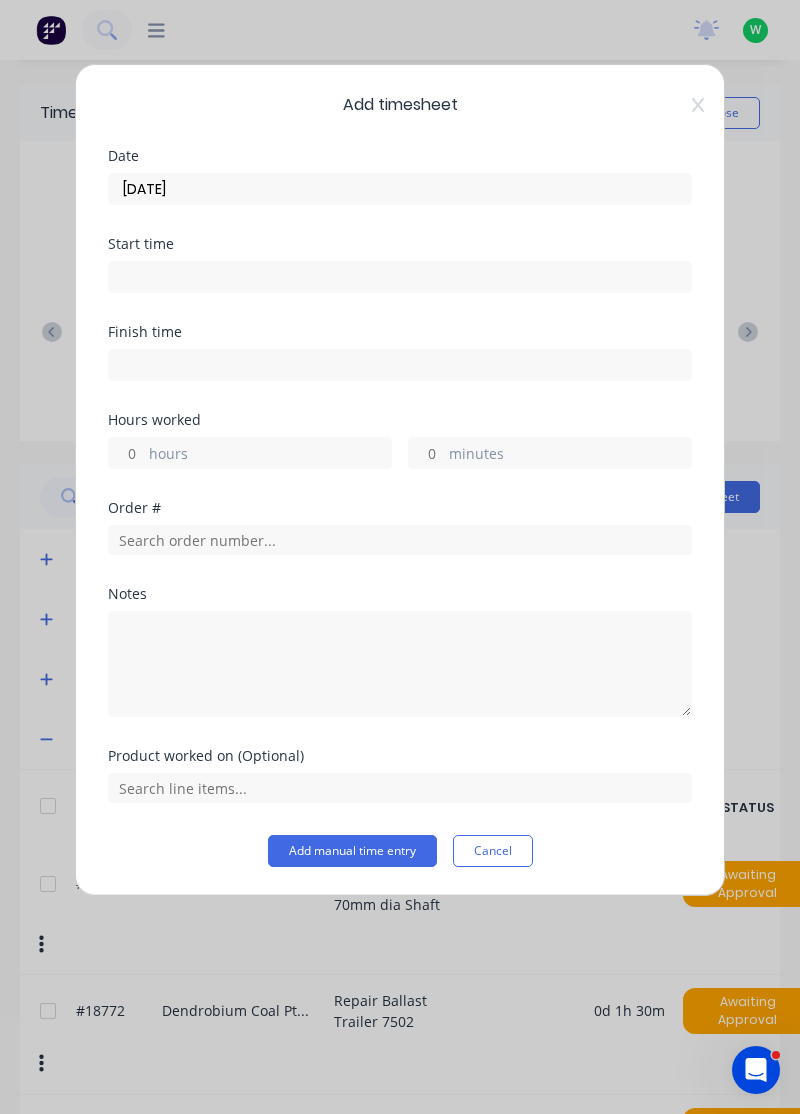 click on "minutes" at bounding box center (426, 453) 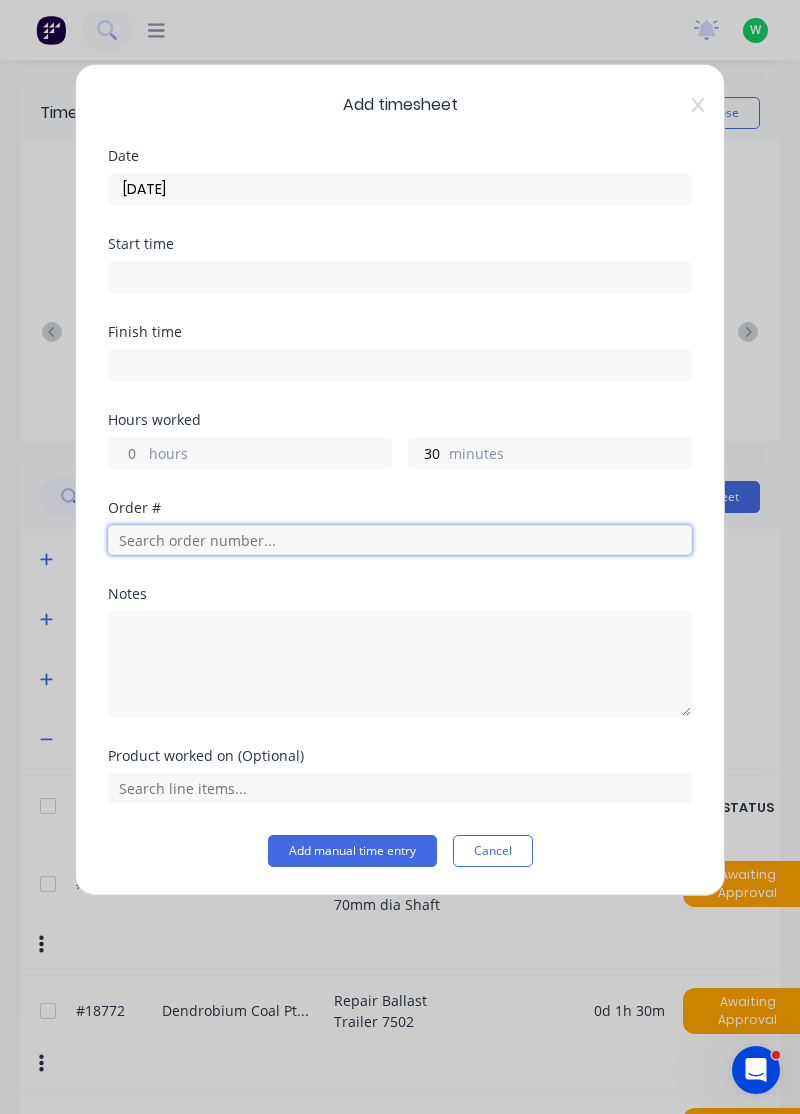 click at bounding box center [400, 540] 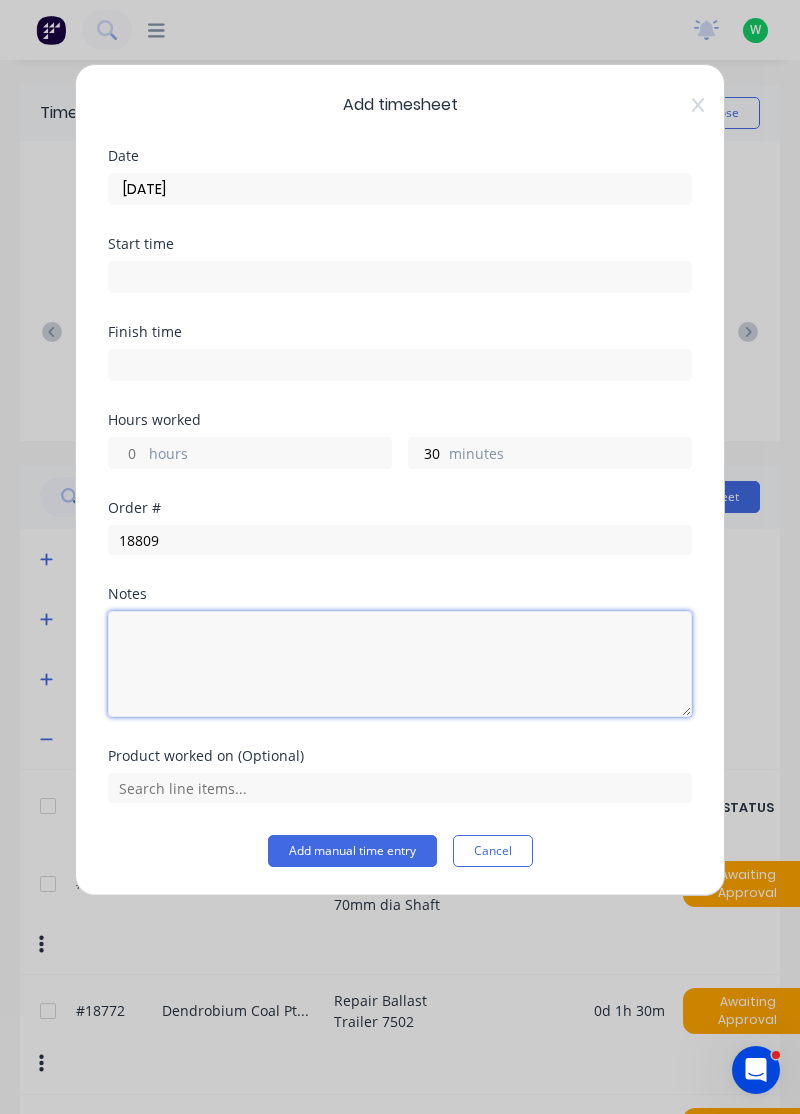 click at bounding box center [400, 664] 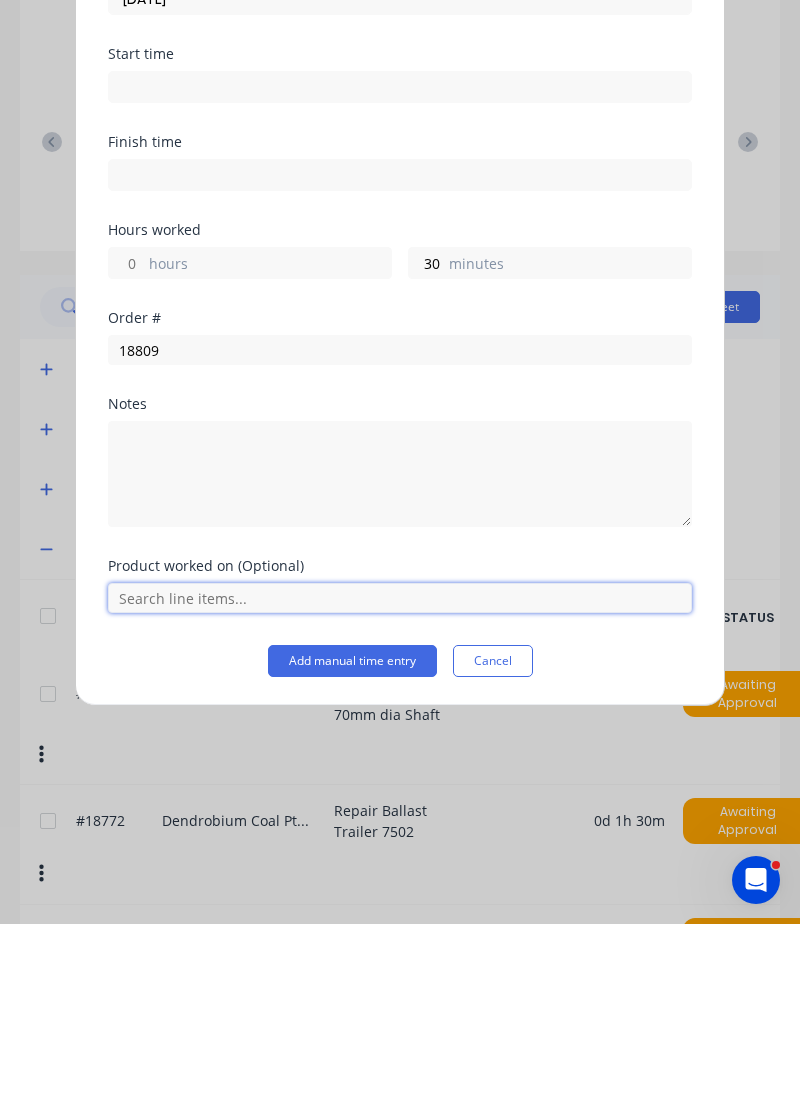 click at bounding box center [400, 788] 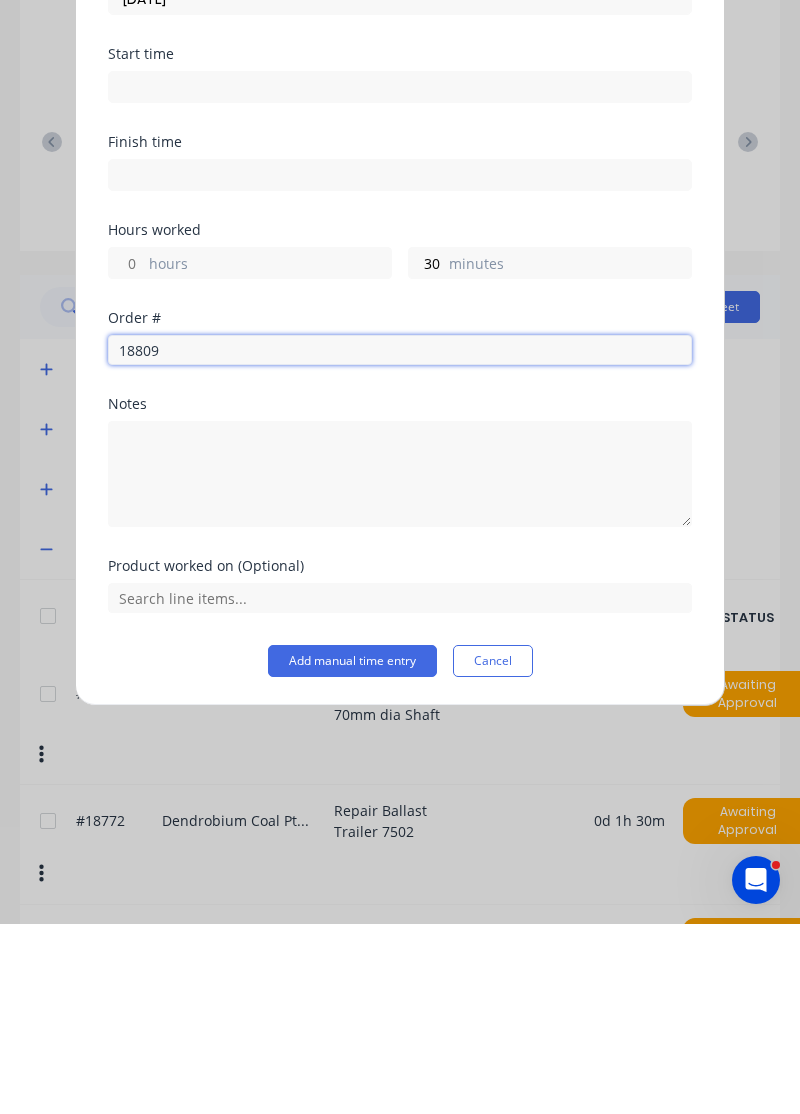 click on "18809" at bounding box center [400, 540] 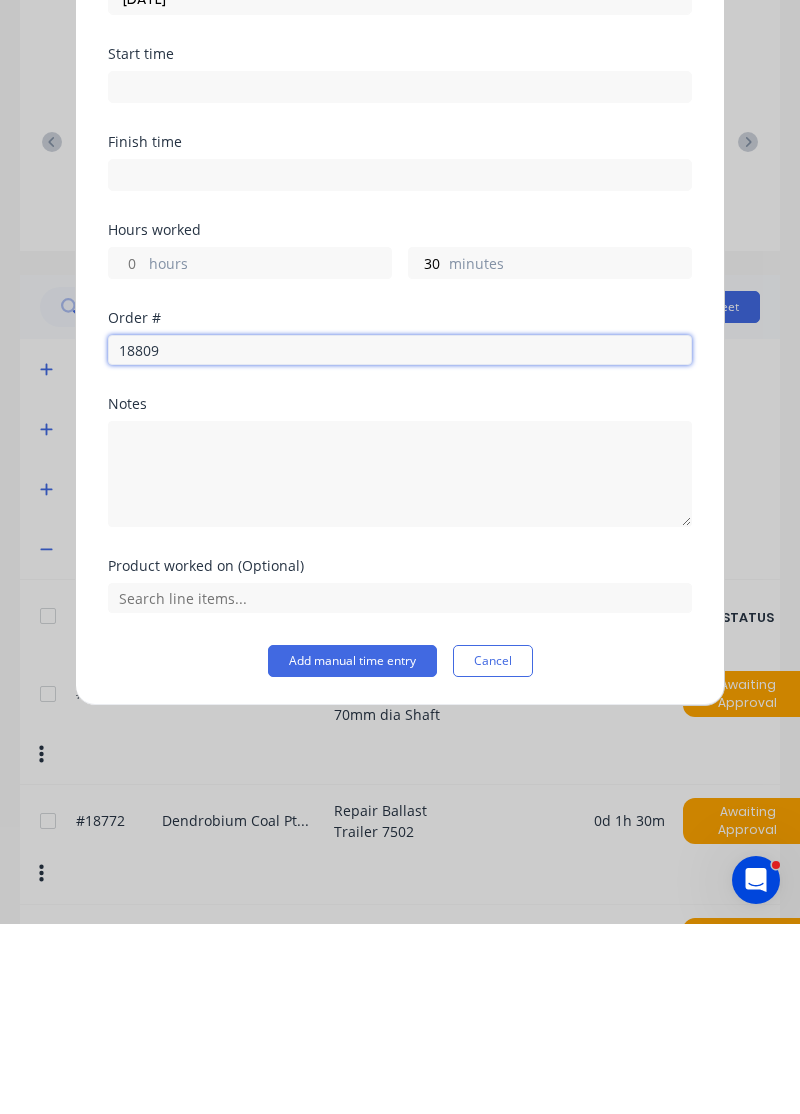 click on "18809" at bounding box center [400, 540] 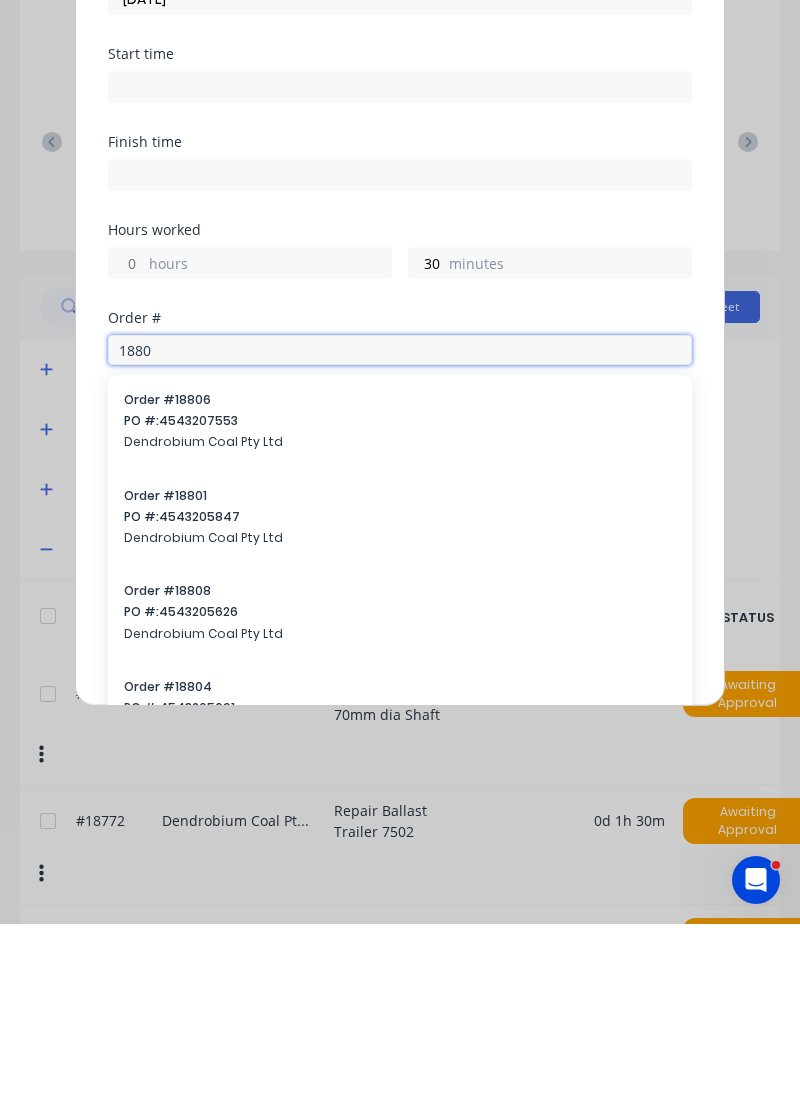 type on "18809" 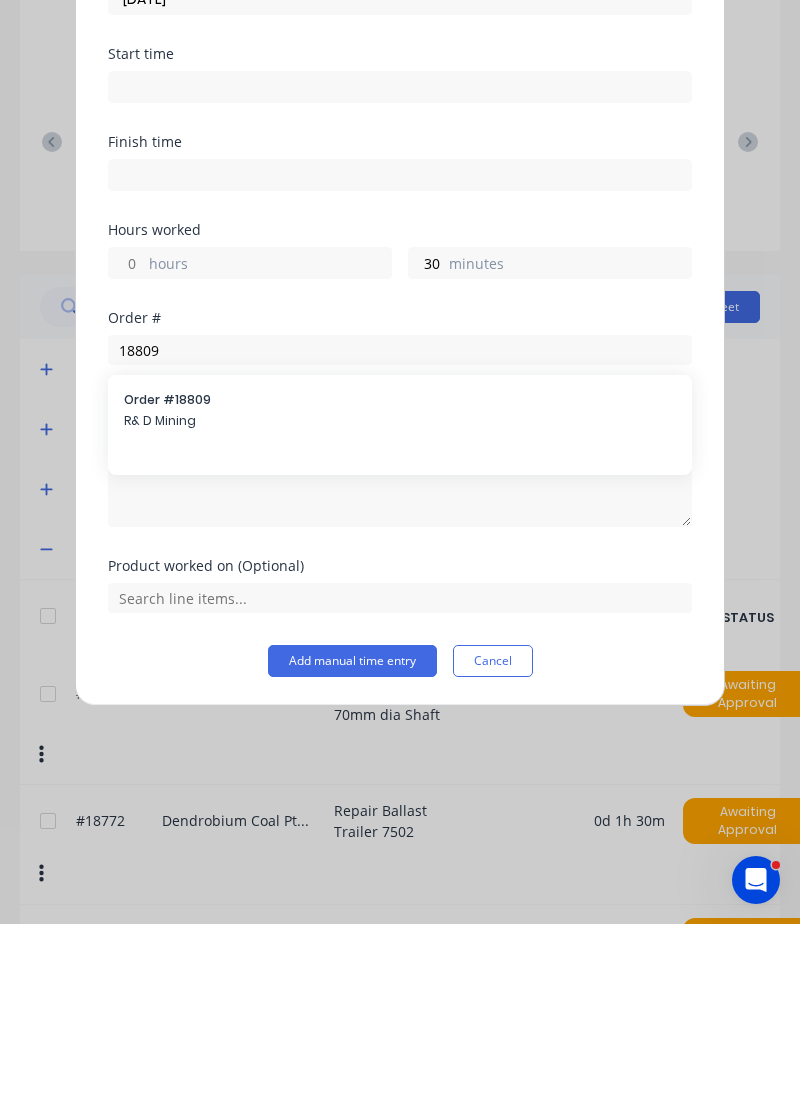 click on "Order # 18809 R& D Mining" at bounding box center (400, 602) 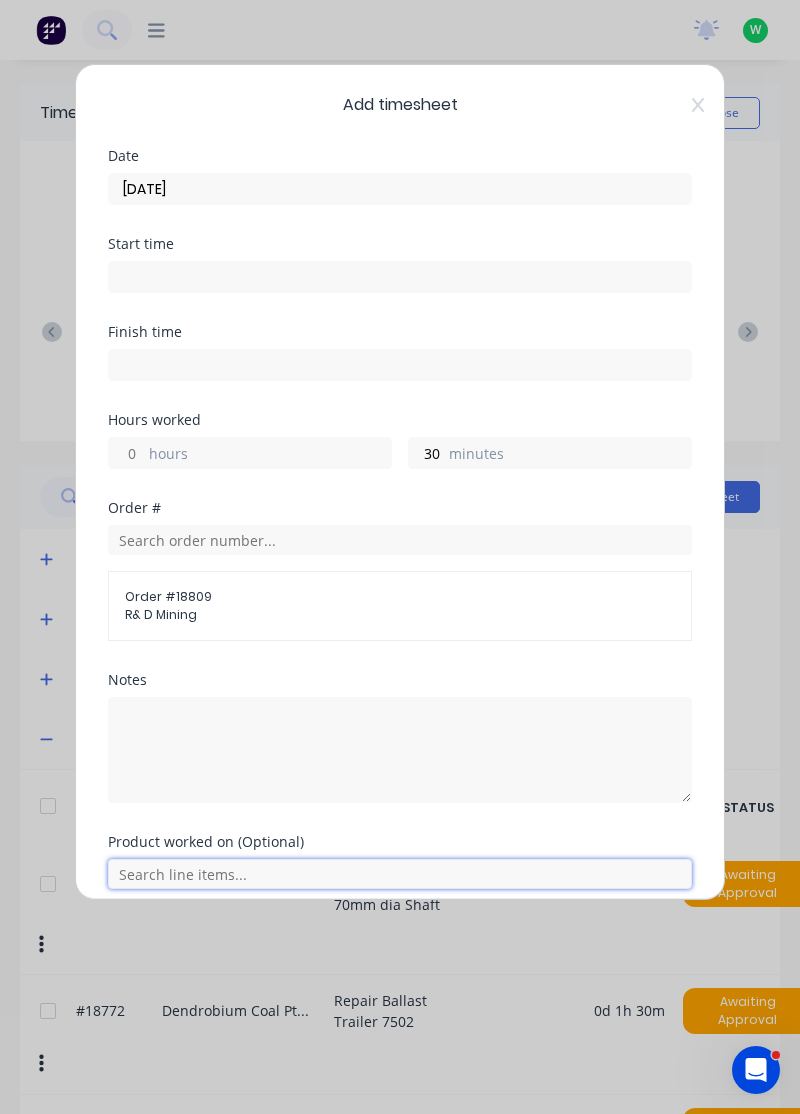 click at bounding box center (400, 874) 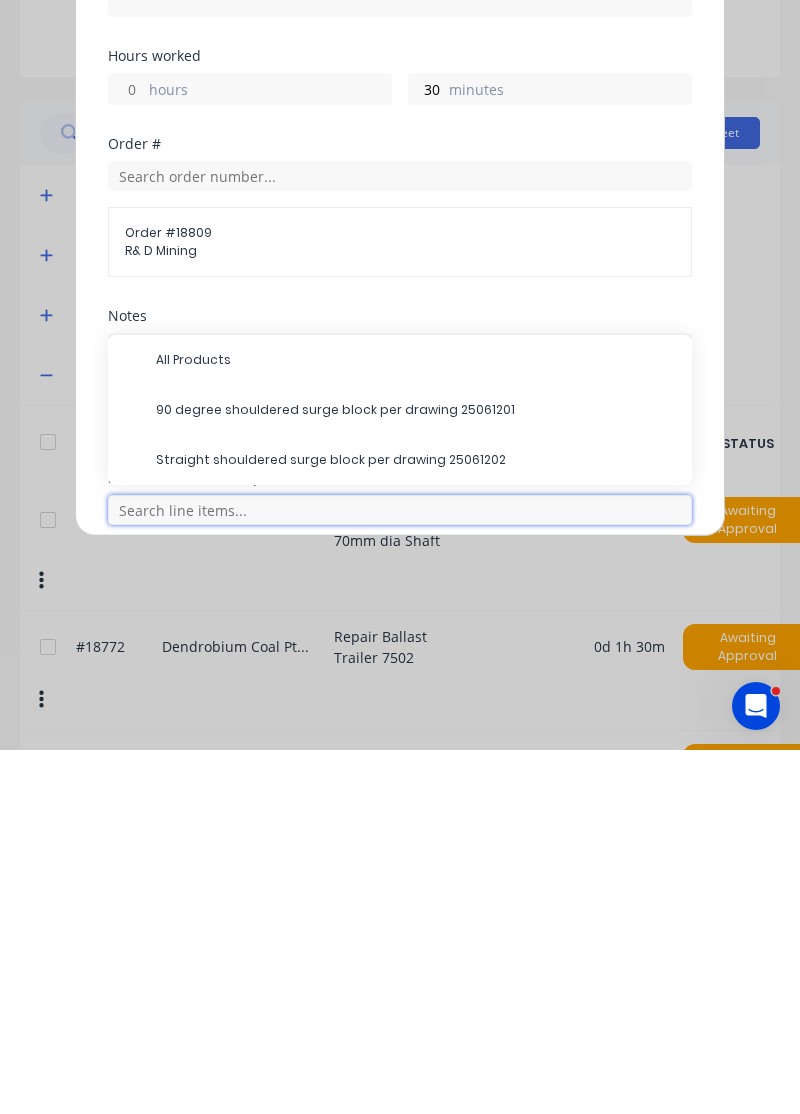 scroll, scrollTop: 84, scrollLeft: 0, axis: vertical 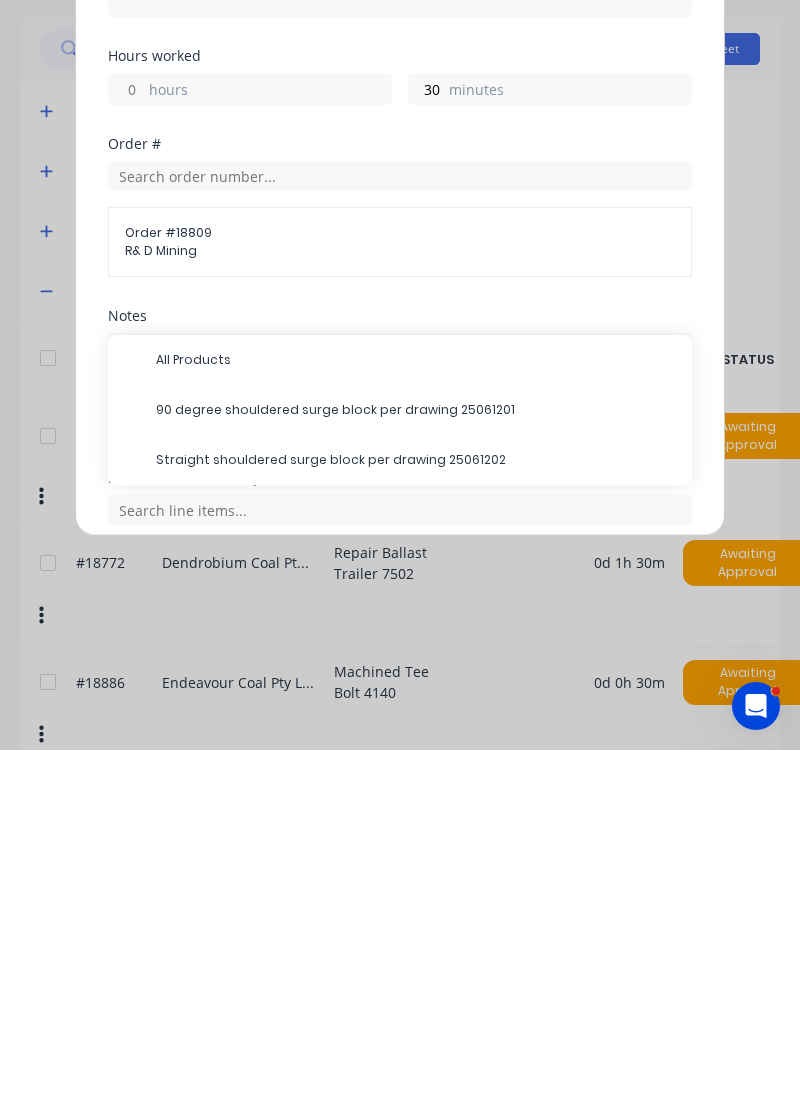 click on "90 degree shouldered surge block per drawing 25061201" at bounding box center [416, 774] 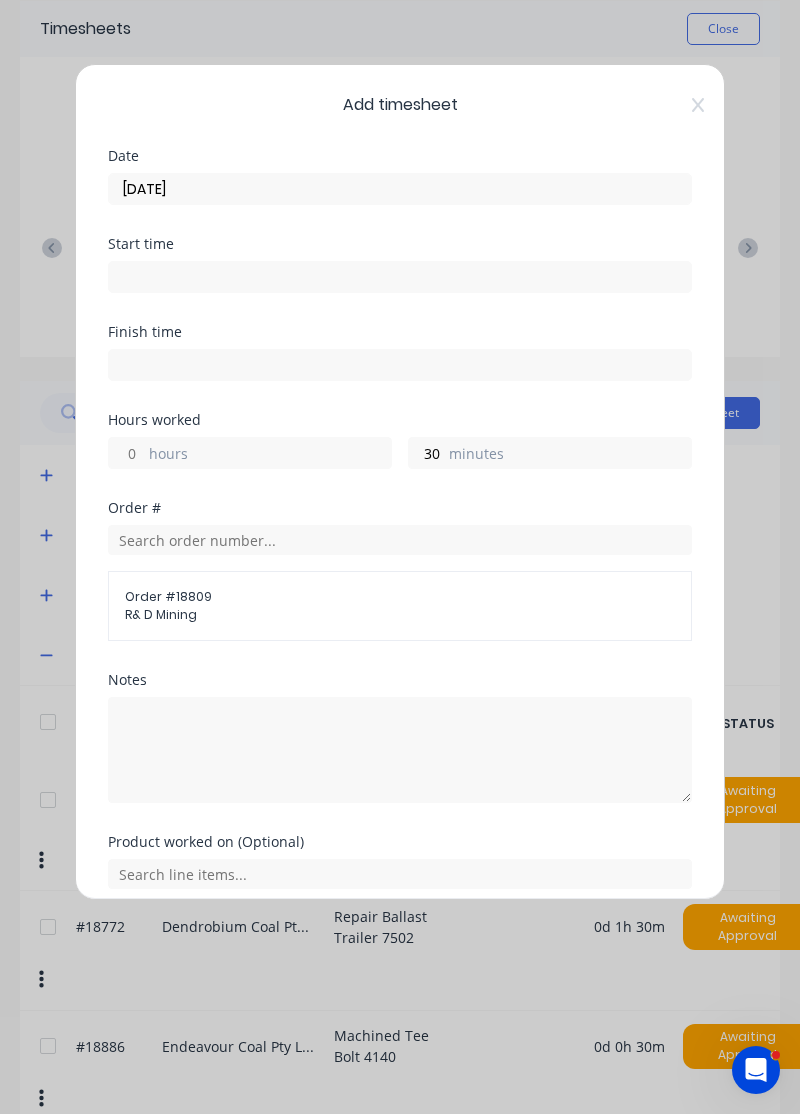 scroll, scrollTop: 74, scrollLeft: 0, axis: vertical 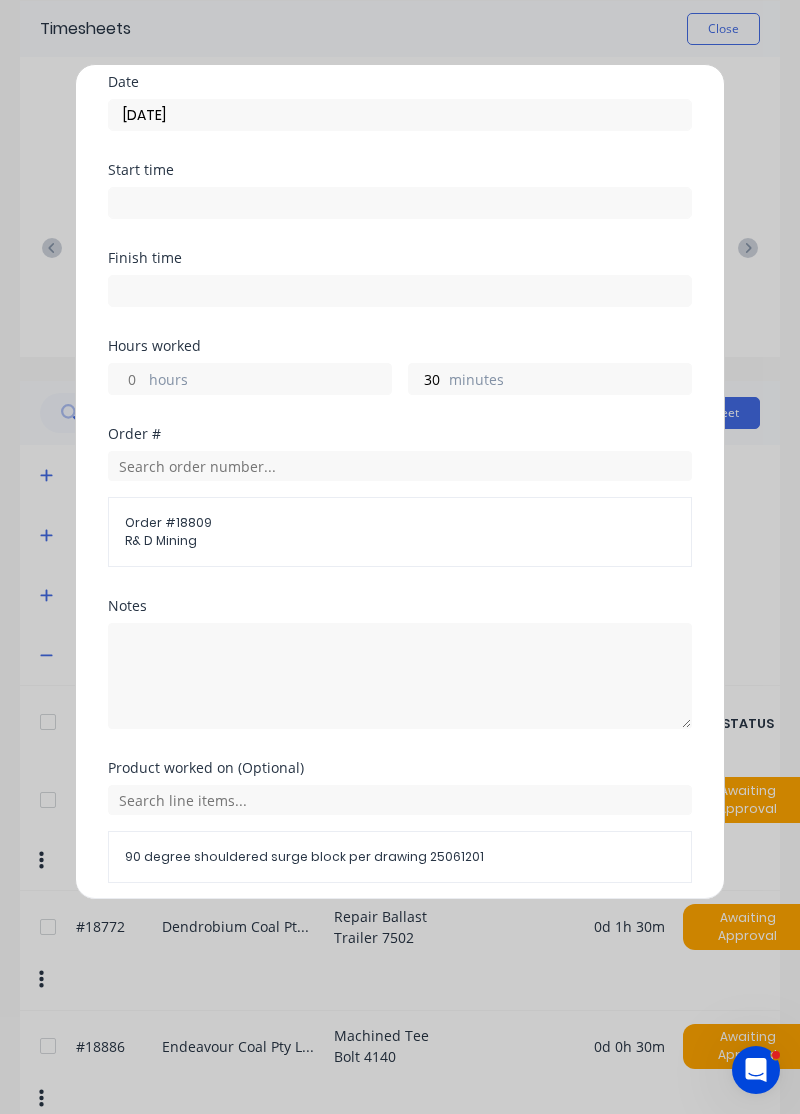 click on "Add manual time entry" at bounding box center (352, 931) 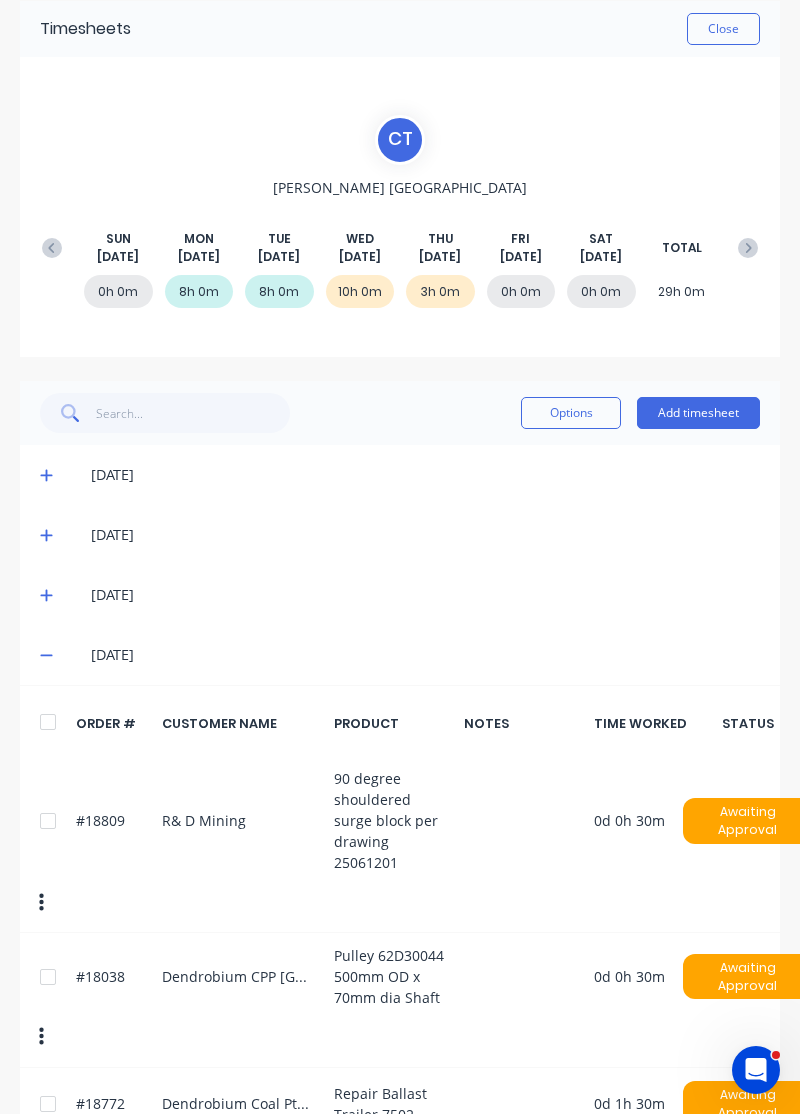 click on "Add timesheet" at bounding box center (698, 413) 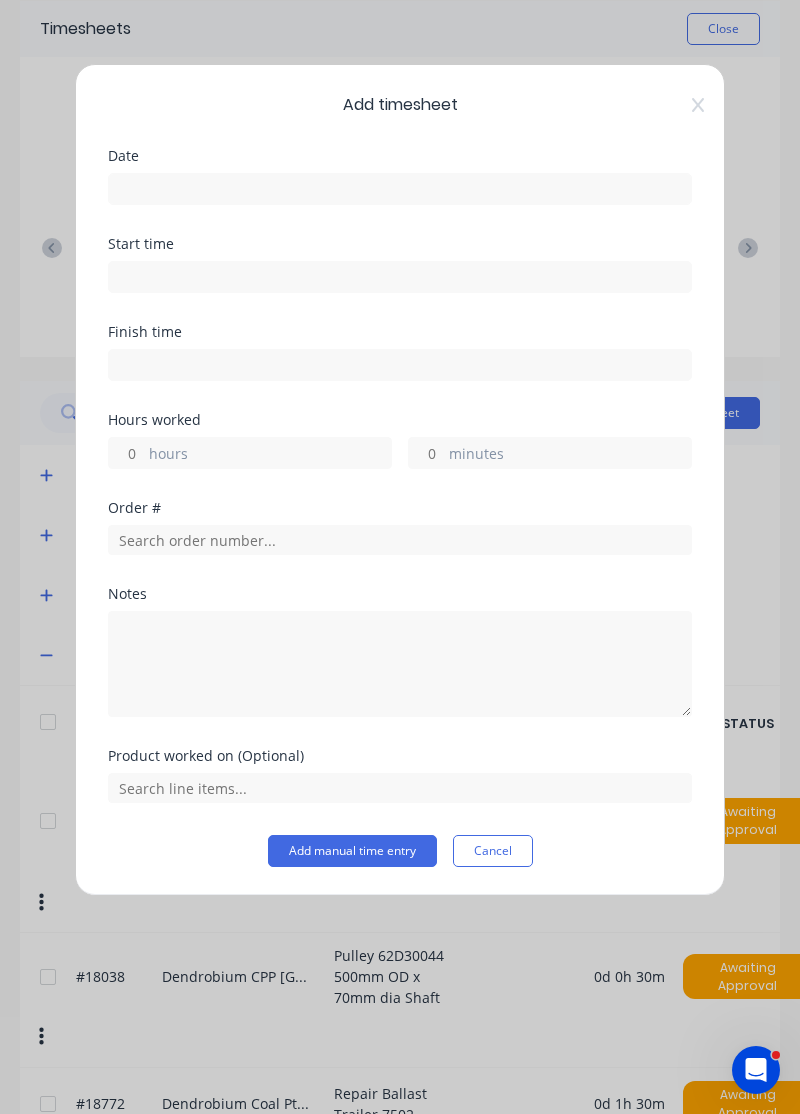 click at bounding box center [400, 189] 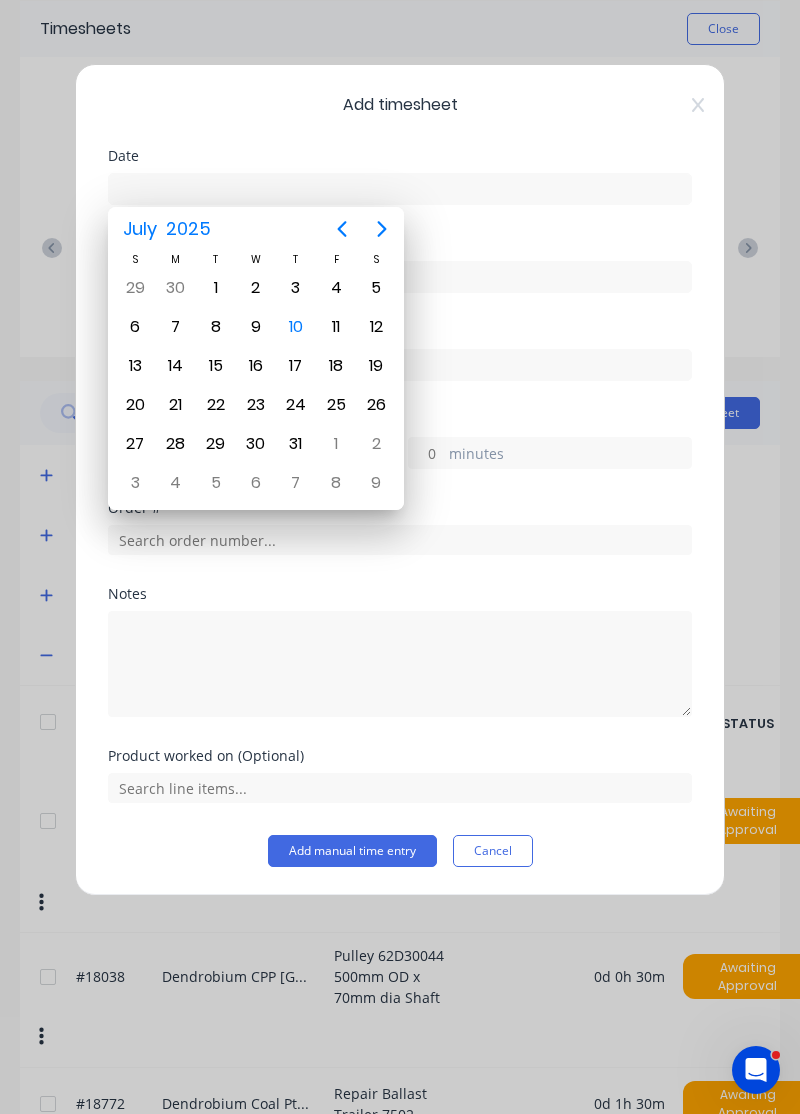 click on "10" at bounding box center [296, 327] 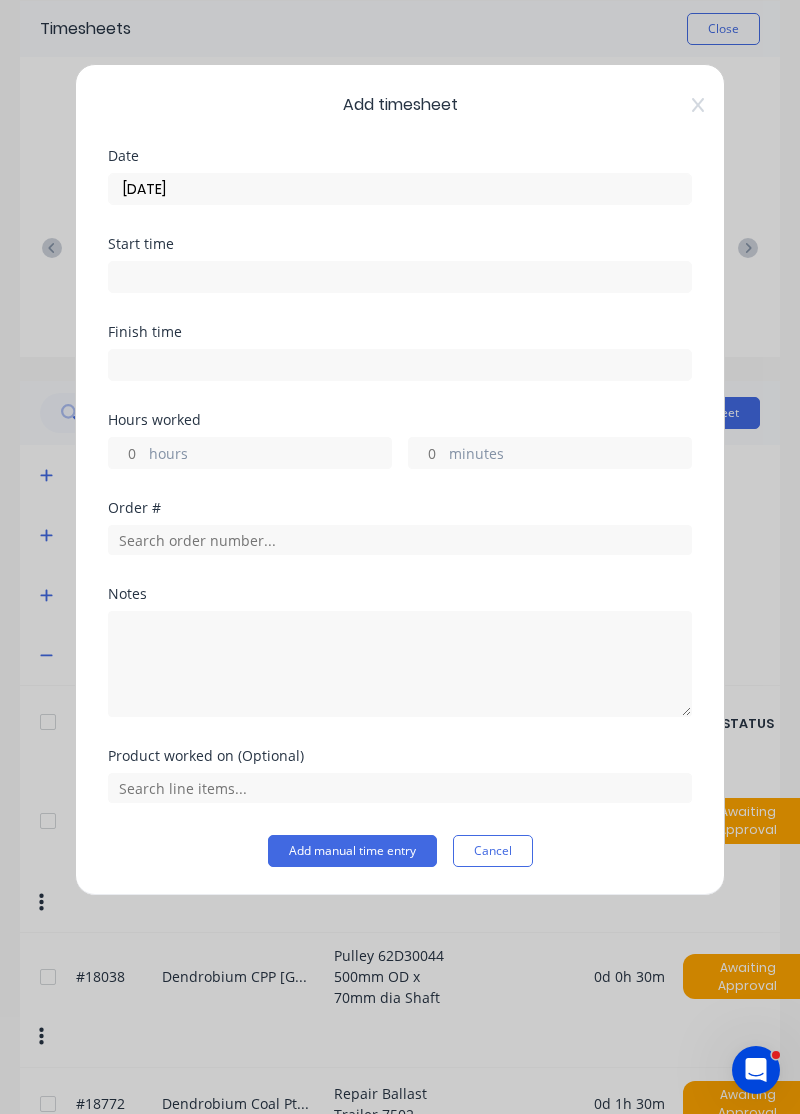 click on "hours" at bounding box center [126, 453] 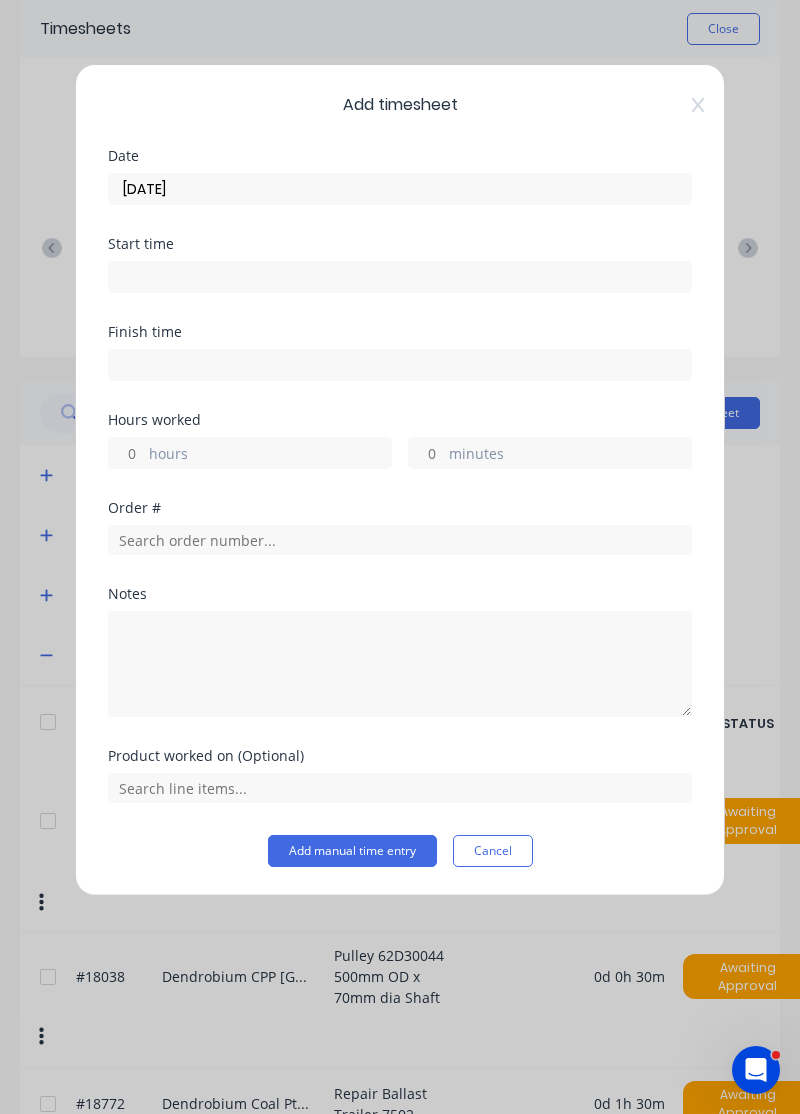 type on "2" 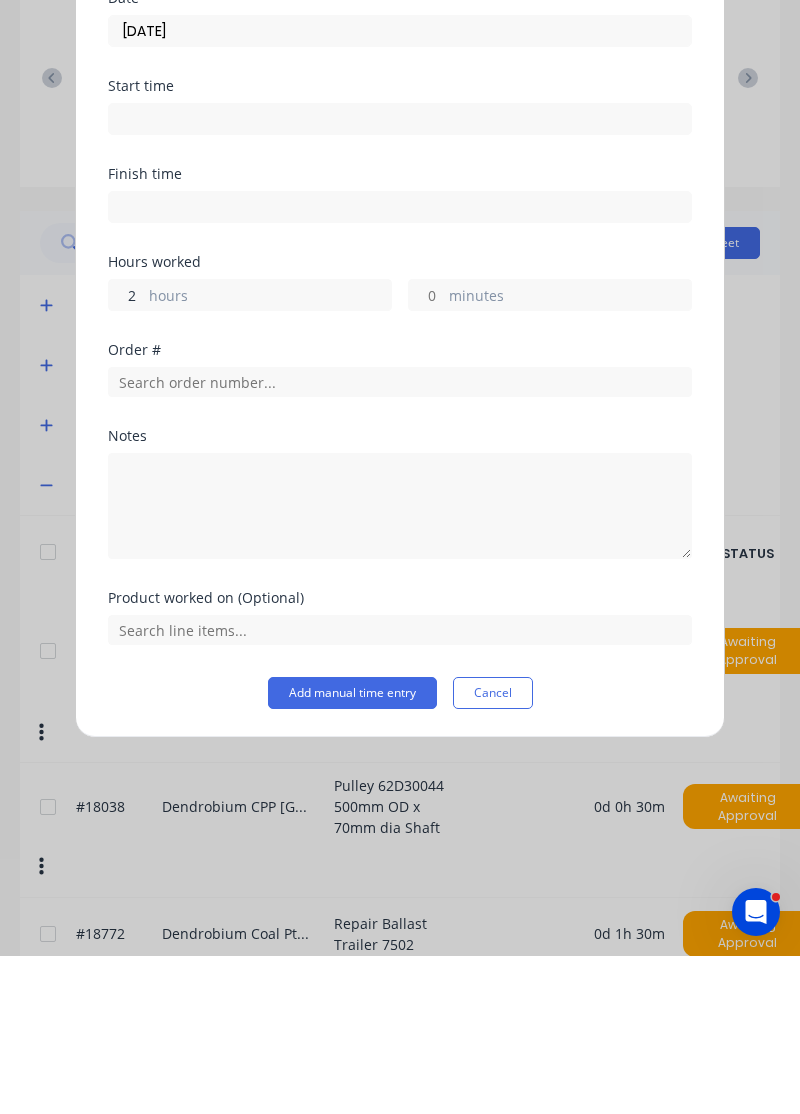 scroll, scrollTop: 106, scrollLeft: 0, axis: vertical 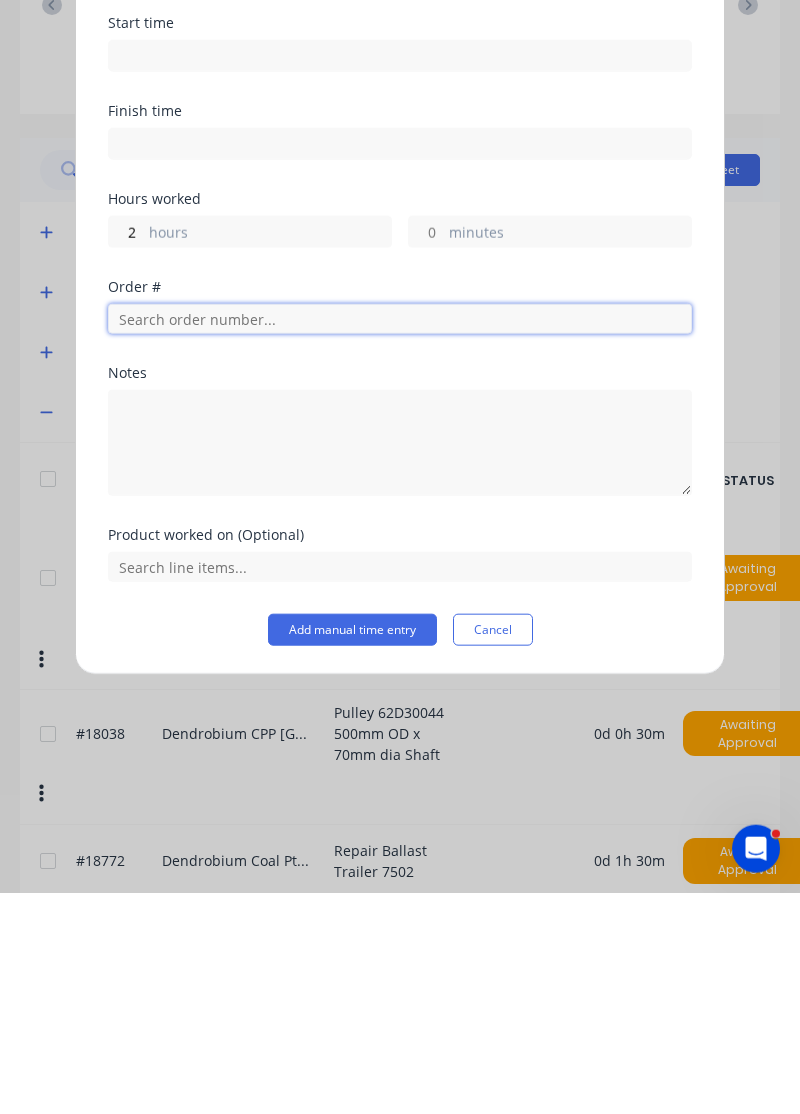 click at bounding box center [400, 540] 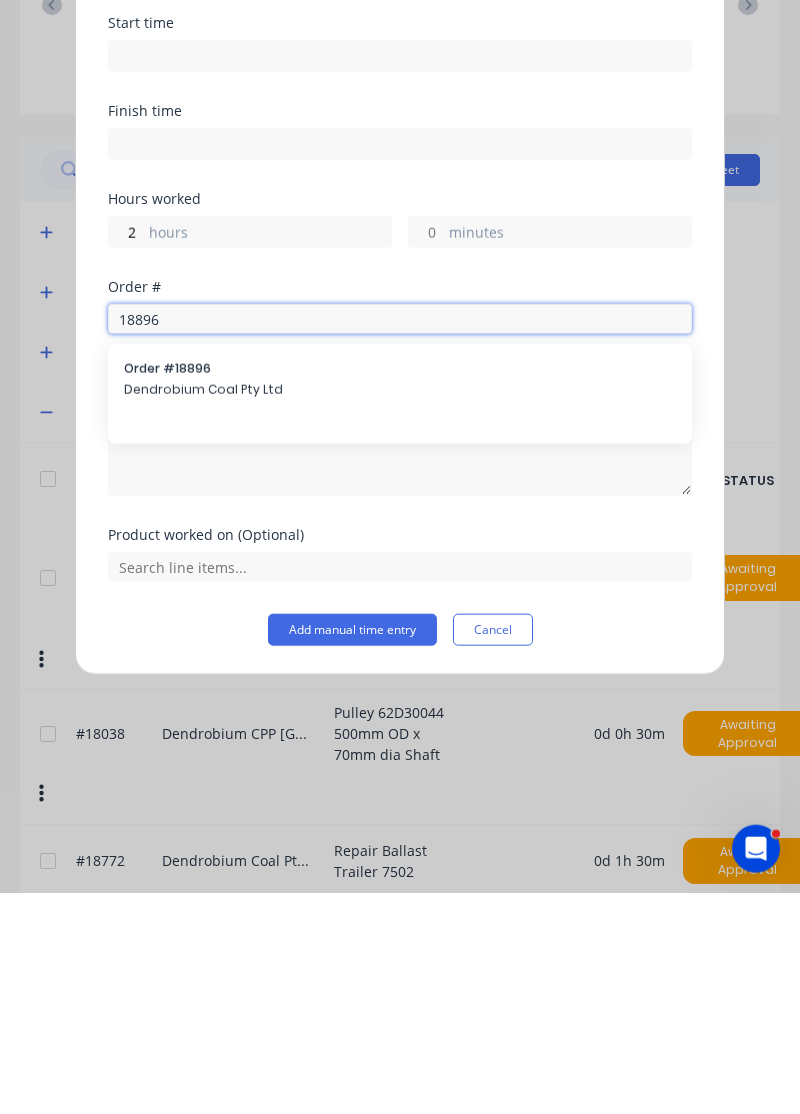 type on "18896" 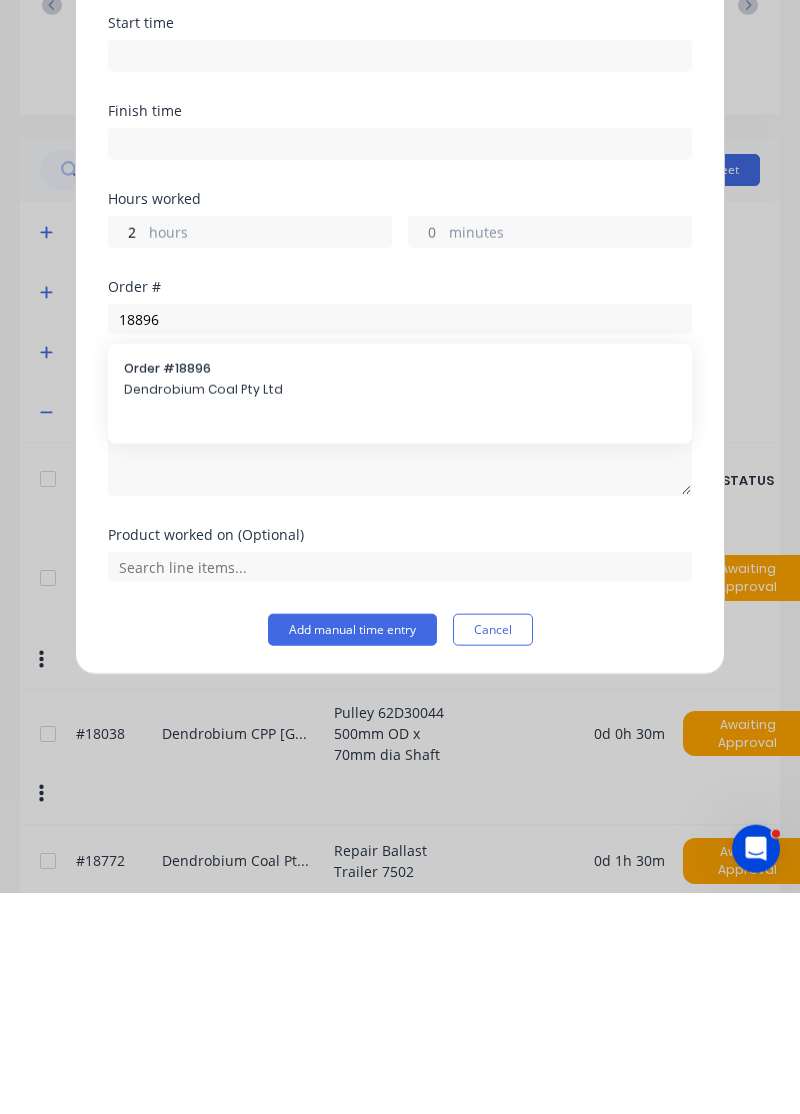 click on "Dendrobium Coal Pty Ltd" at bounding box center [400, 611] 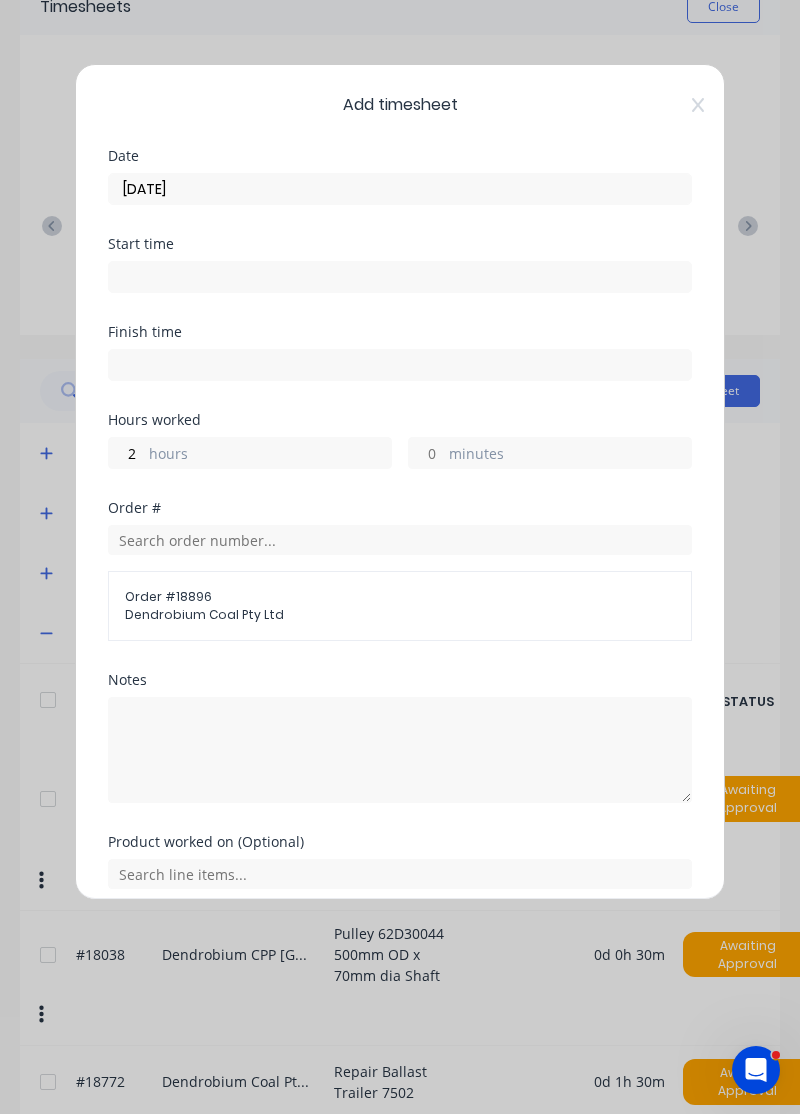 scroll, scrollTop: 7, scrollLeft: 0, axis: vertical 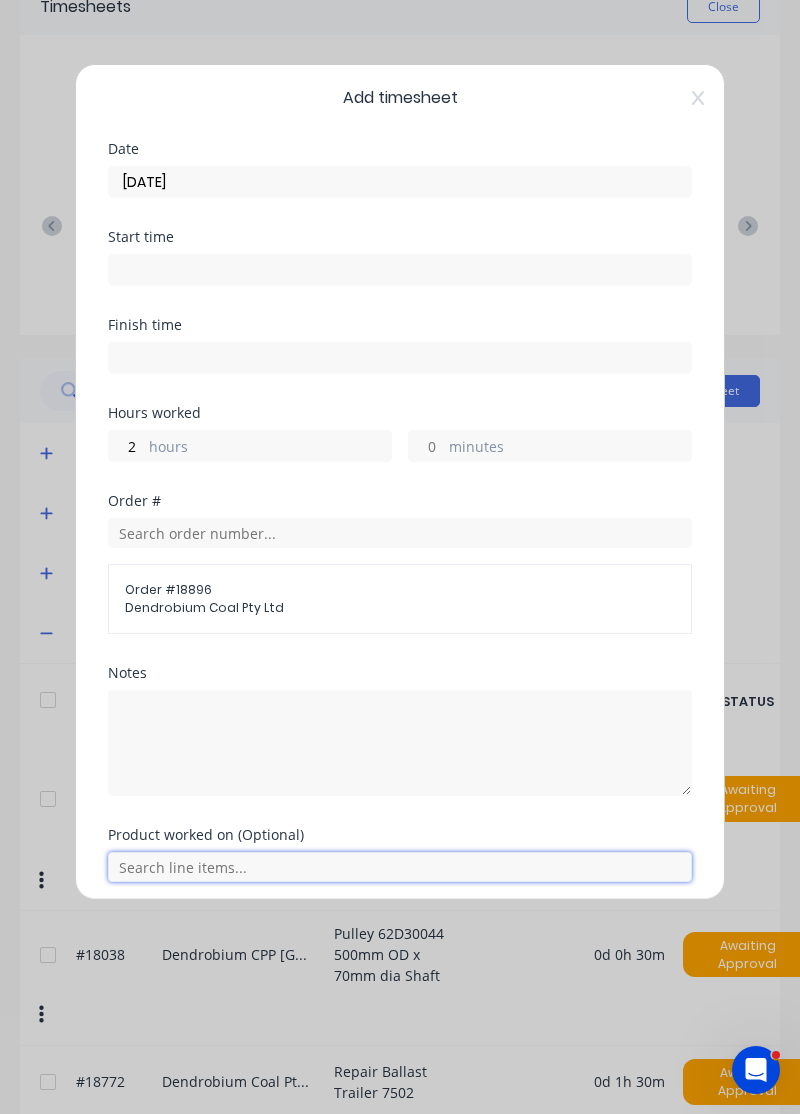 click at bounding box center [400, 867] 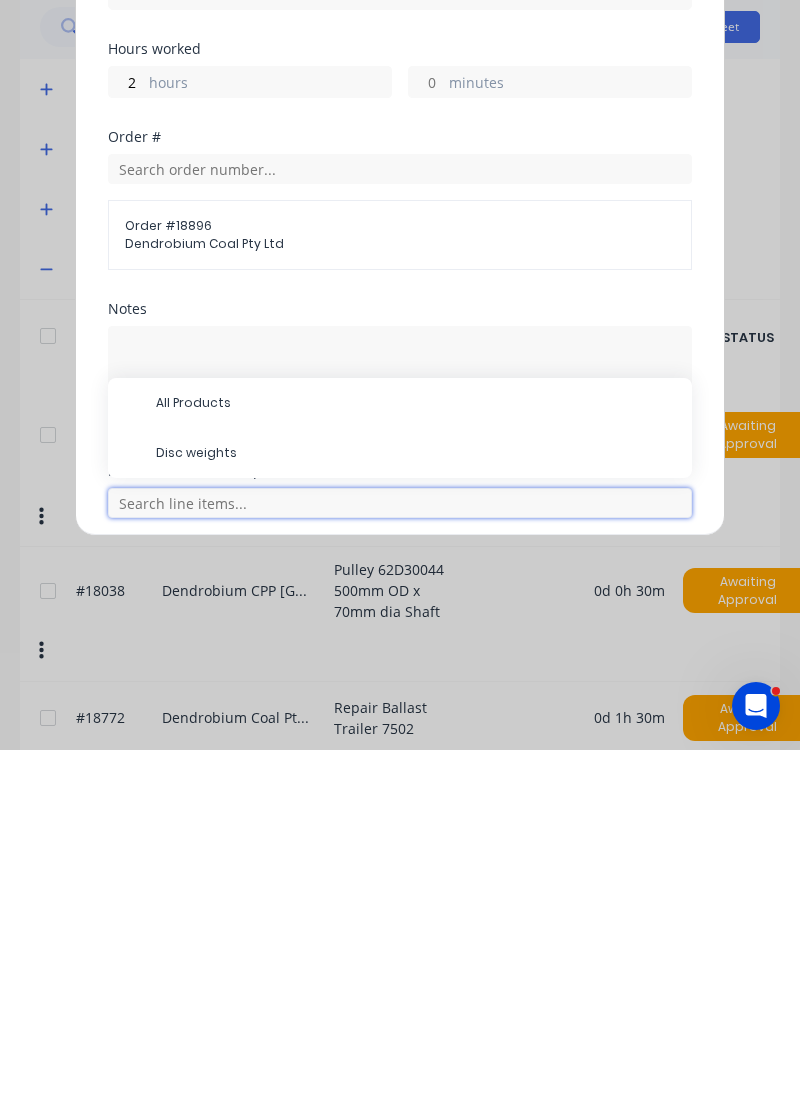 scroll, scrollTop: 183, scrollLeft: 0, axis: vertical 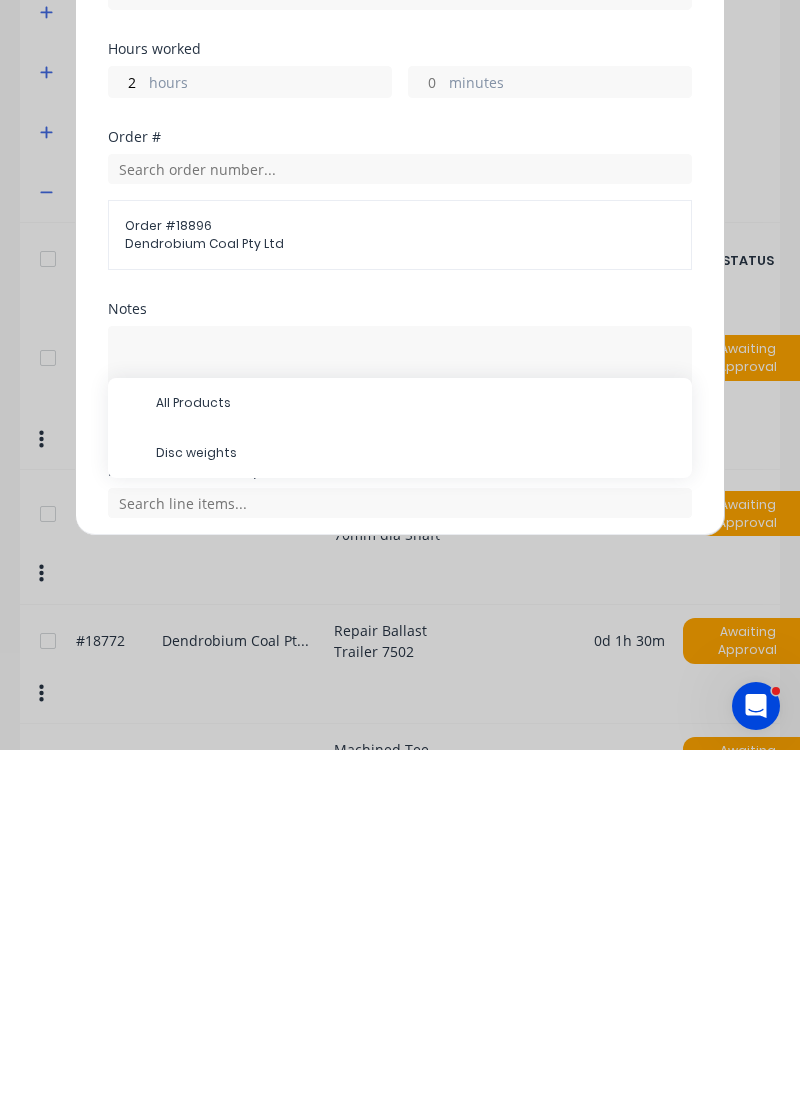 click on "Disc weights" at bounding box center (416, 817) 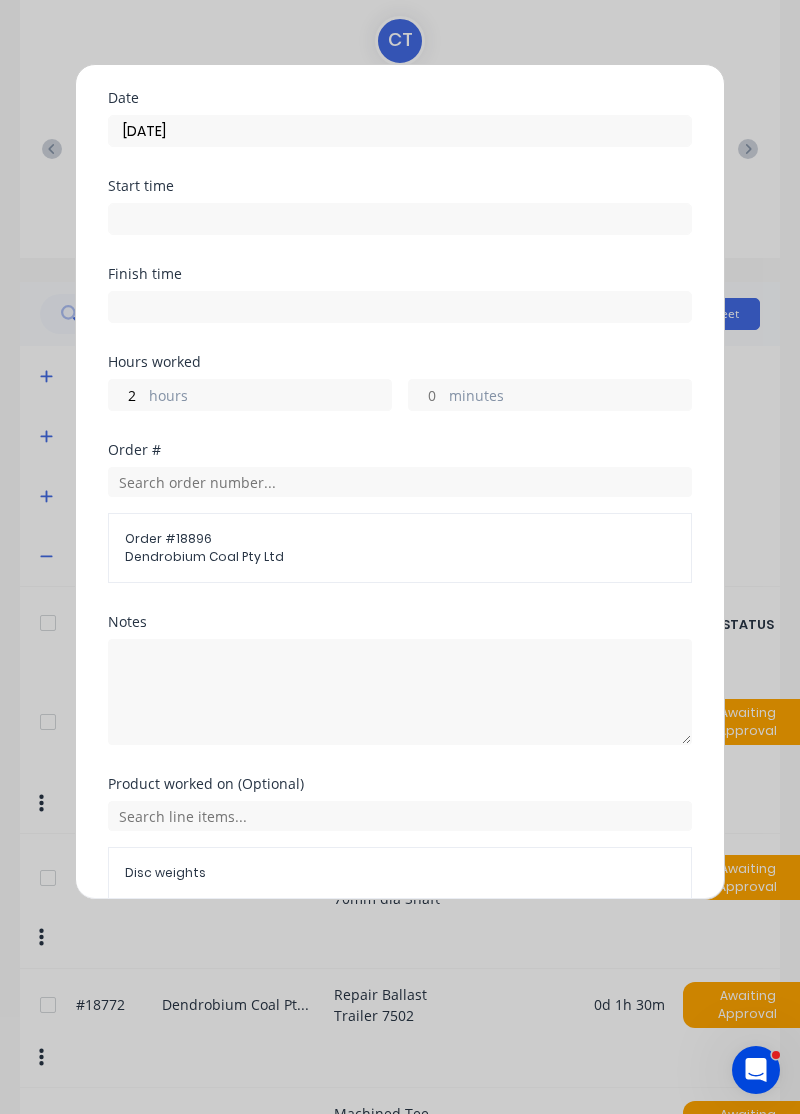 scroll, scrollTop: 74, scrollLeft: 0, axis: vertical 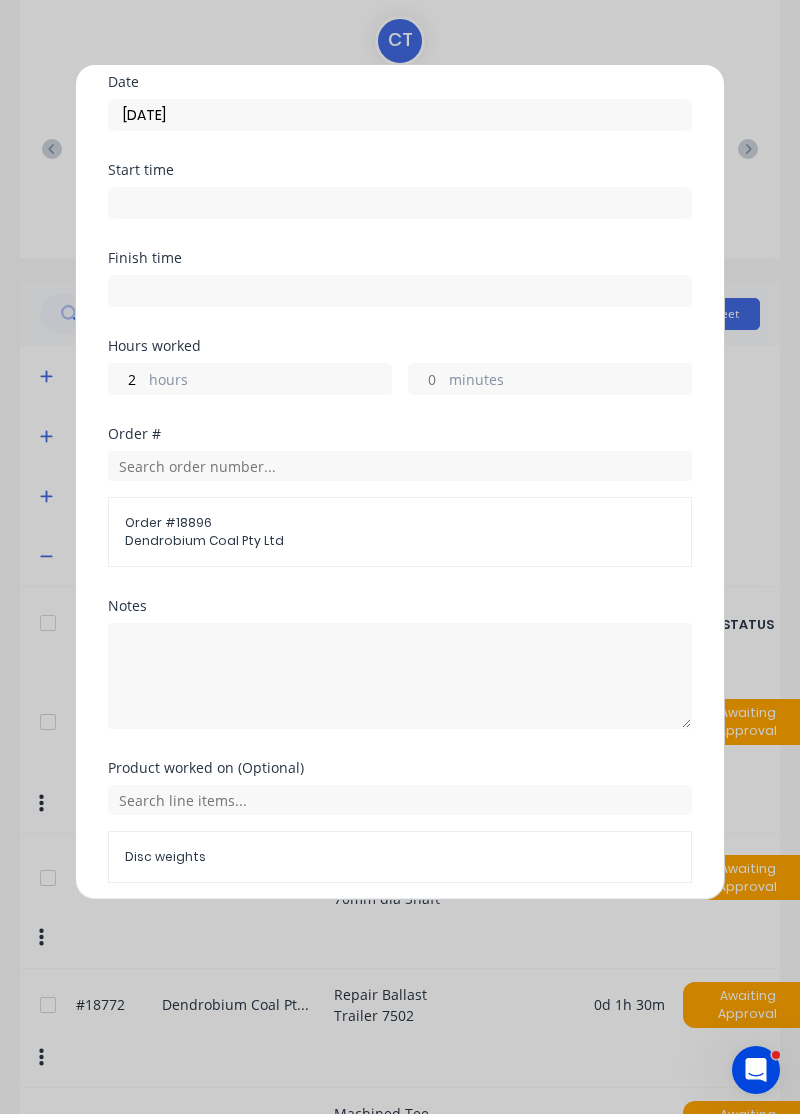 click on "Add manual time entry" at bounding box center (352, 931) 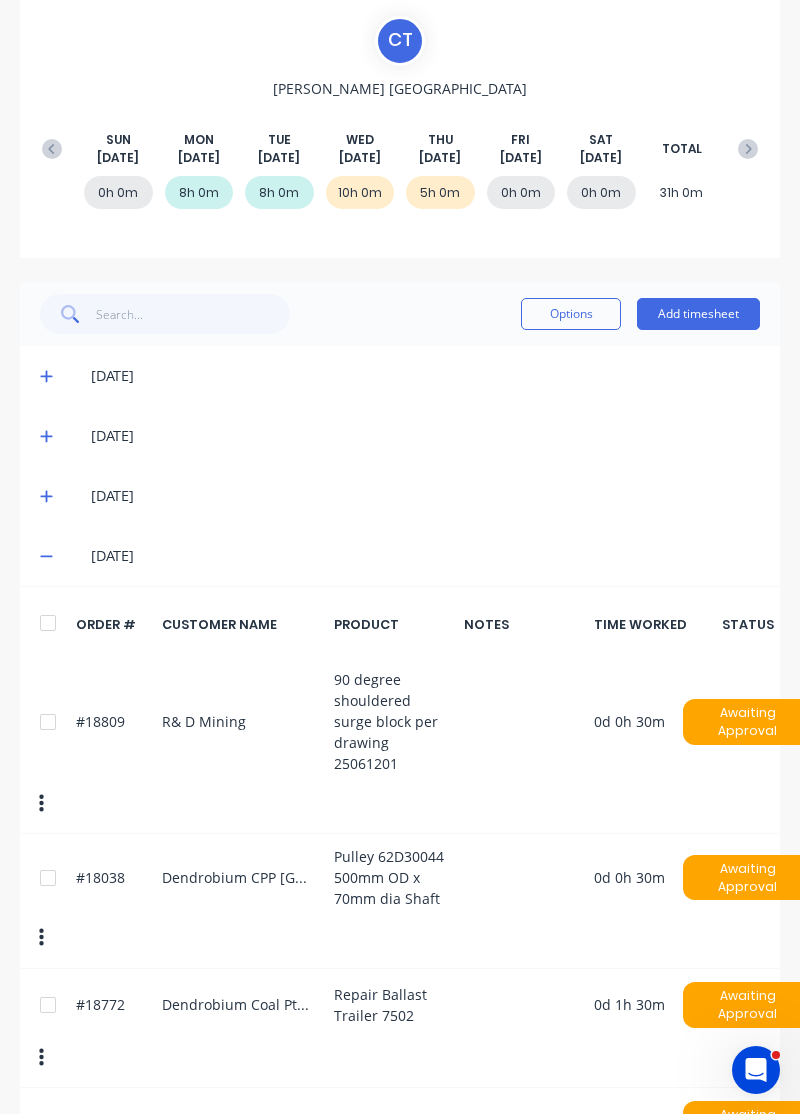 scroll, scrollTop: 343, scrollLeft: 0, axis: vertical 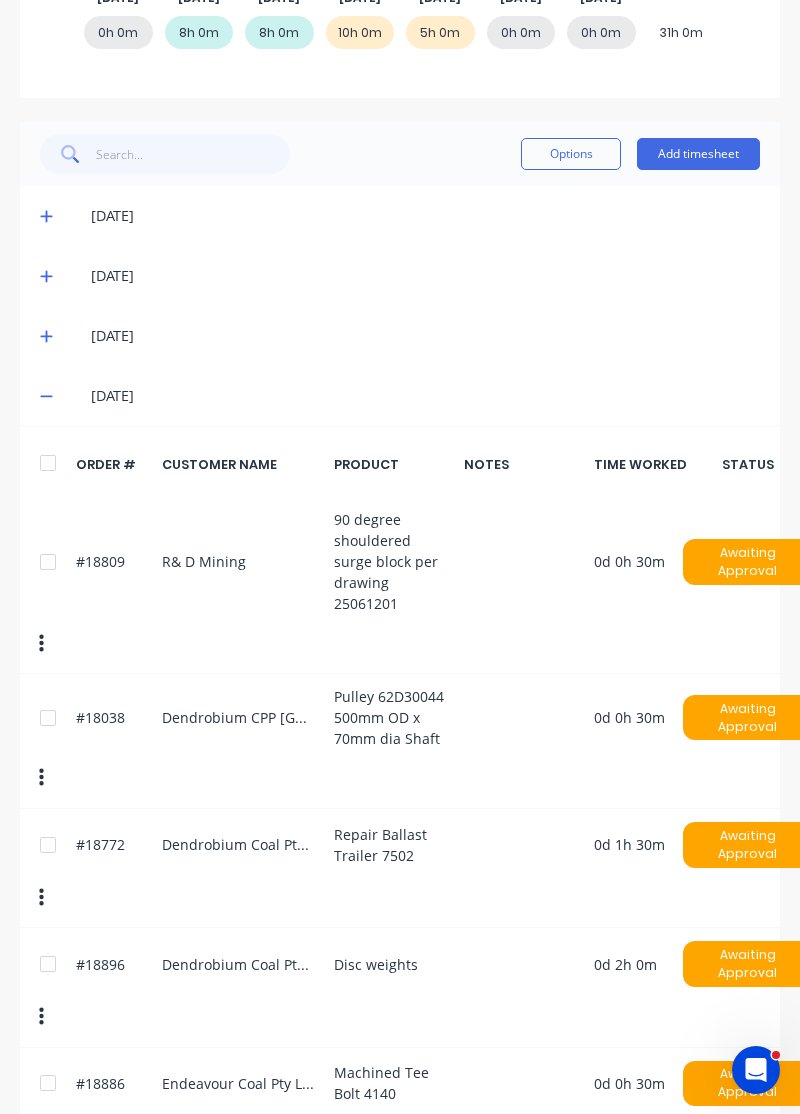 click on "Add timesheet" at bounding box center [698, 154] 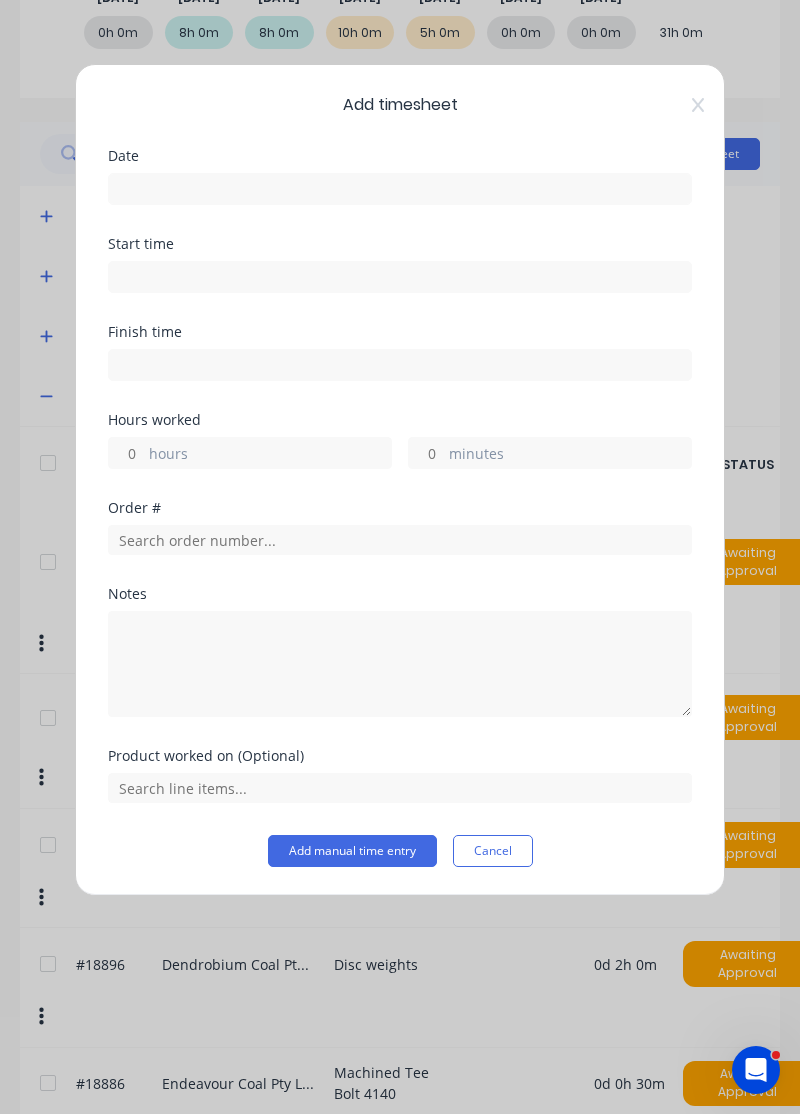 click at bounding box center (400, 189) 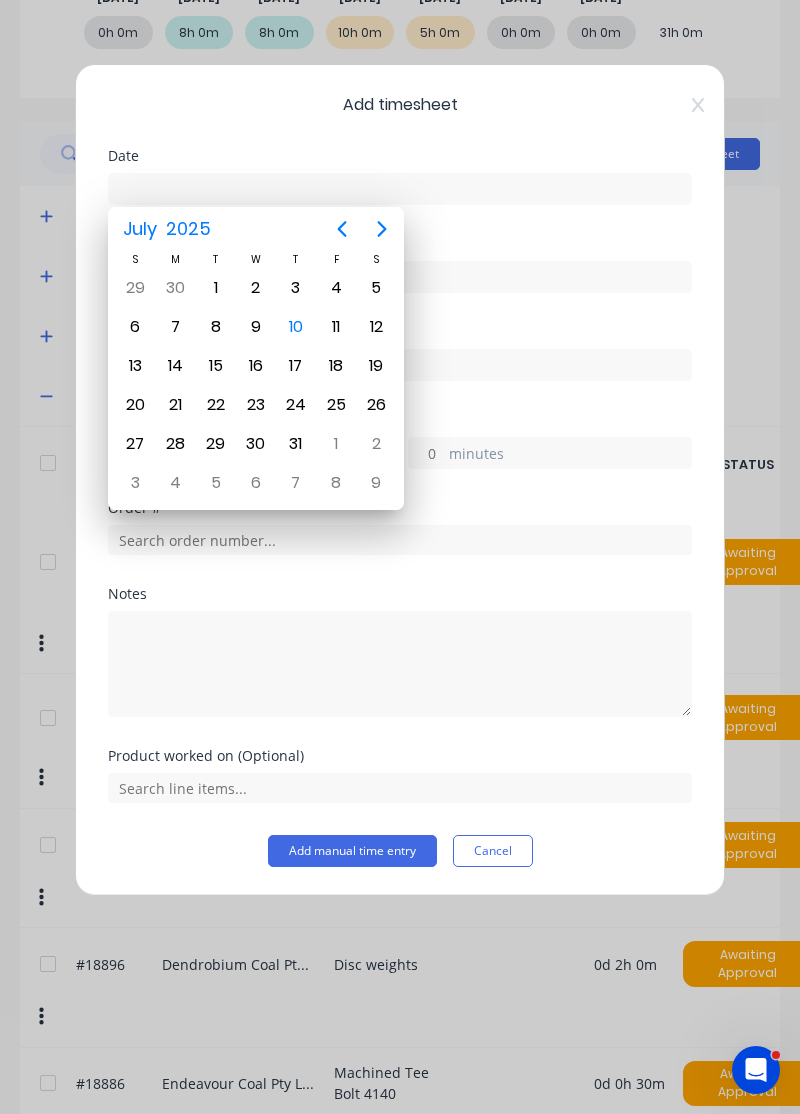 click on "10" at bounding box center (296, 327) 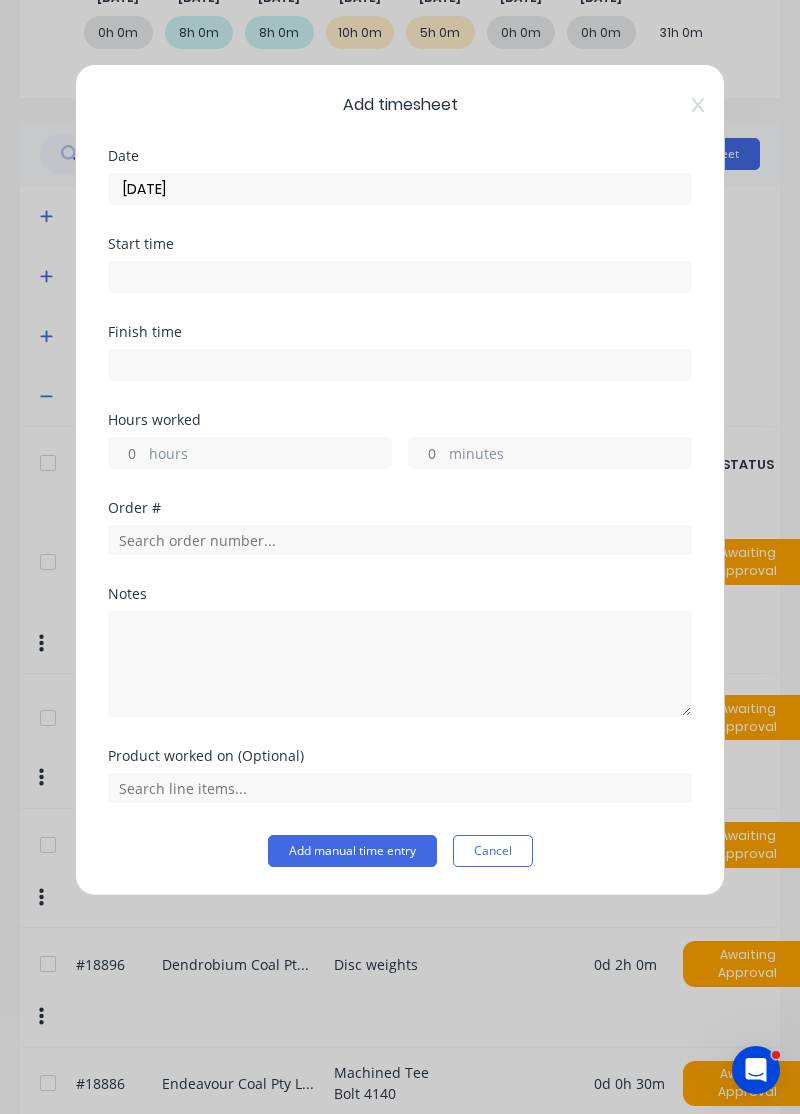 click on "hours" at bounding box center (126, 453) 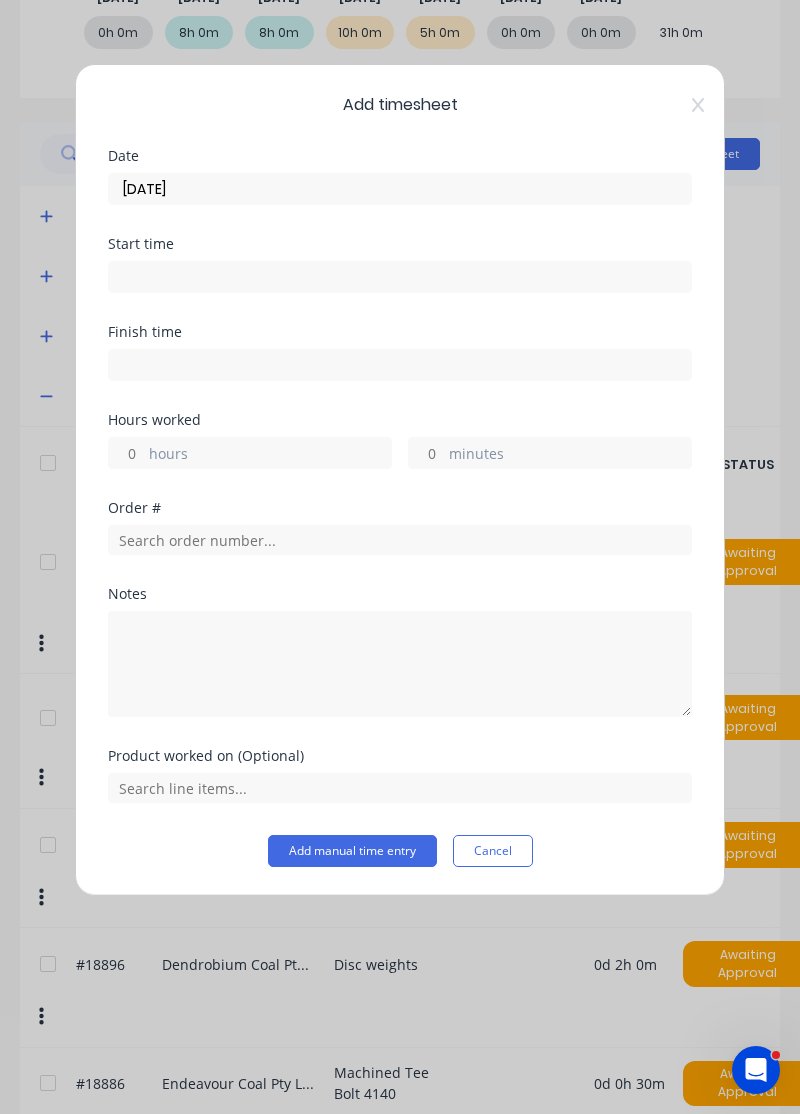 type on "1" 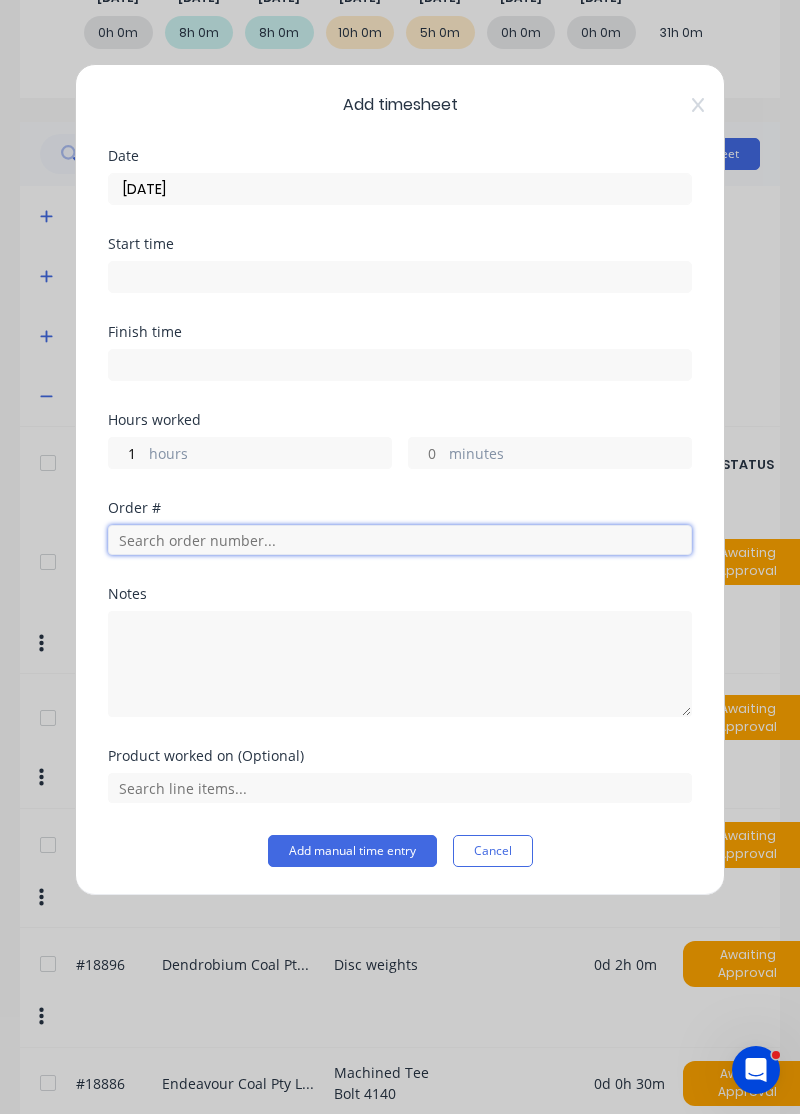 click at bounding box center [400, 540] 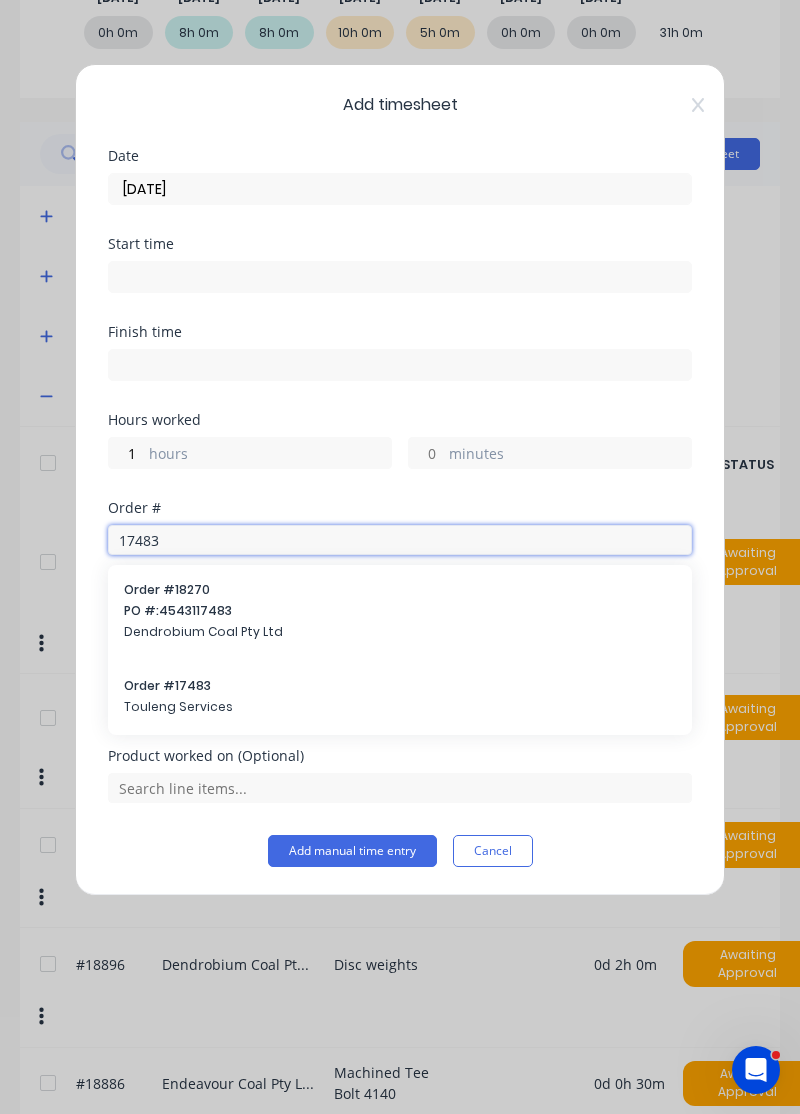 type on "17483" 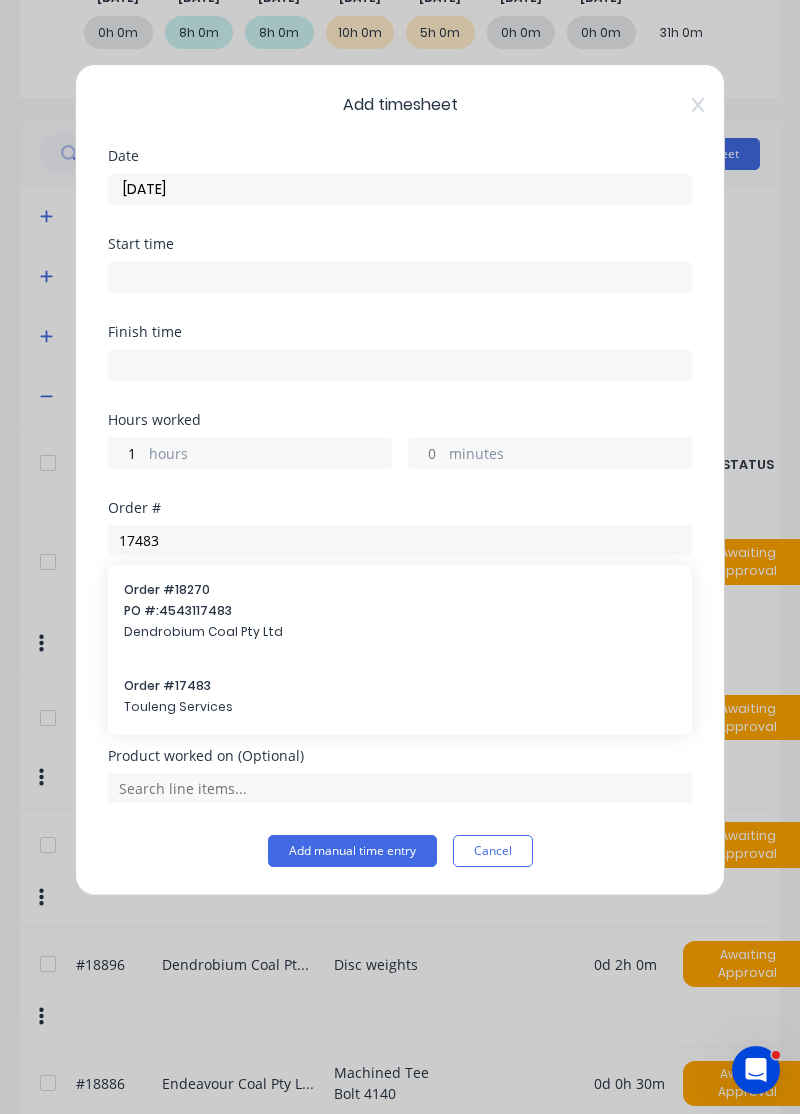 click on "Order # 17483 Touleng Services" at bounding box center (400, 698) 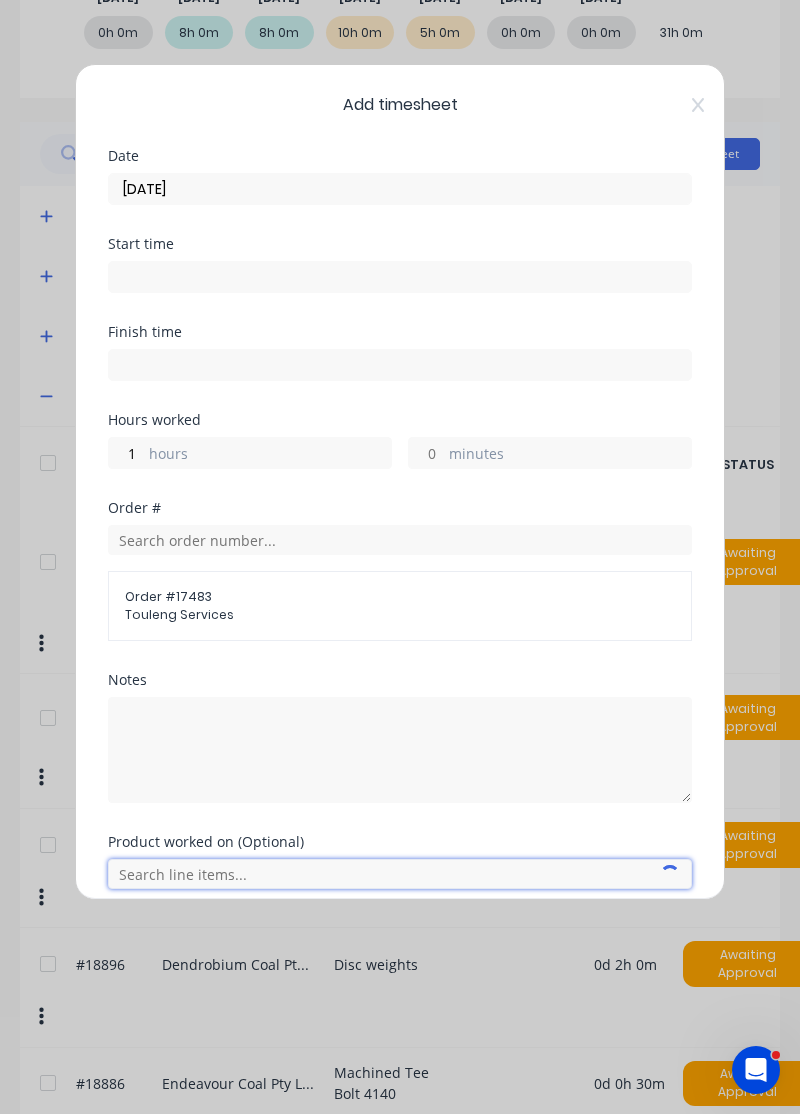 click at bounding box center (400, 874) 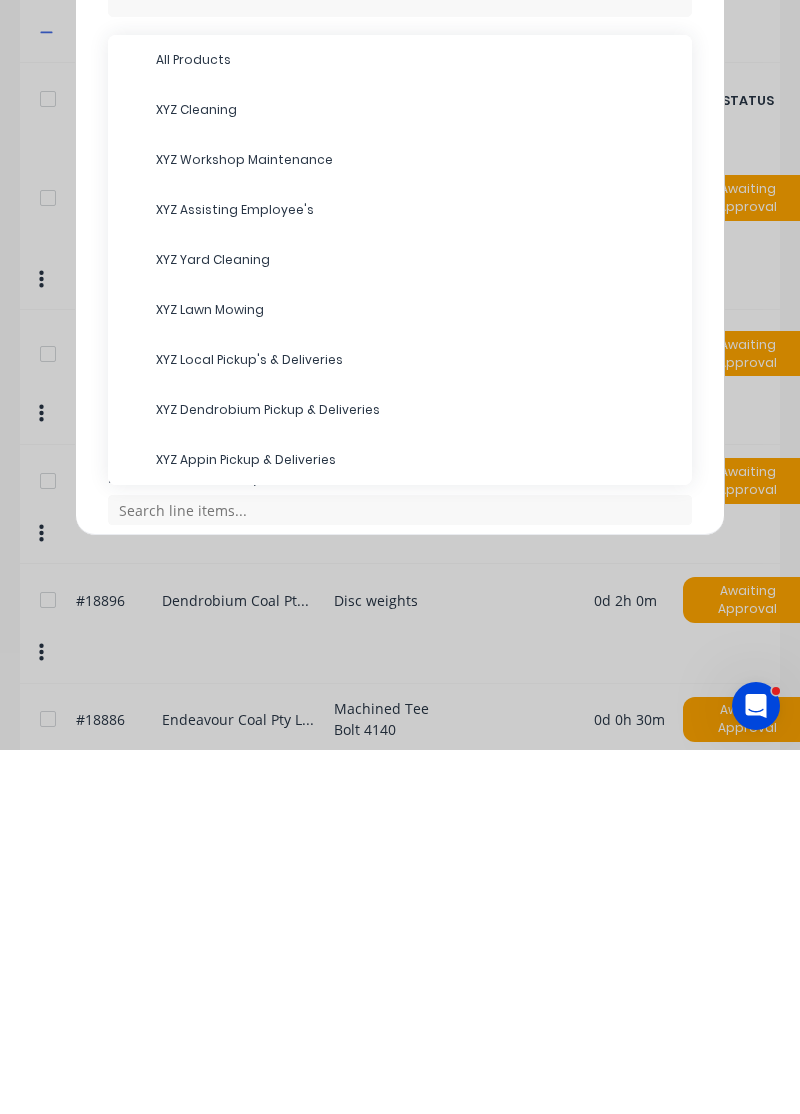 click on "XYZ Assisting Employee's" at bounding box center (416, 574) 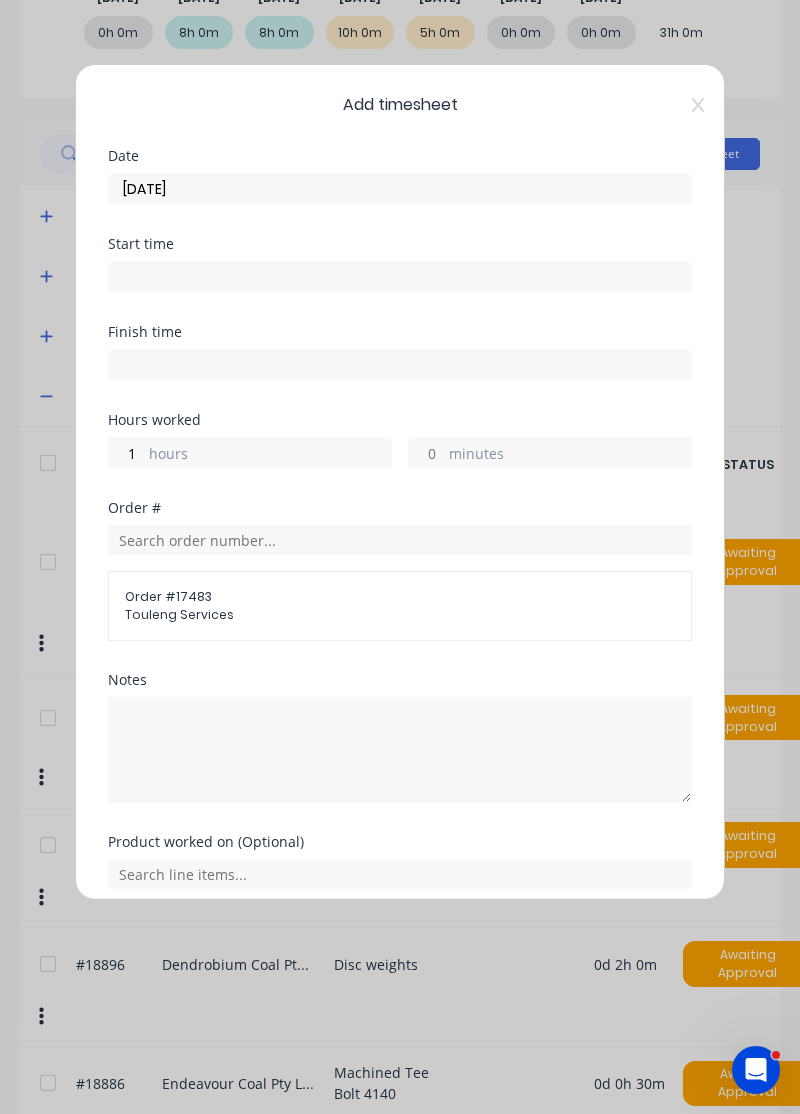 scroll, scrollTop: 74, scrollLeft: 0, axis: vertical 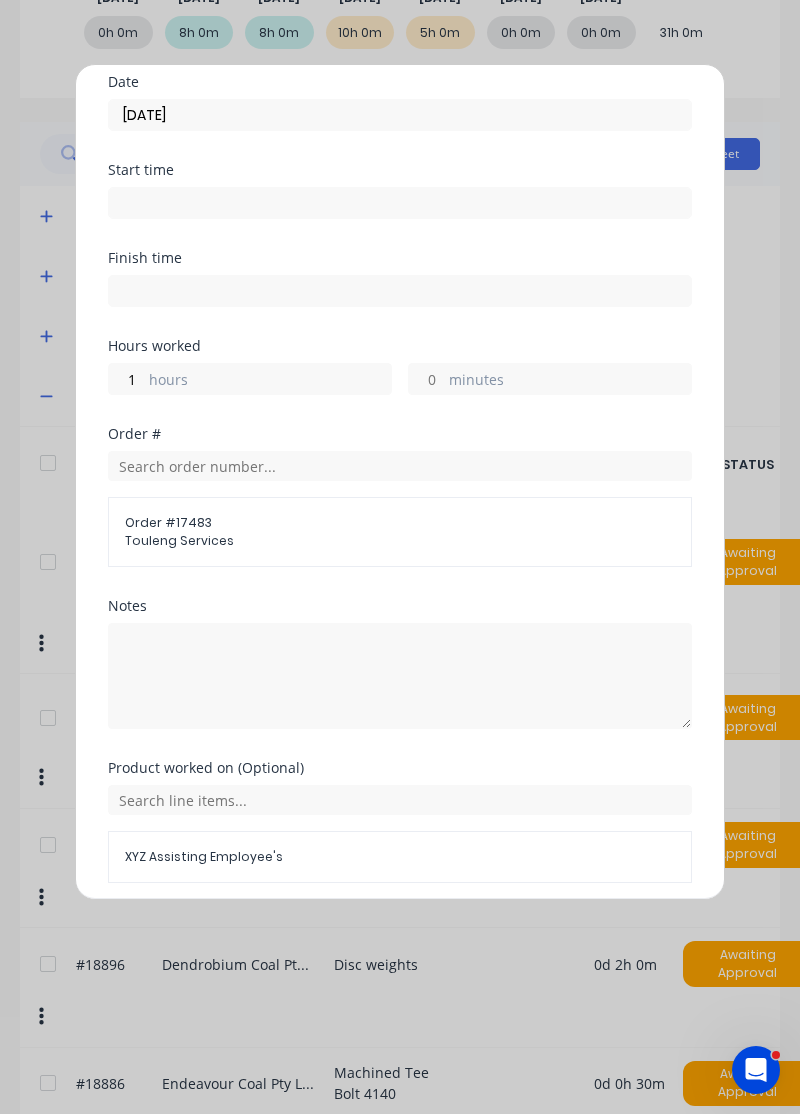 click on "Add manual time entry" at bounding box center [352, 931] 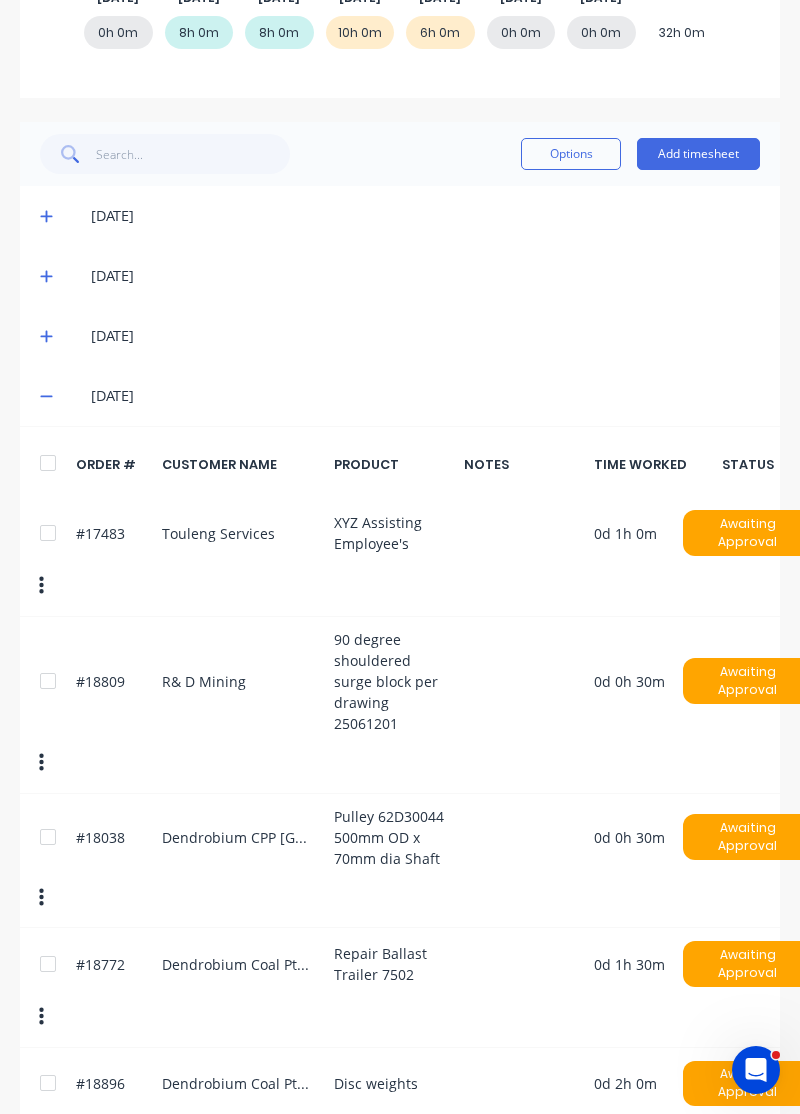 click on "Add timesheet" at bounding box center [698, 154] 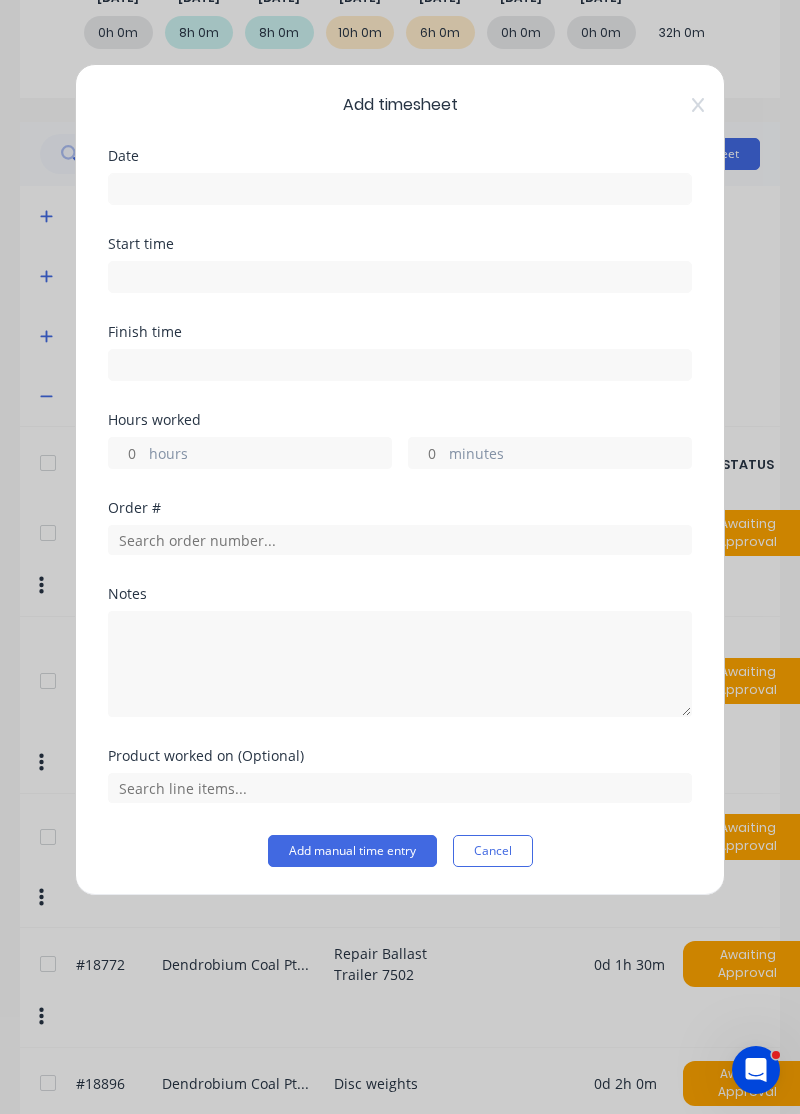click at bounding box center (400, 189) 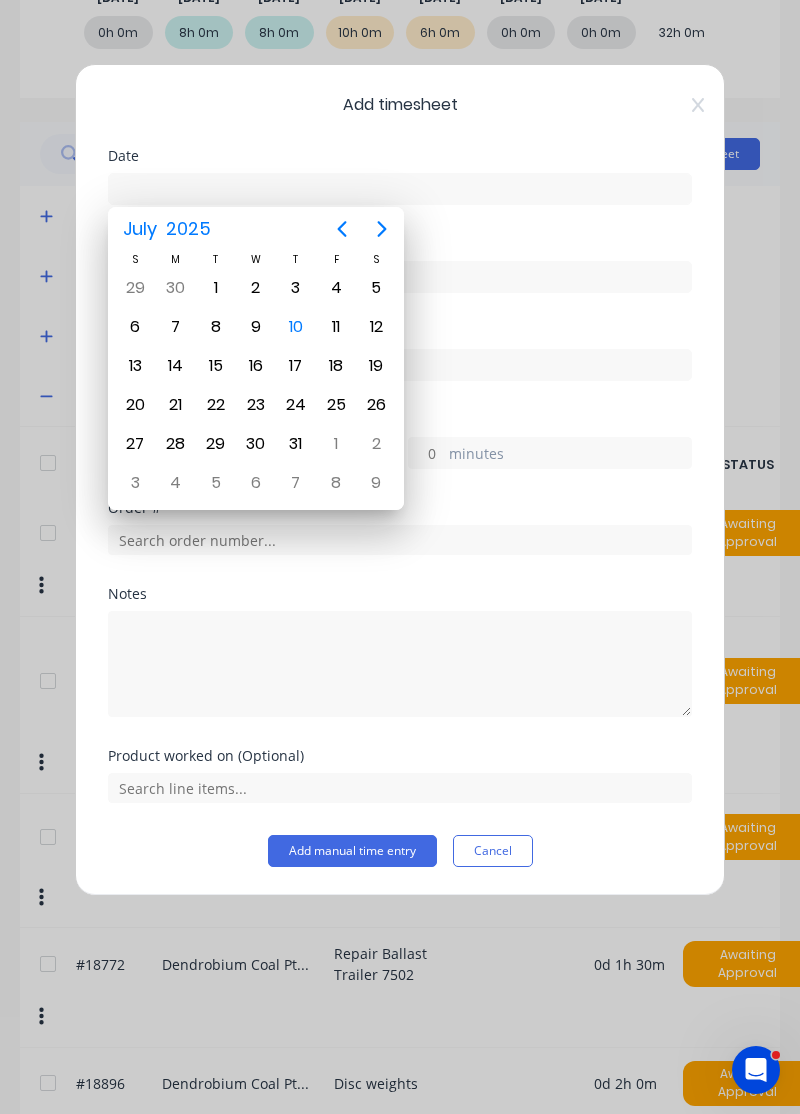 click on "10" at bounding box center (296, 327) 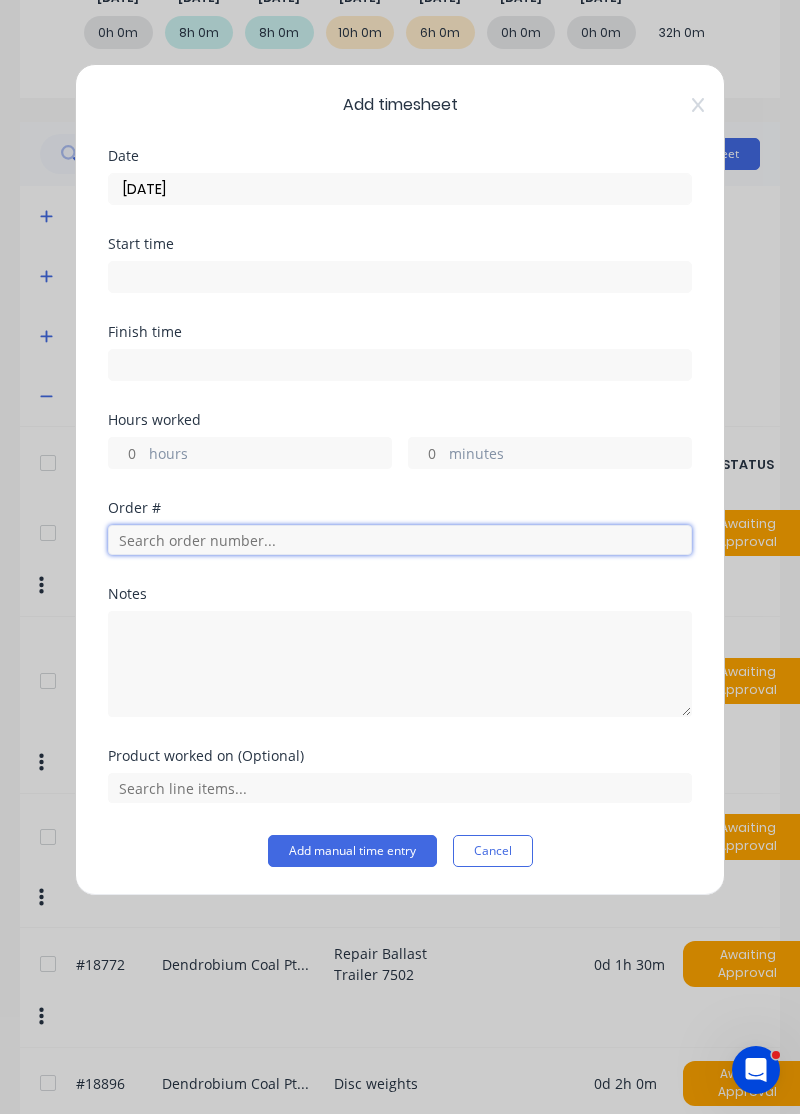 click at bounding box center (400, 540) 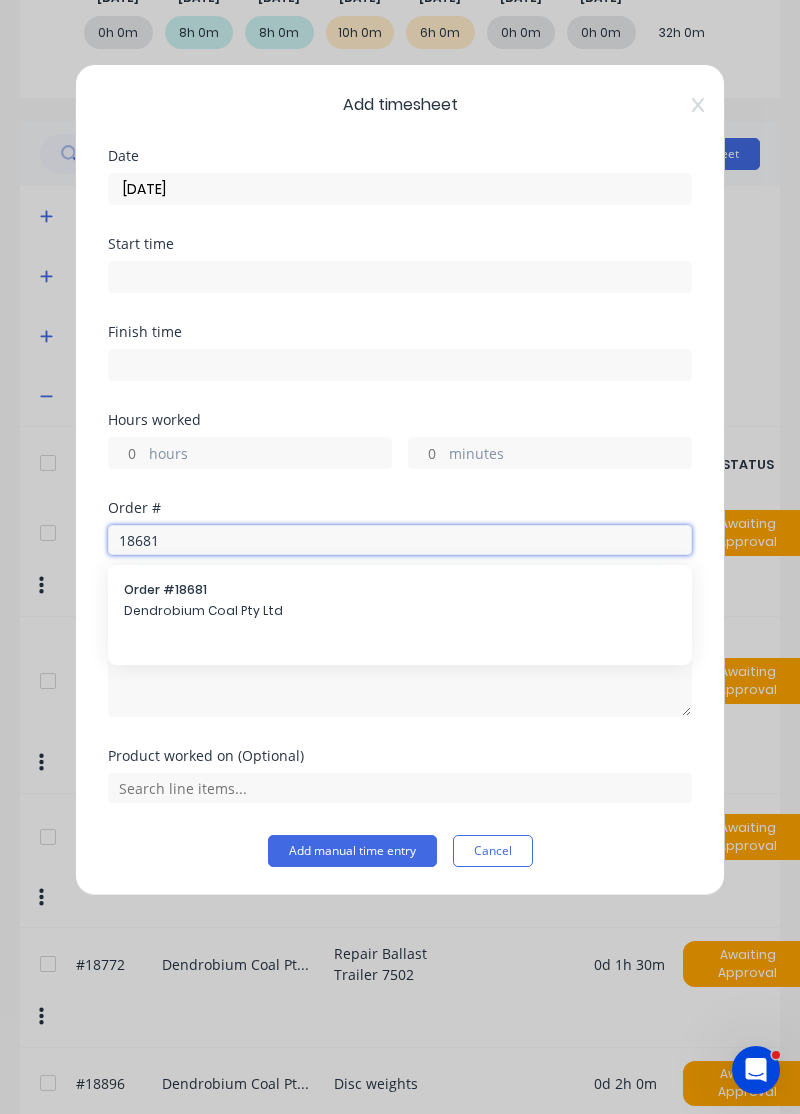 type on "18681" 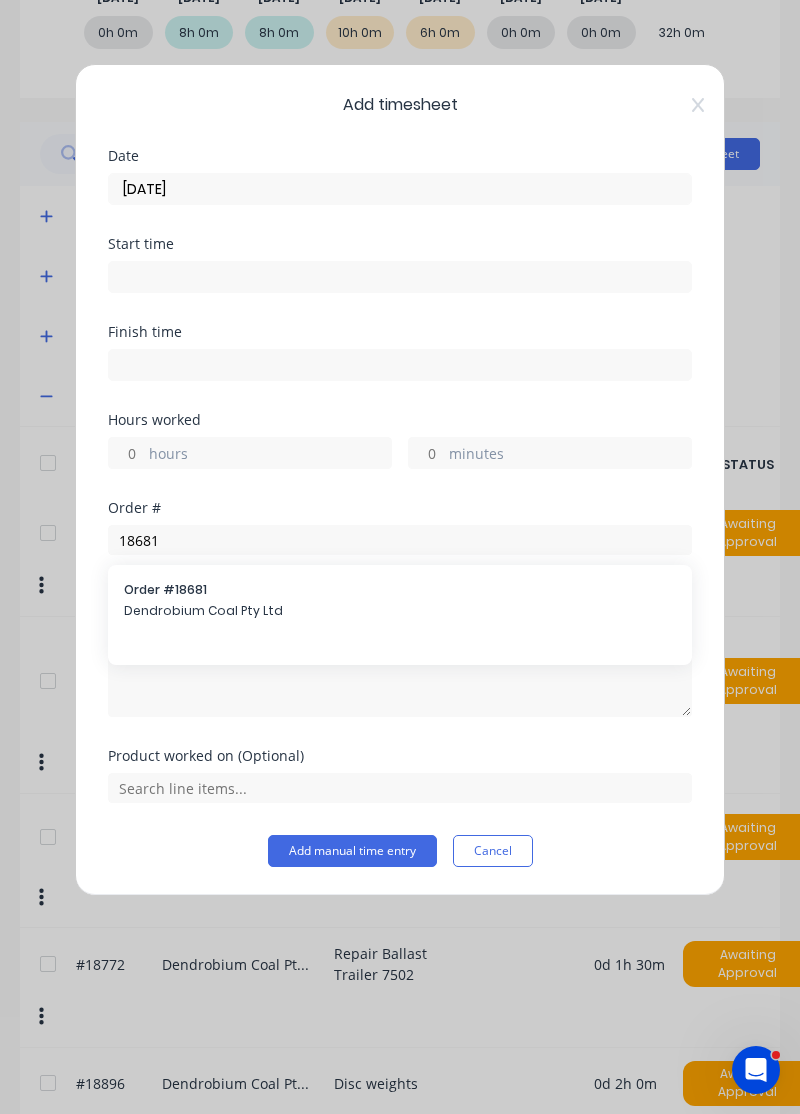 click on "Order # 18681" at bounding box center [400, 590] 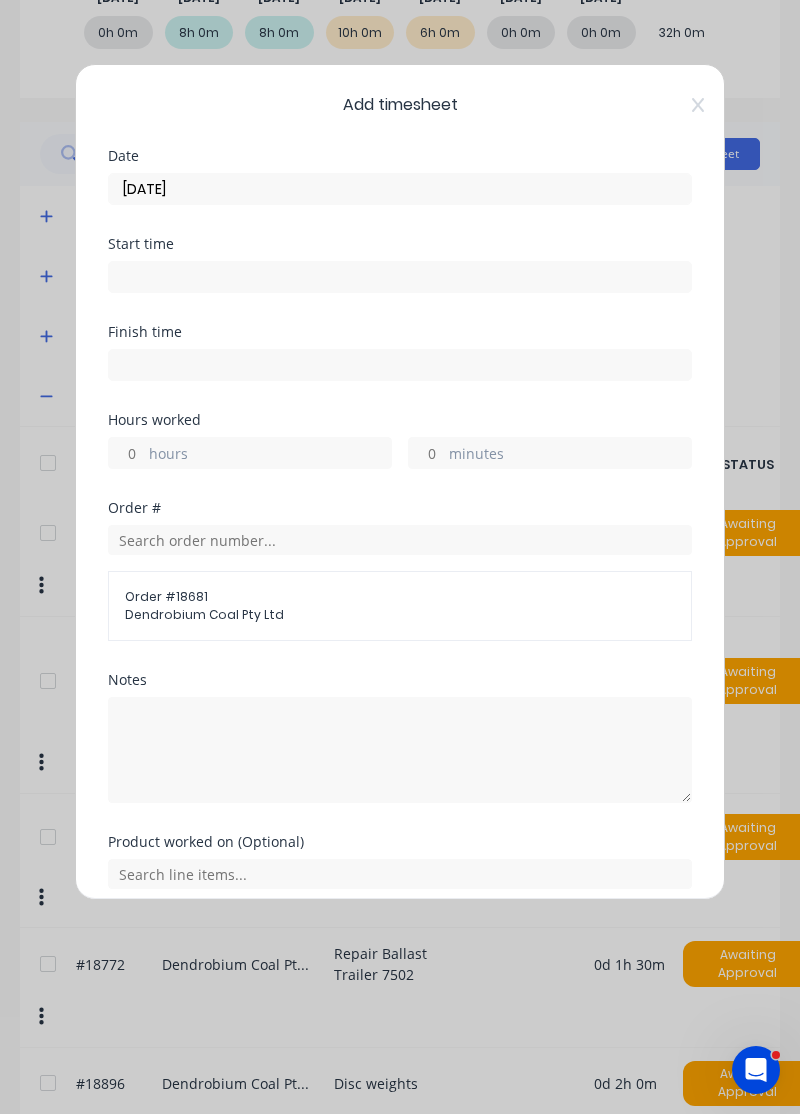 click on "hours" at bounding box center [126, 453] 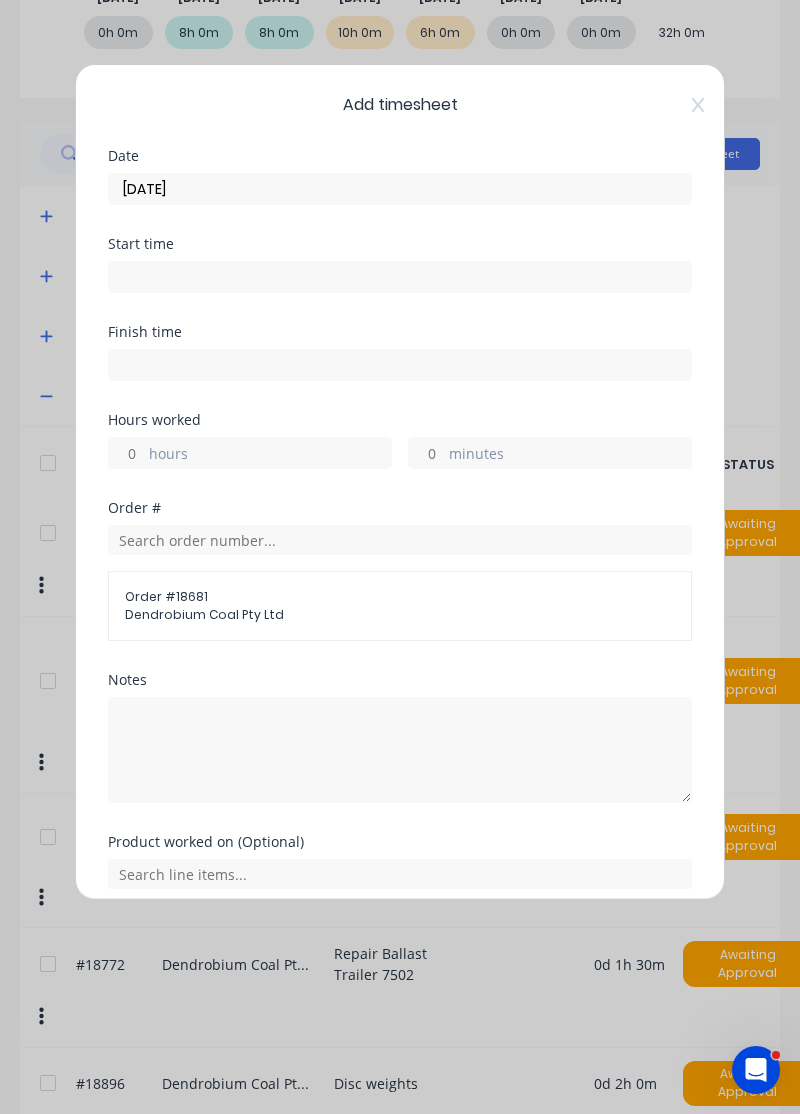 type on "1" 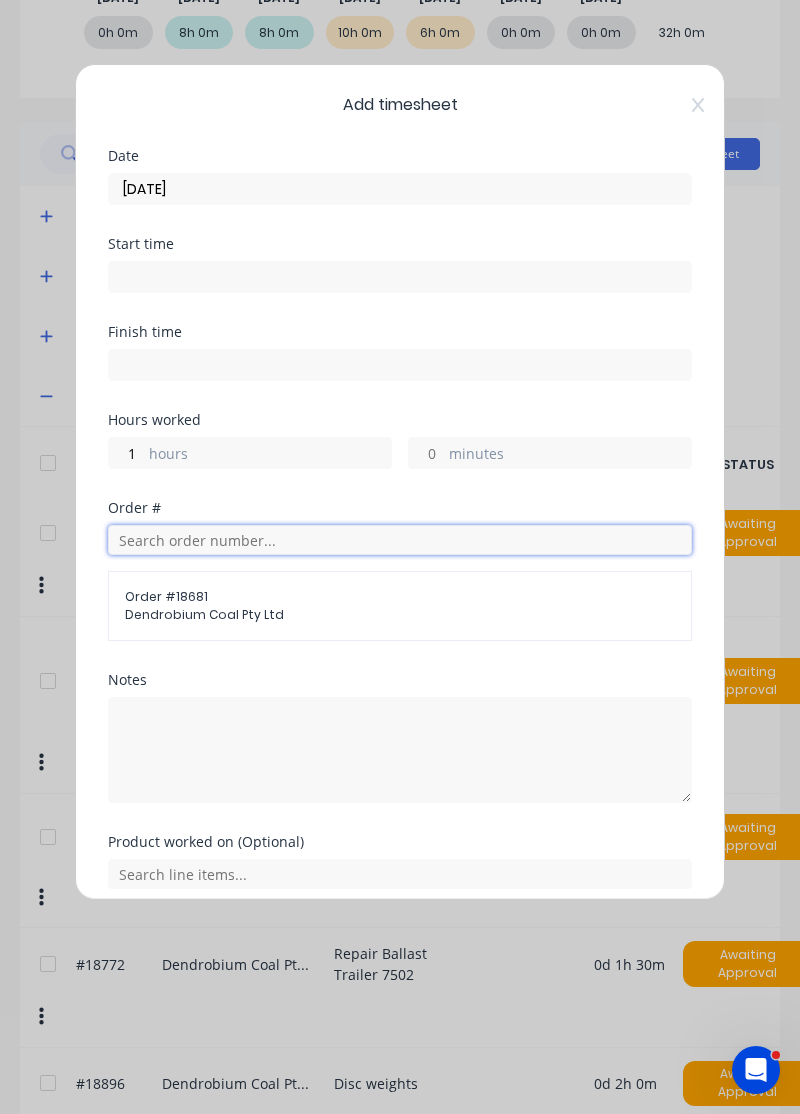 click at bounding box center (400, 540) 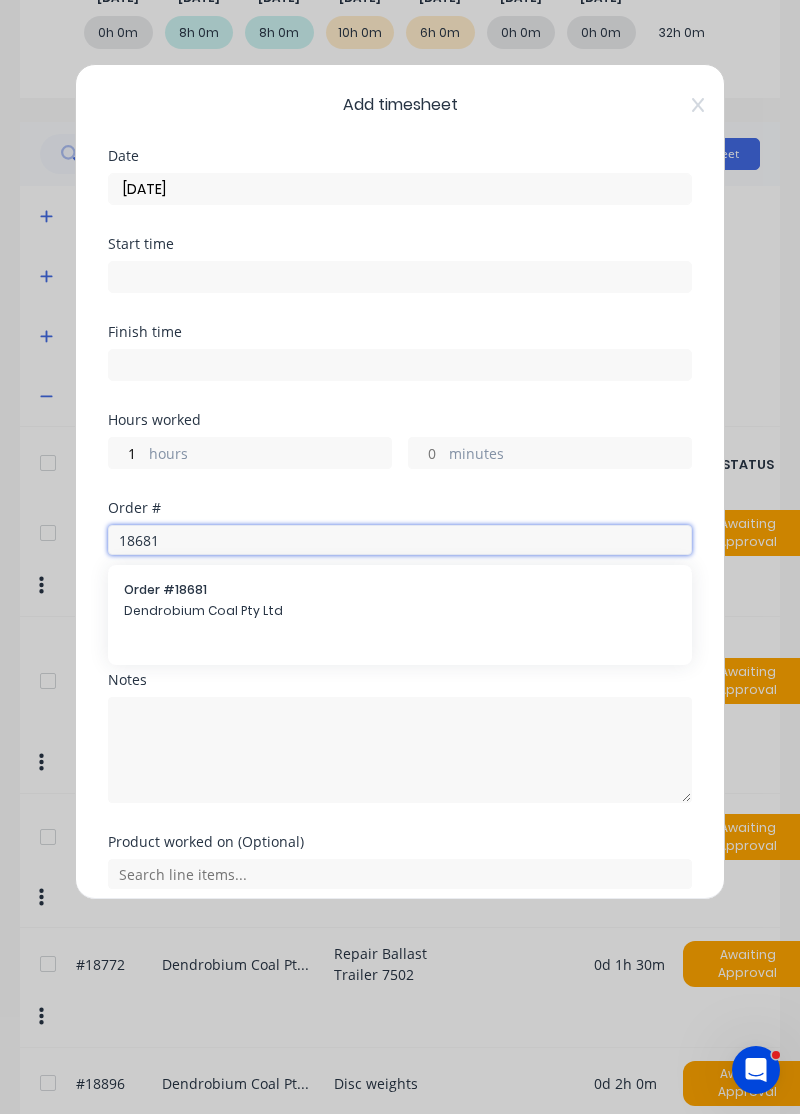 type on "18681" 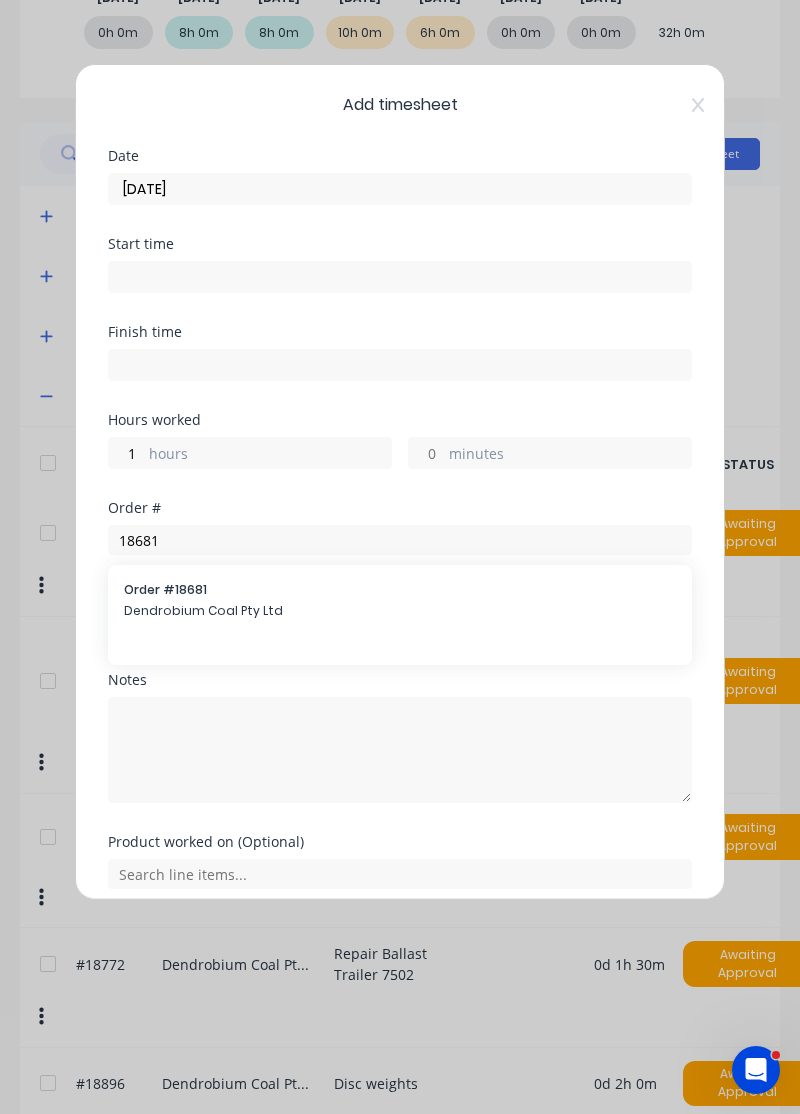 click on "Dendrobium Coal Pty Ltd" at bounding box center (400, 611) 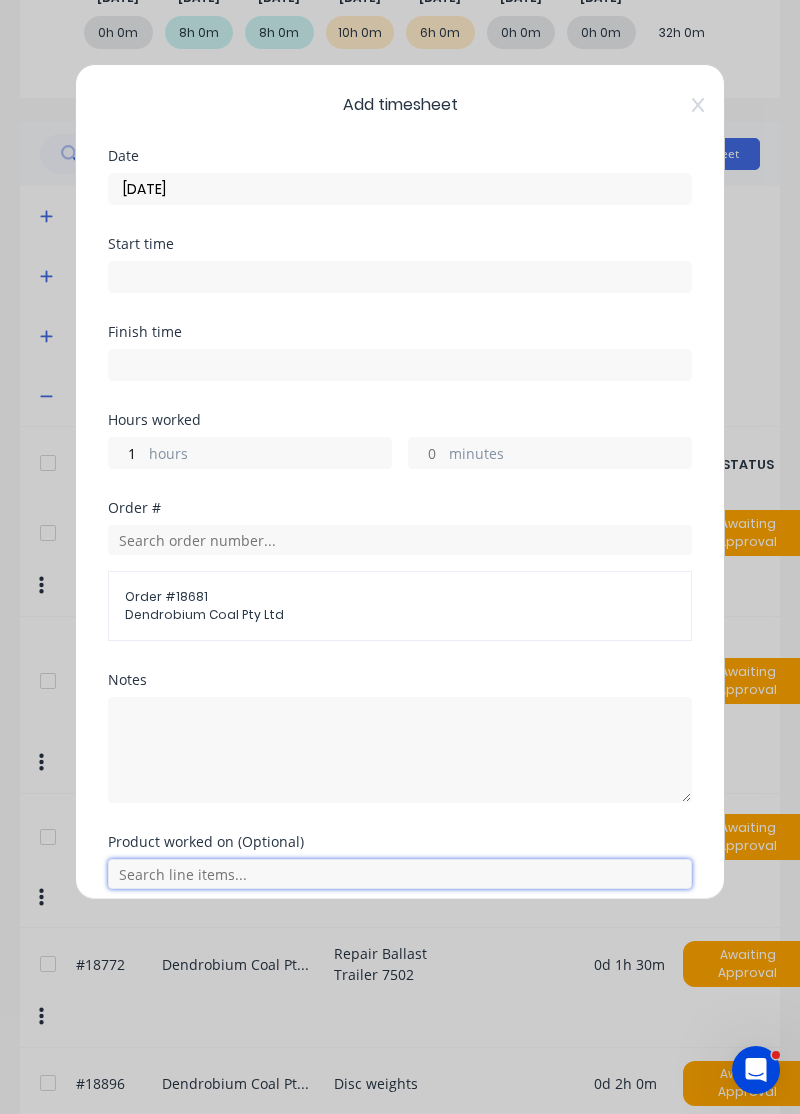 click at bounding box center [400, 874] 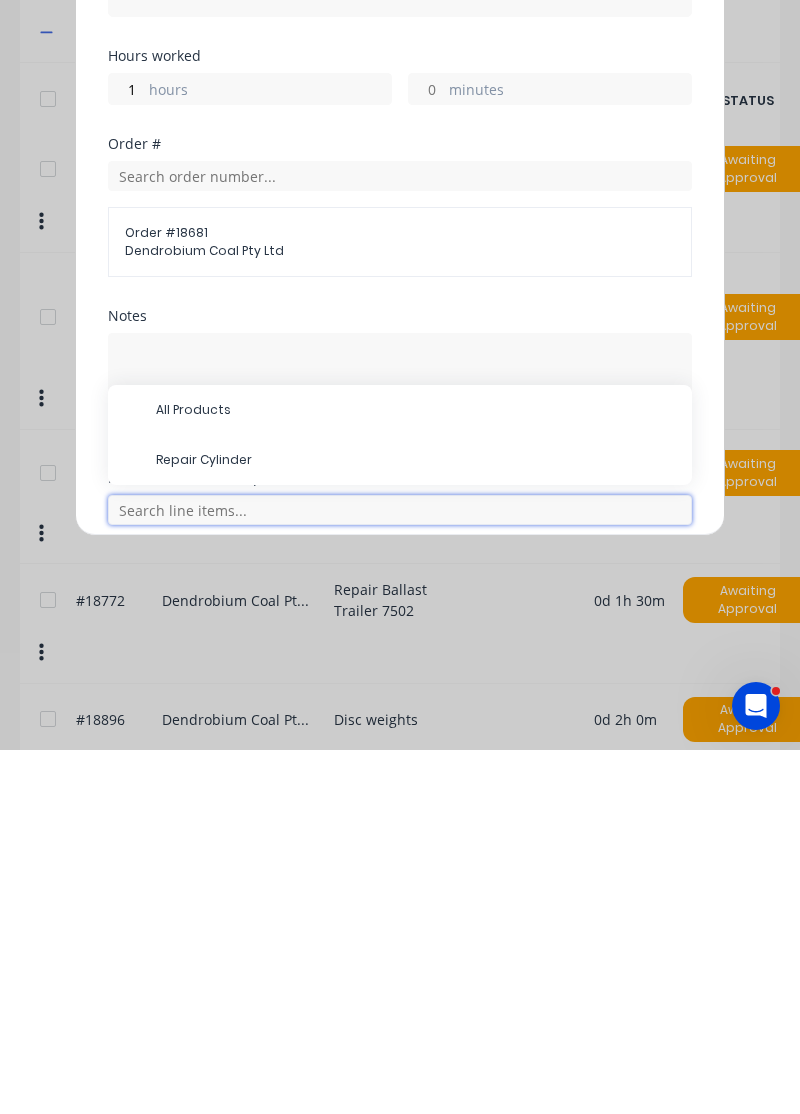 scroll, scrollTop: 427, scrollLeft: 0, axis: vertical 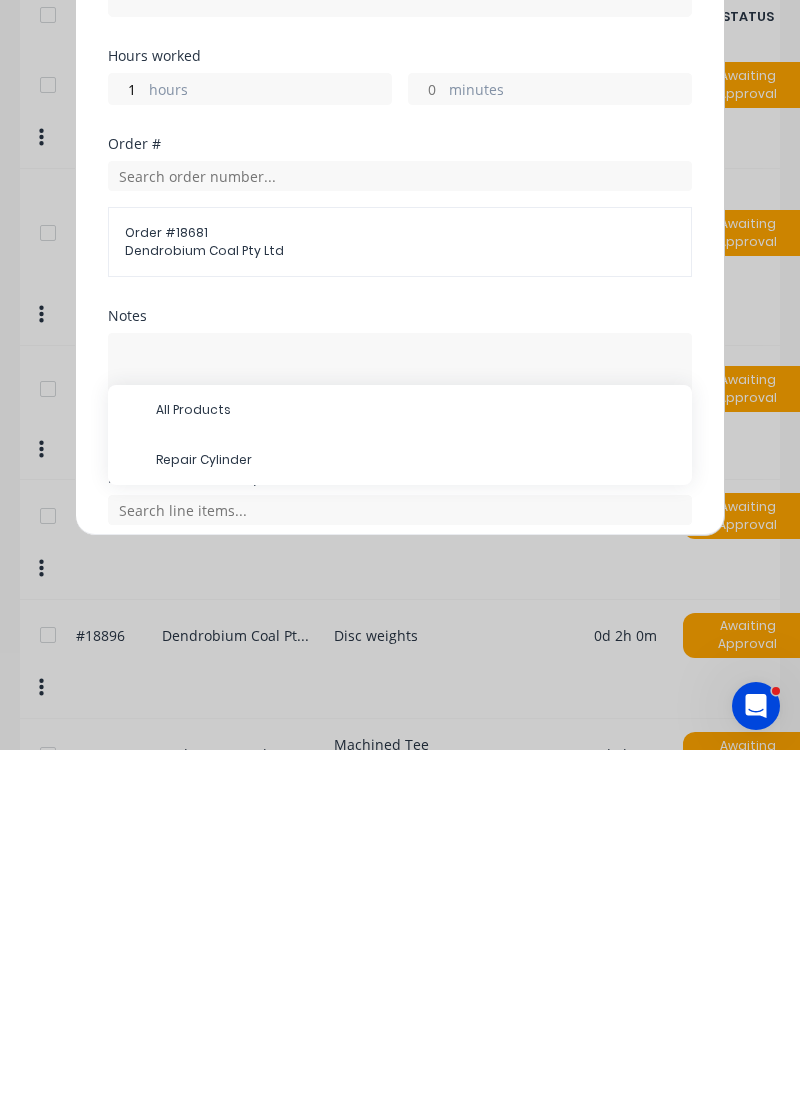 click on "Repair Cylinder" at bounding box center [416, 824] 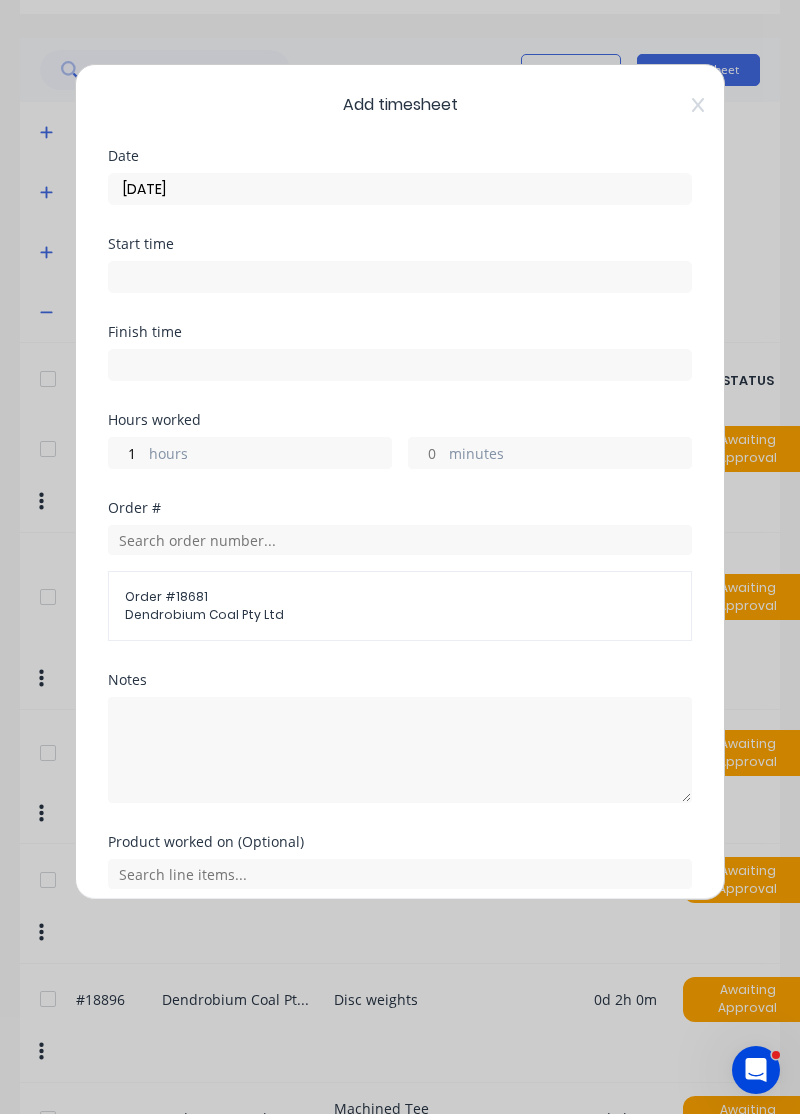 scroll, scrollTop: 74, scrollLeft: 0, axis: vertical 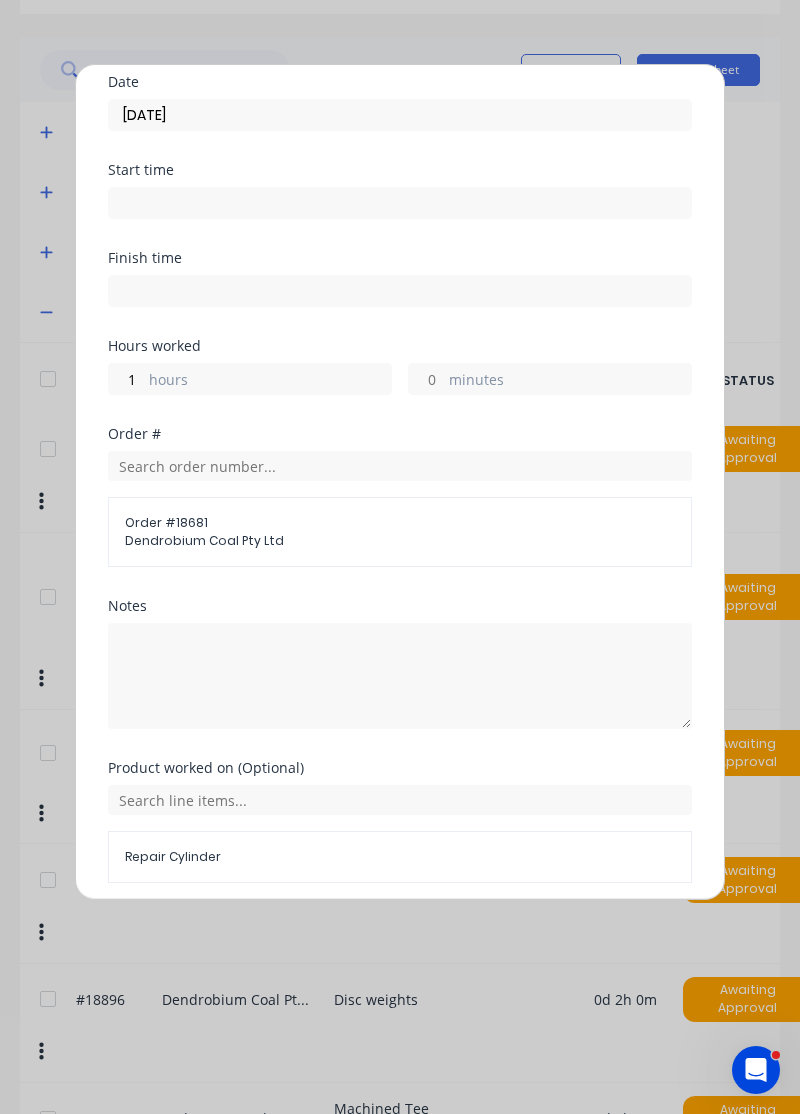click on "Add manual time entry" at bounding box center (352, 931) 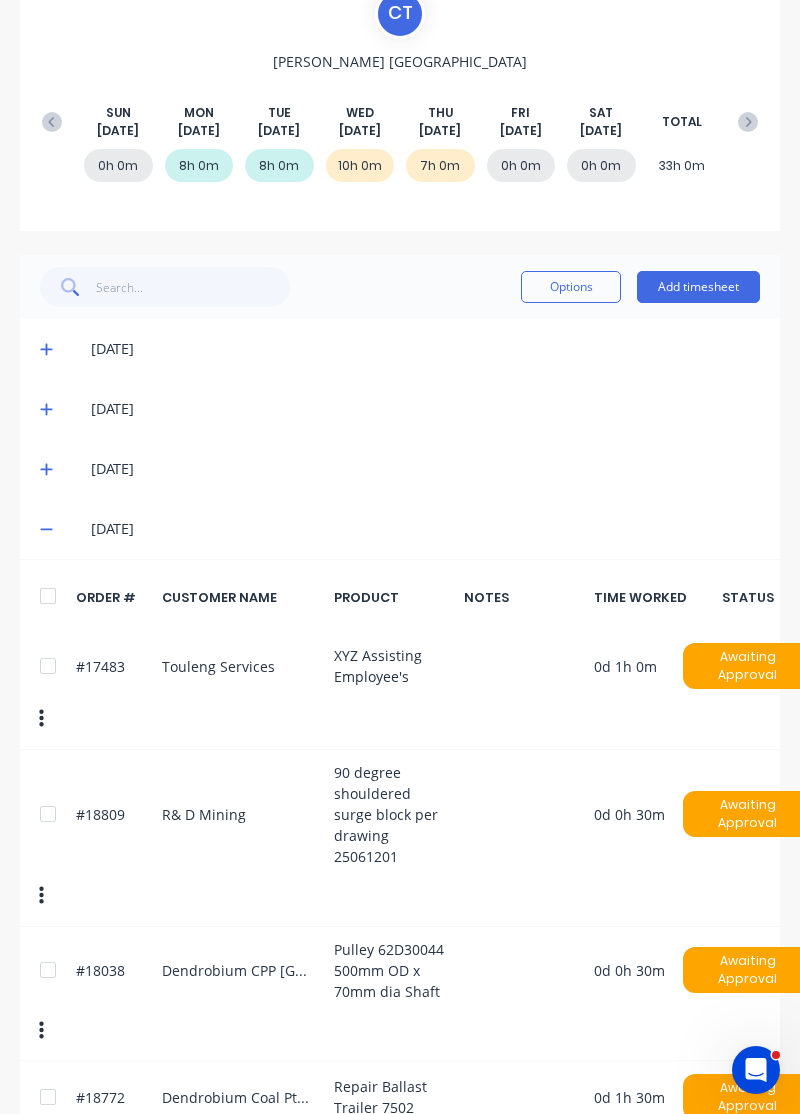 scroll, scrollTop: 208, scrollLeft: 0, axis: vertical 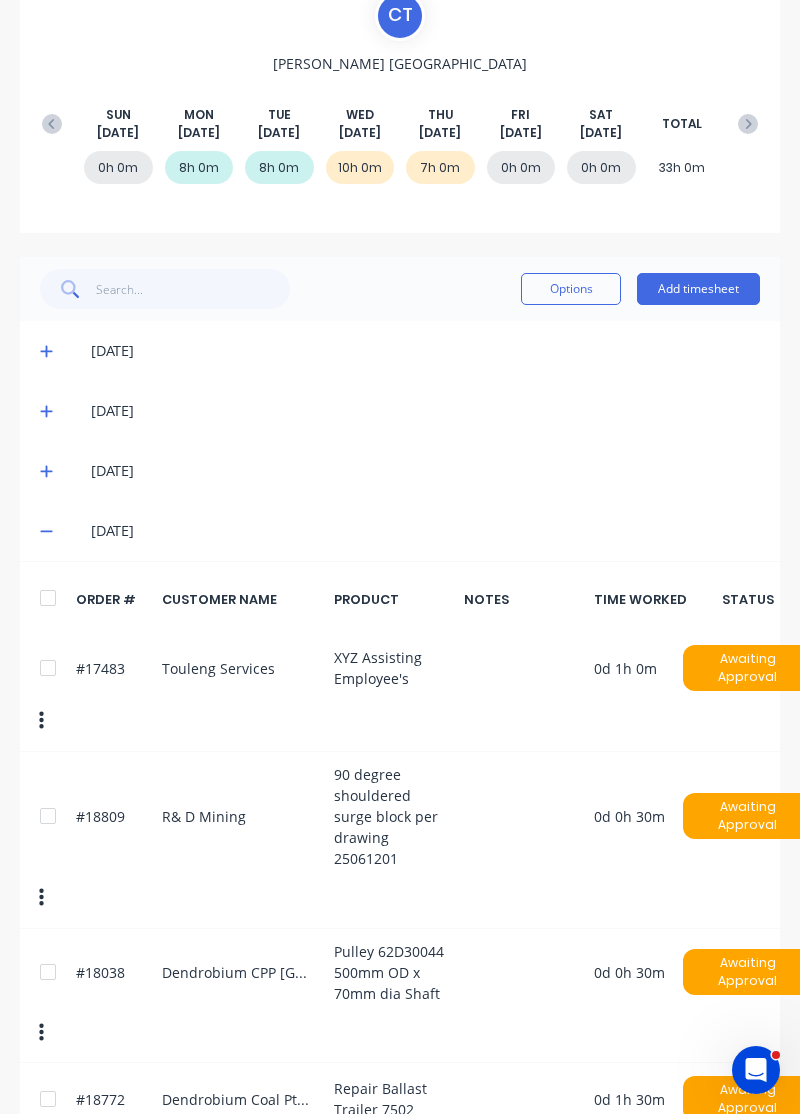 click 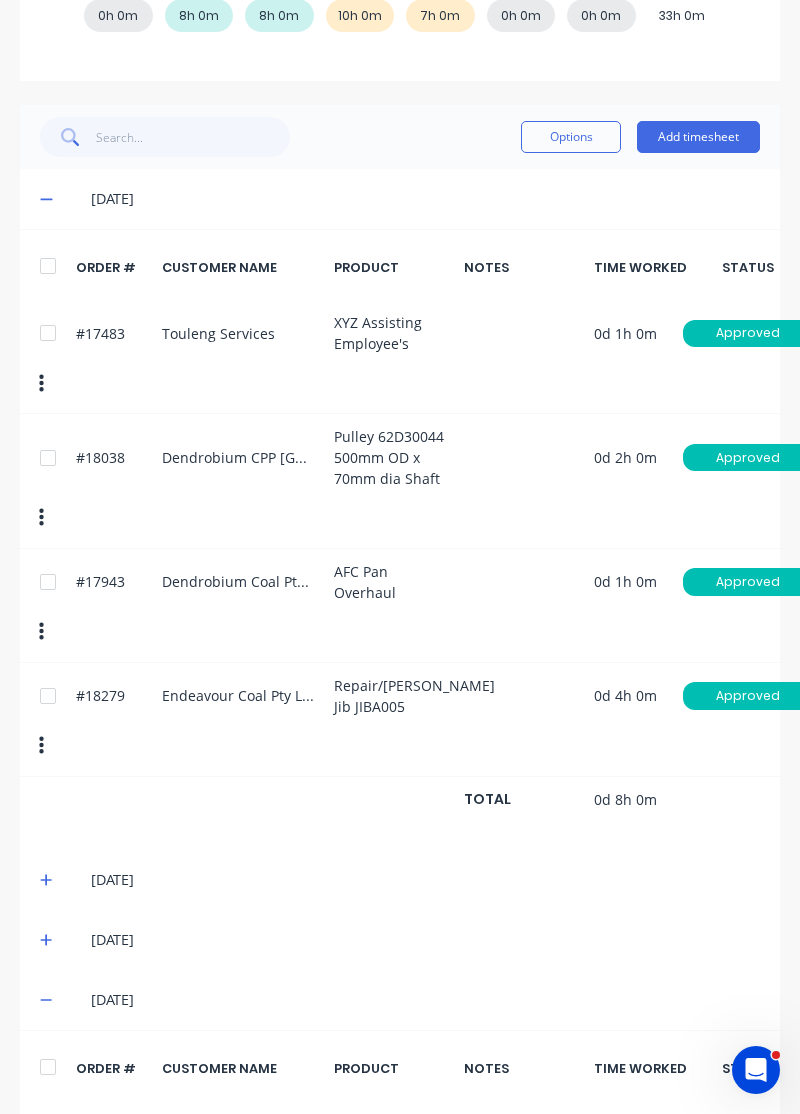 scroll, scrollTop: 364, scrollLeft: 0, axis: vertical 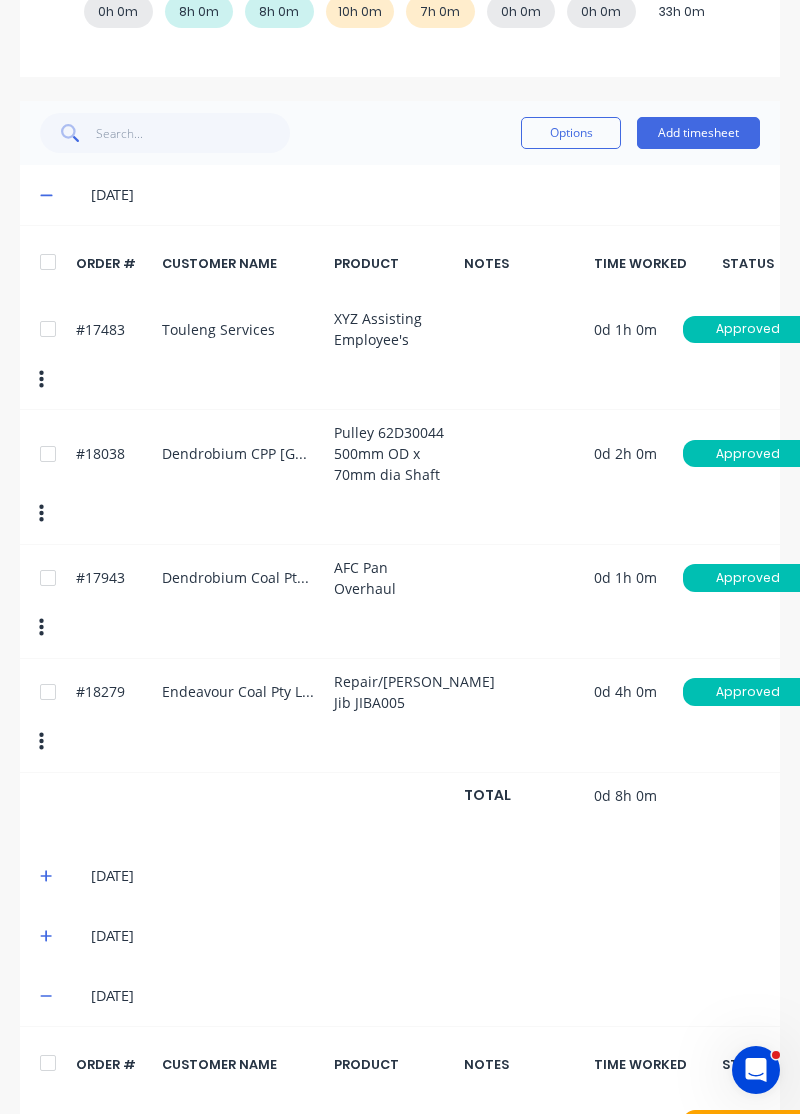 click at bounding box center [49, 195] 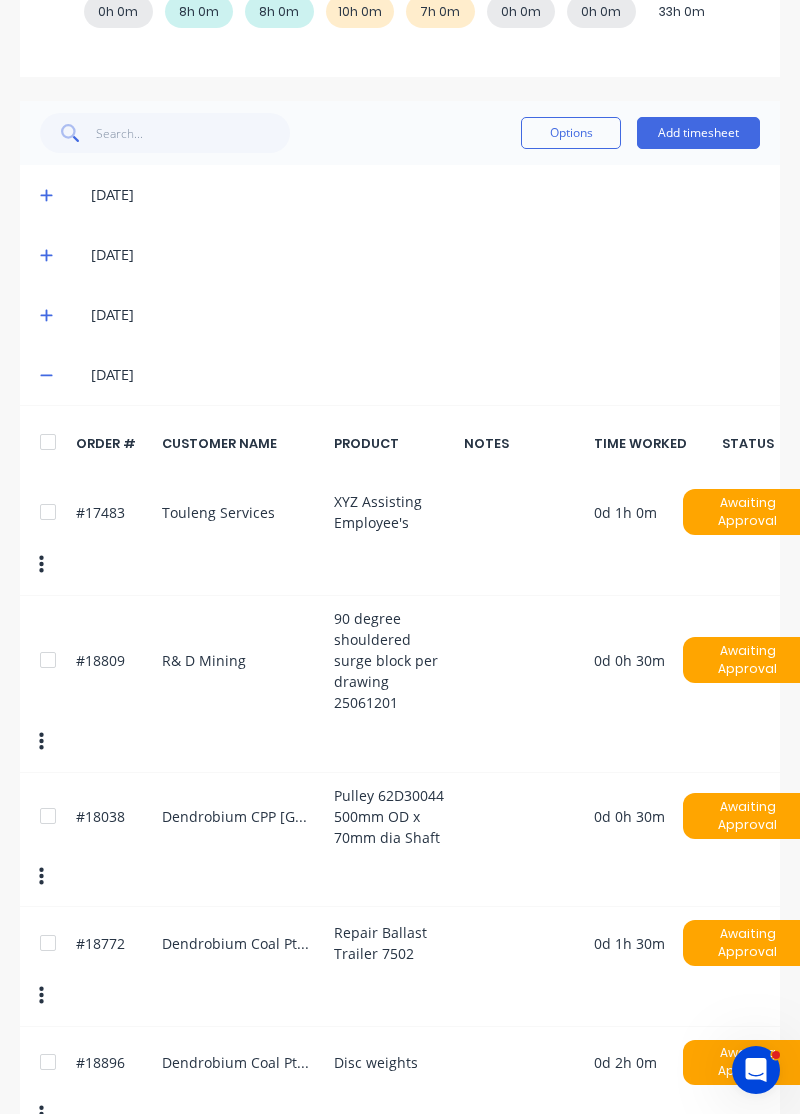 click 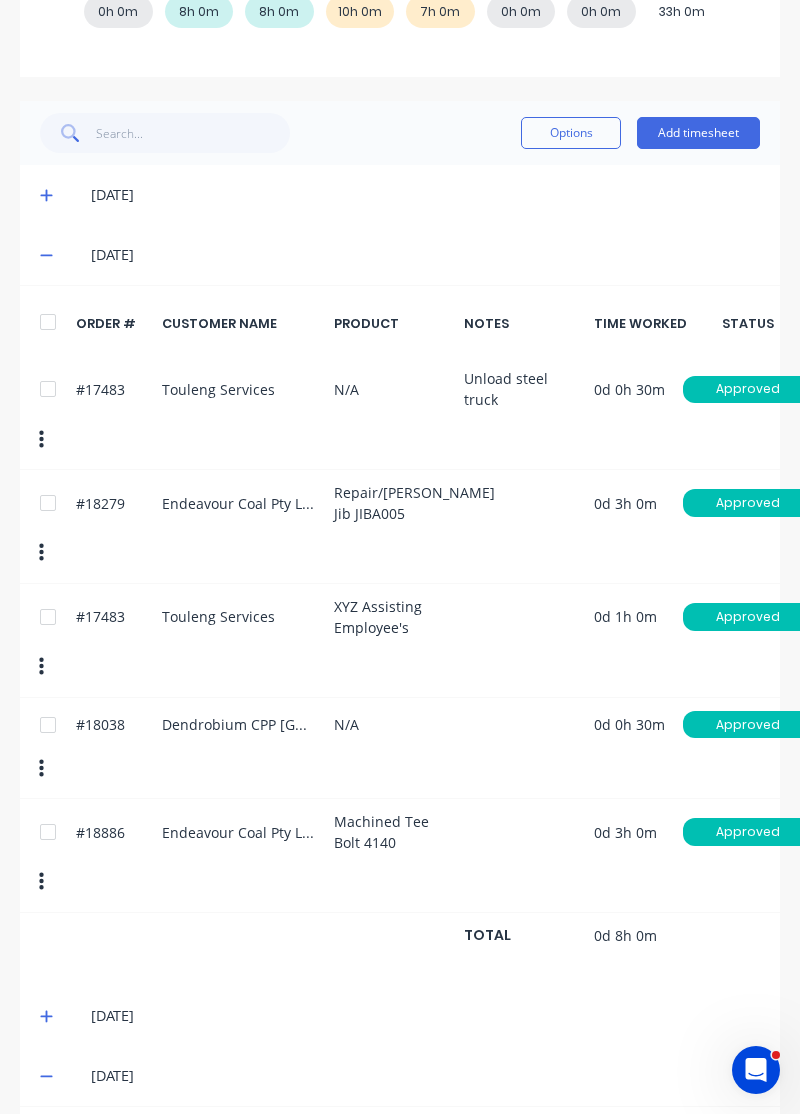 click 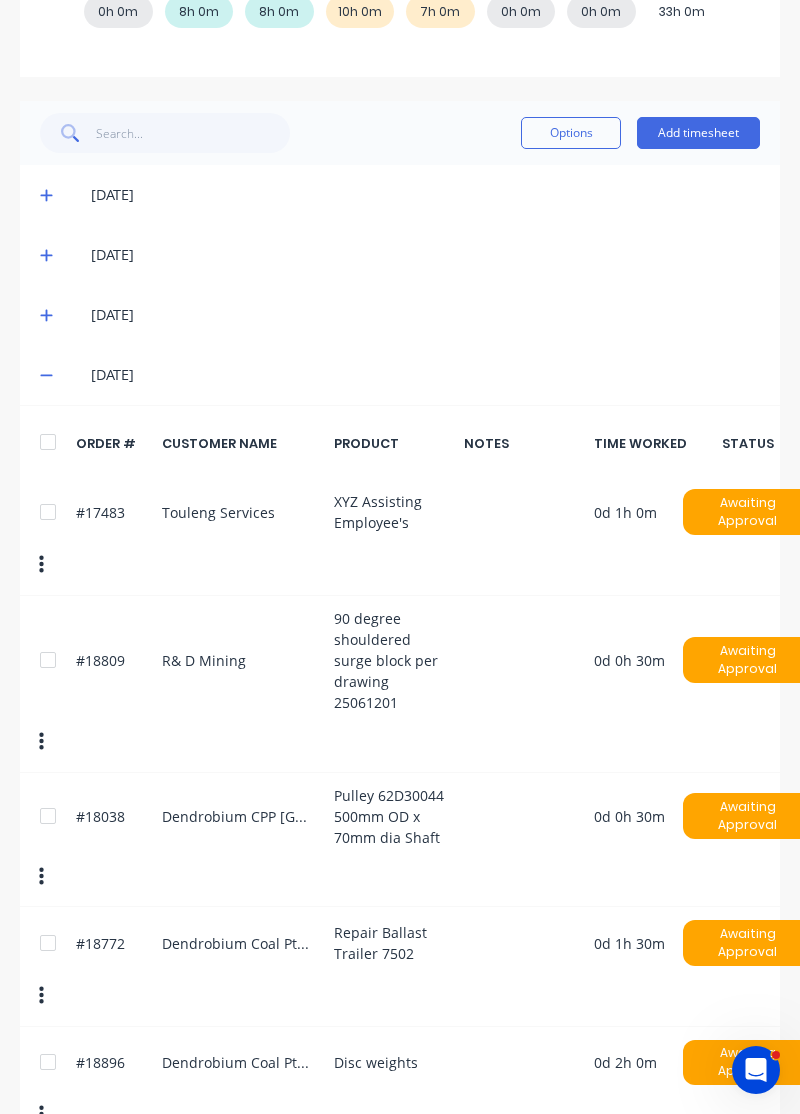 click 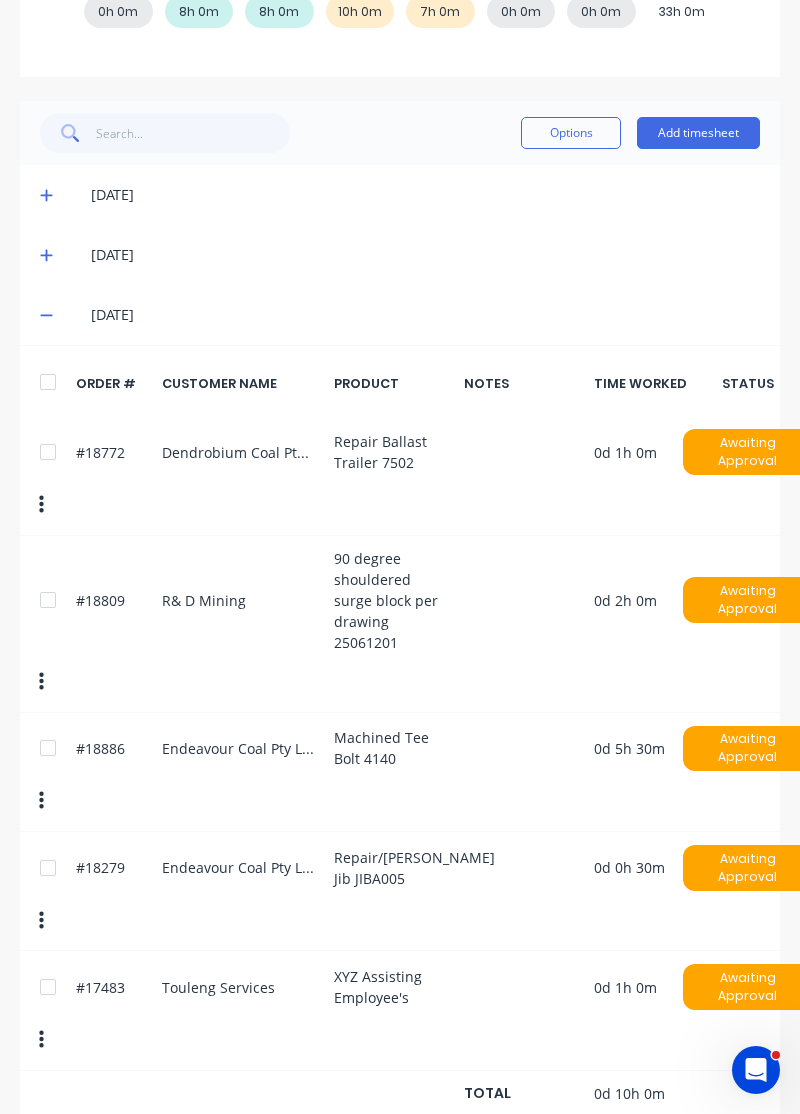 click 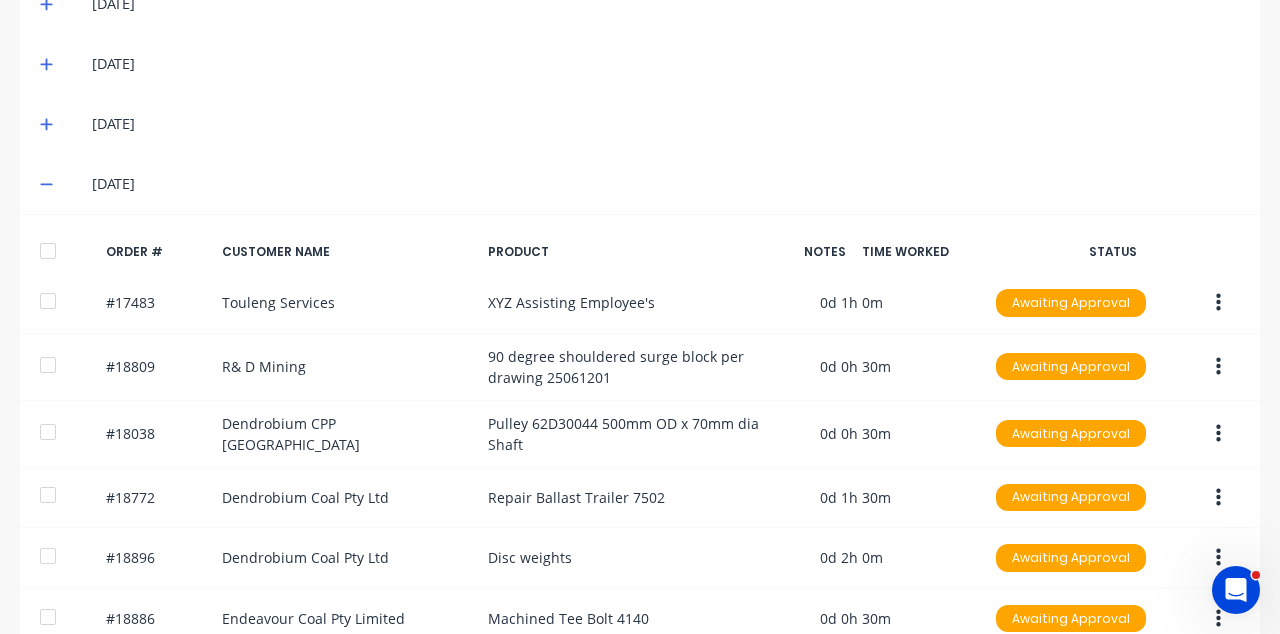 scroll, scrollTop: 616, scrollLeft: 0, axis: vertical 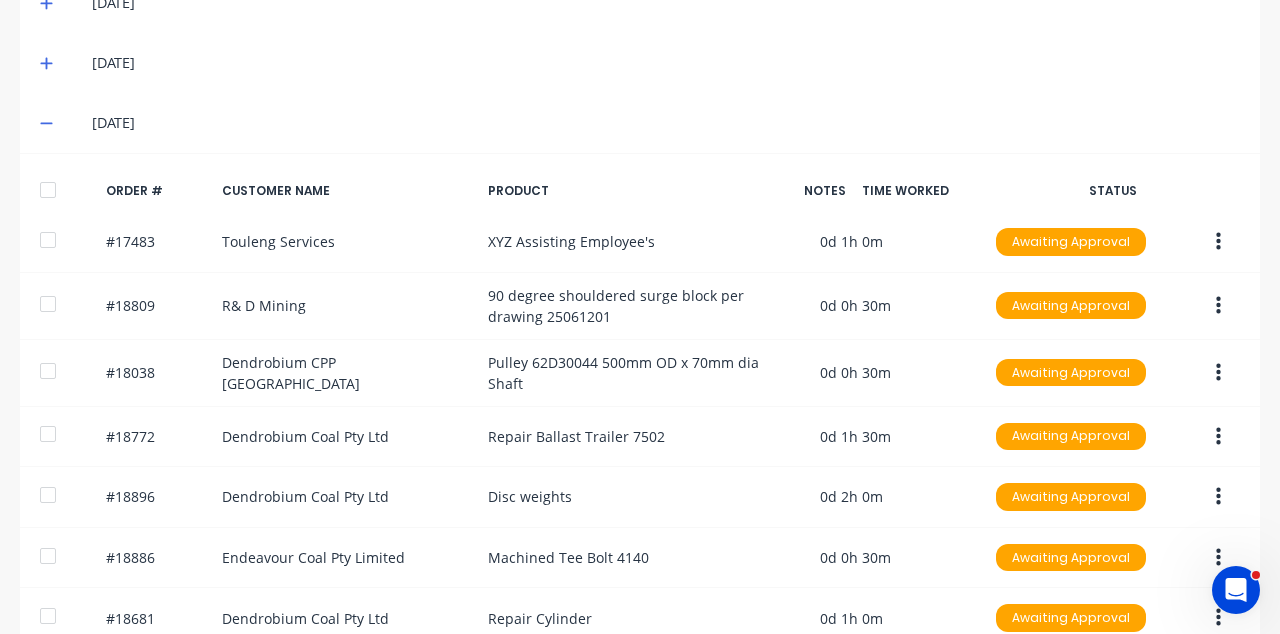 click at bounding box center (1218, 558) 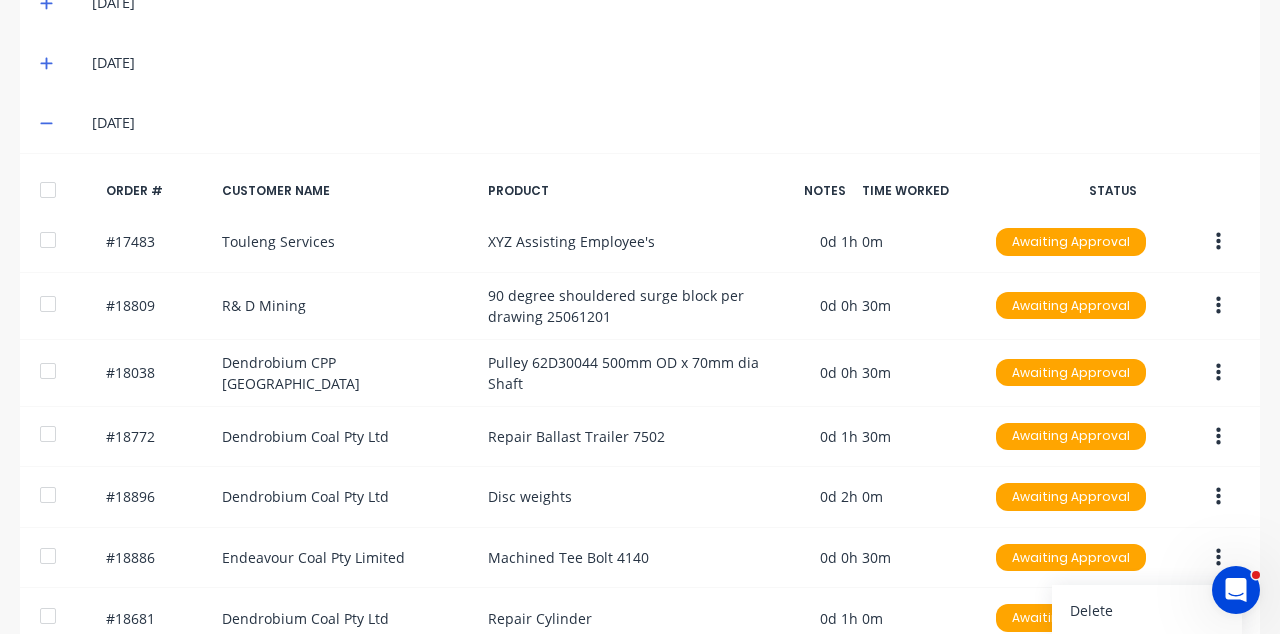 click on "Delete" at bounding box center (1147, 610) 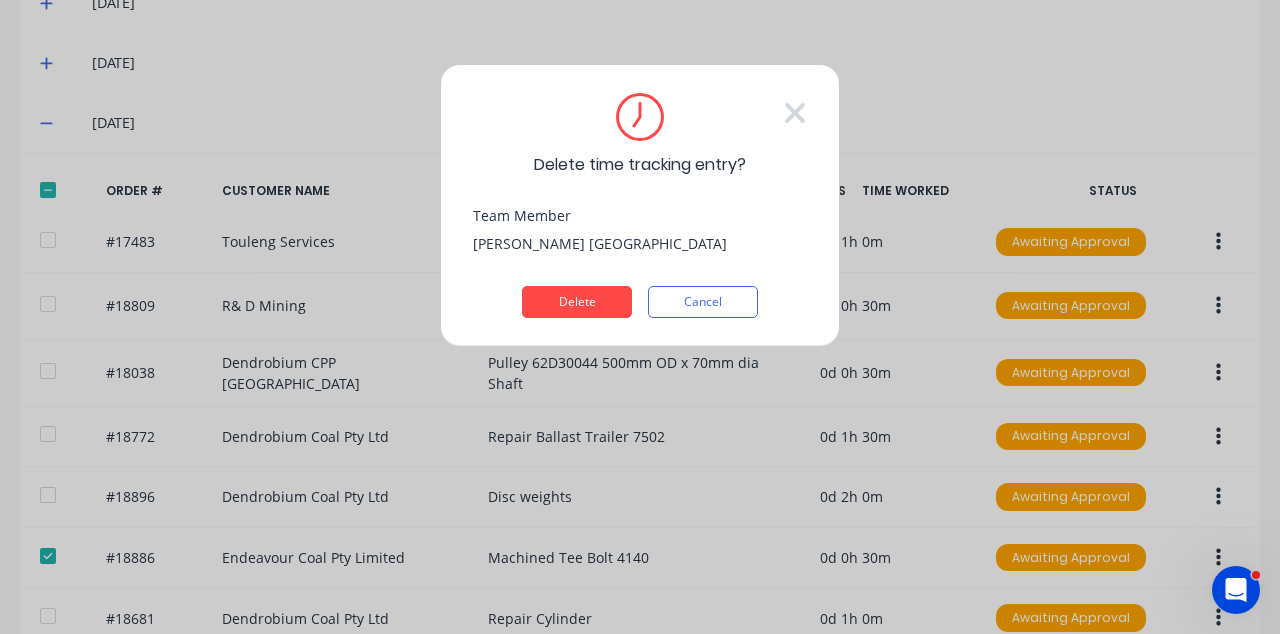 click on "Delete" at bounding box center [577, 302] 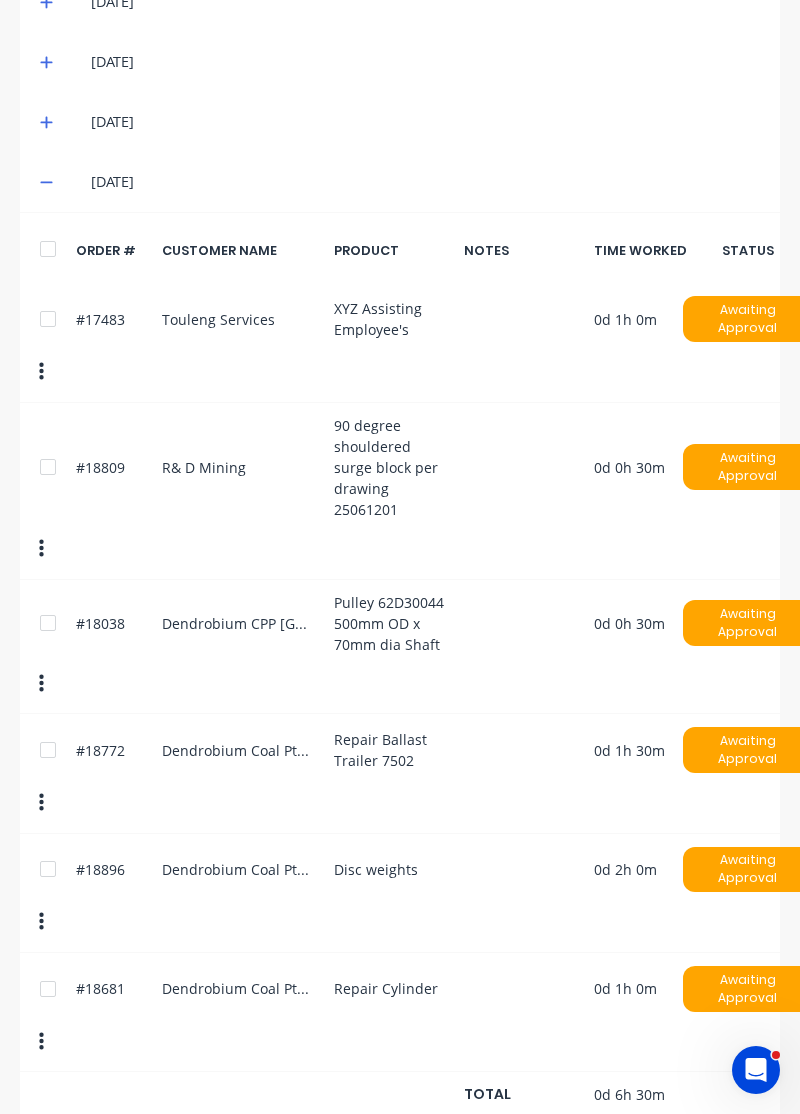 scroll, scrollTop: 442, scrollLeft: 0, axis: vertical 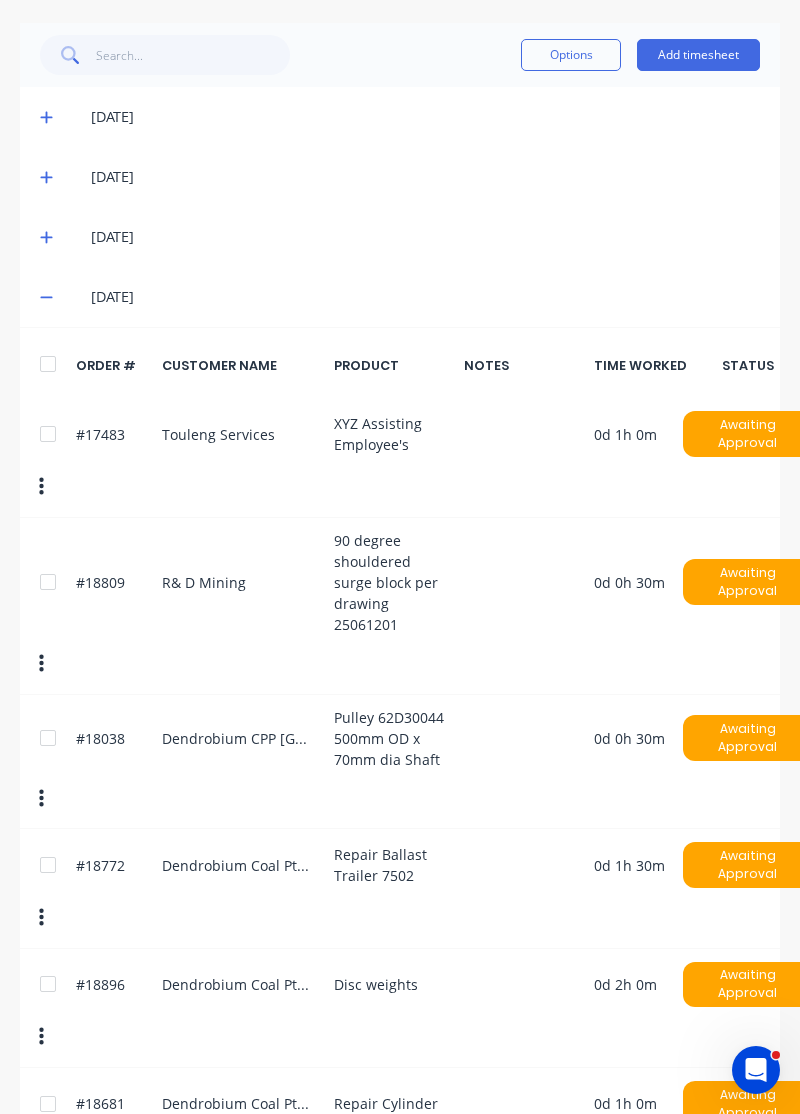 click on "Add timesheet" at bounding box center [698, 55] 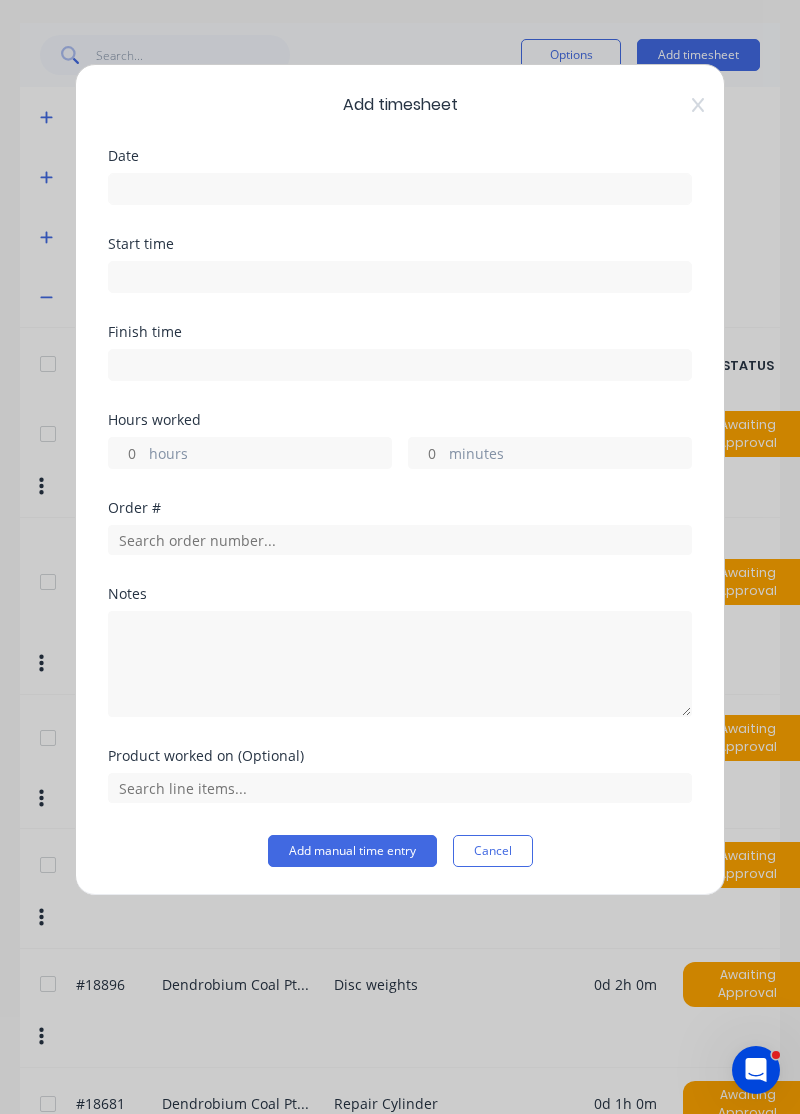 click at bounding box center [400, 189] 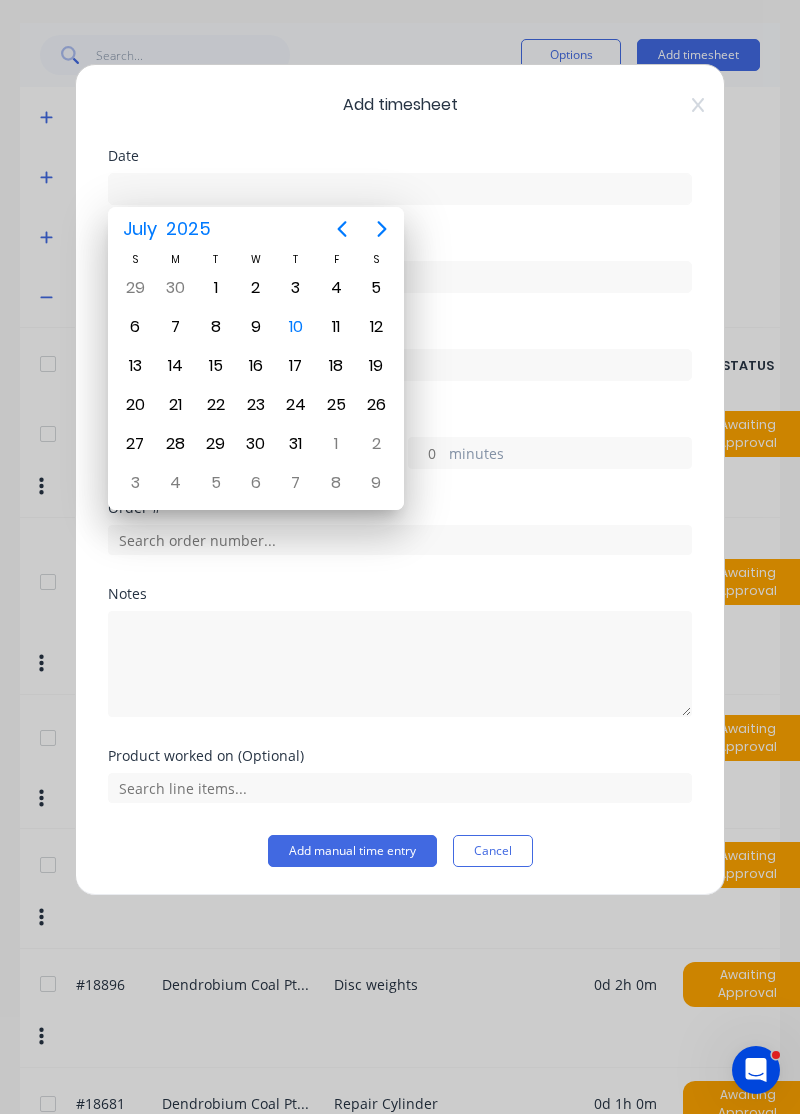 click on "10" at bounding box center (296, 327) 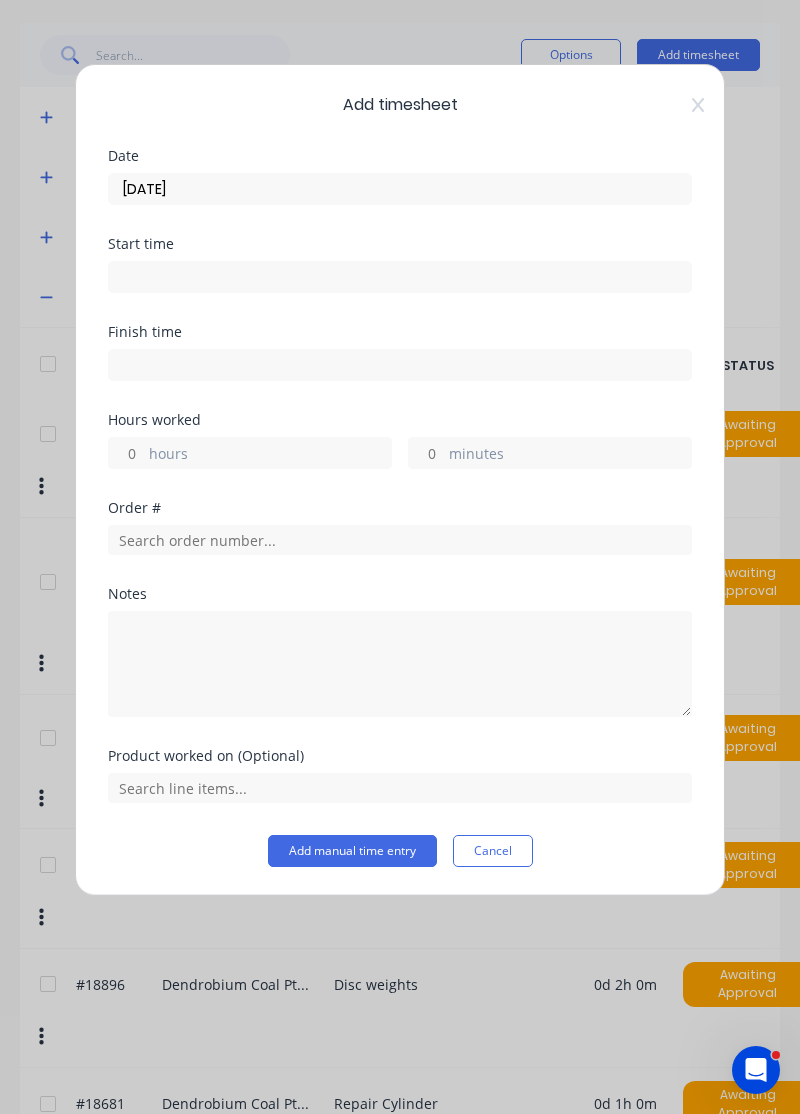 click on "hours" at bounding box center (126, 453) 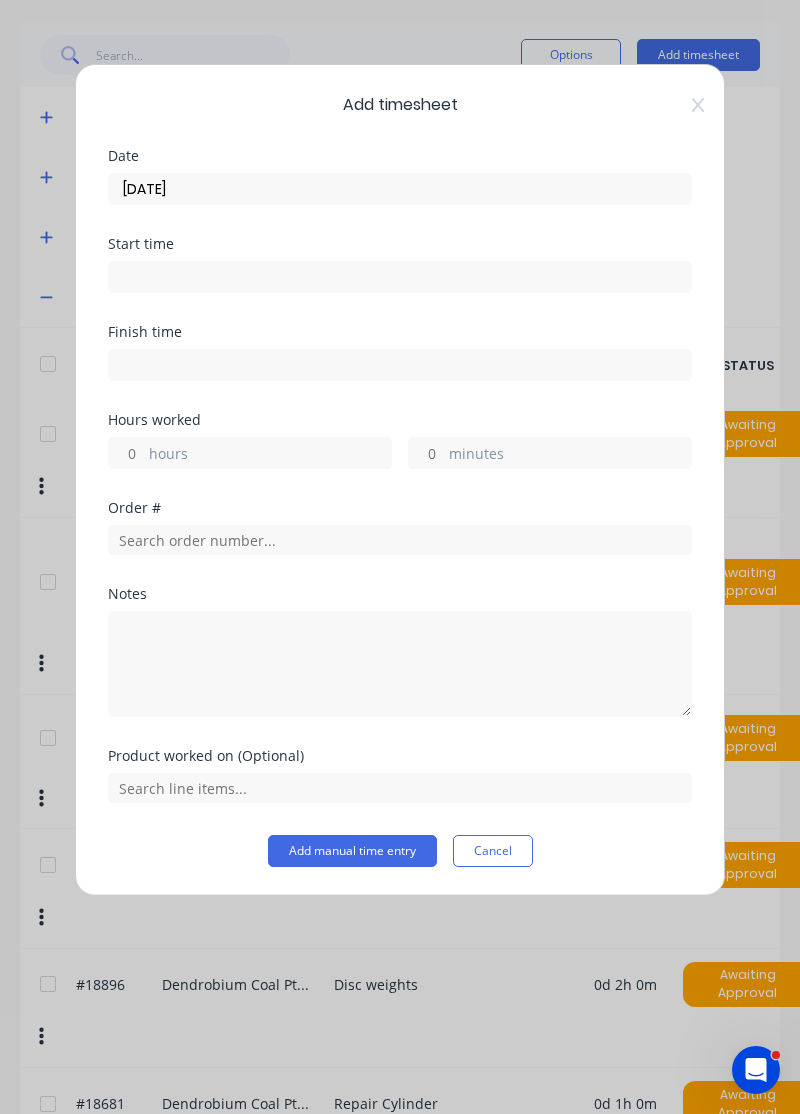 type on "1" 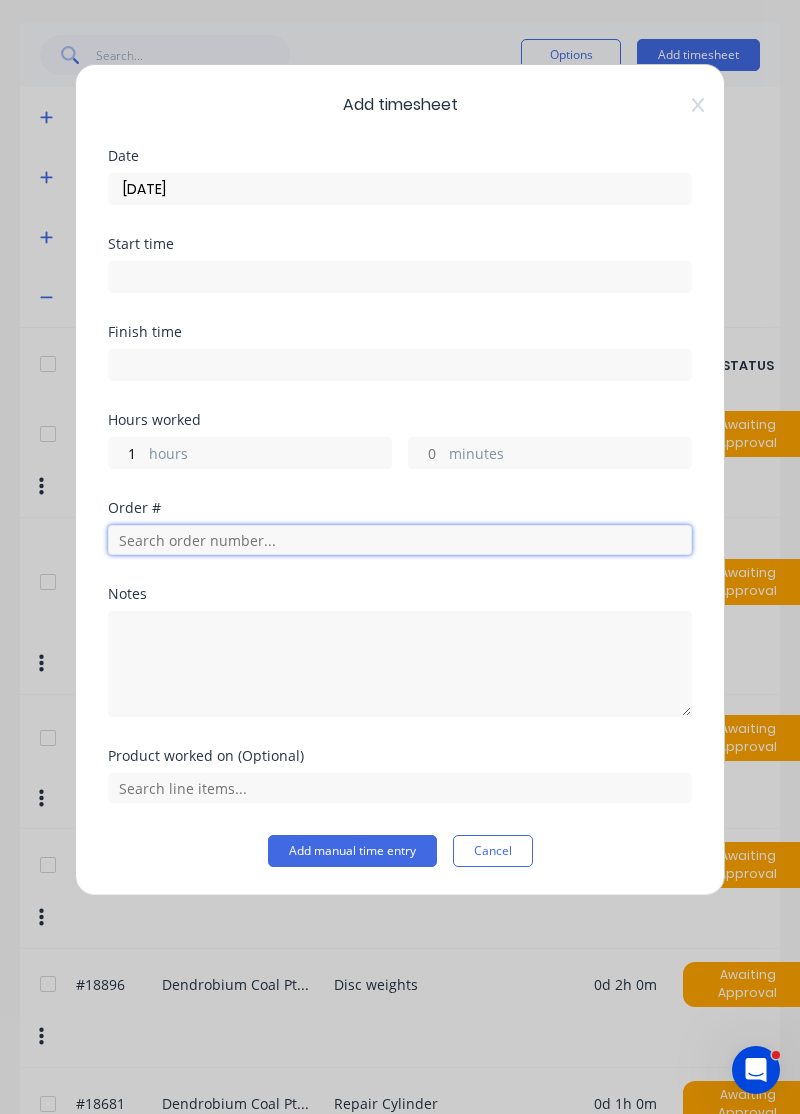 click at bounding box center (400, 540) 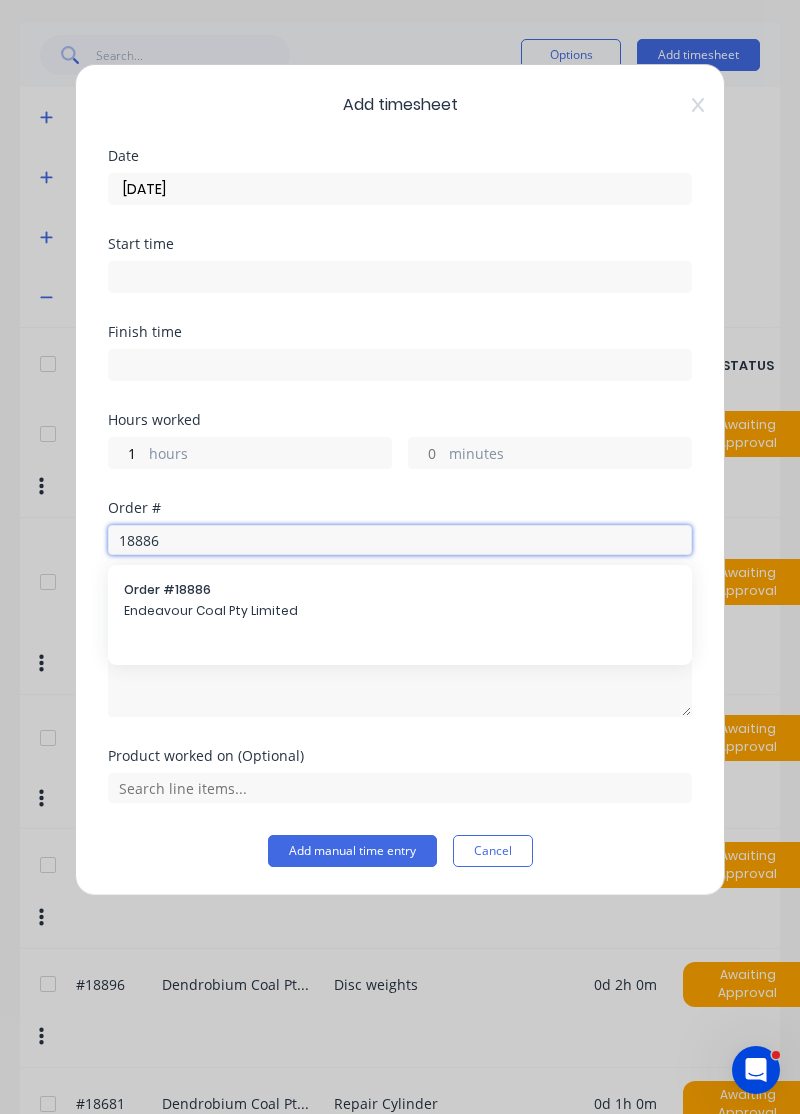 type on "18886" 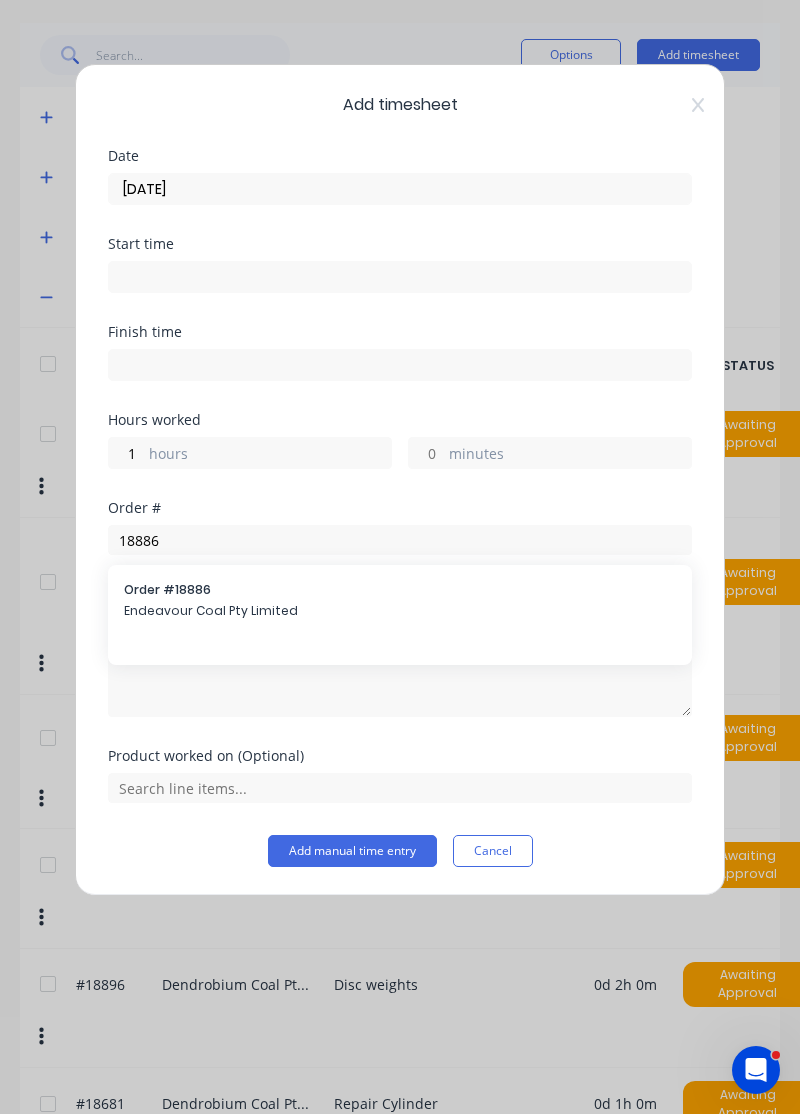 click on "Endeavour Coal Pty Limited" at bounding box center (400, 611) 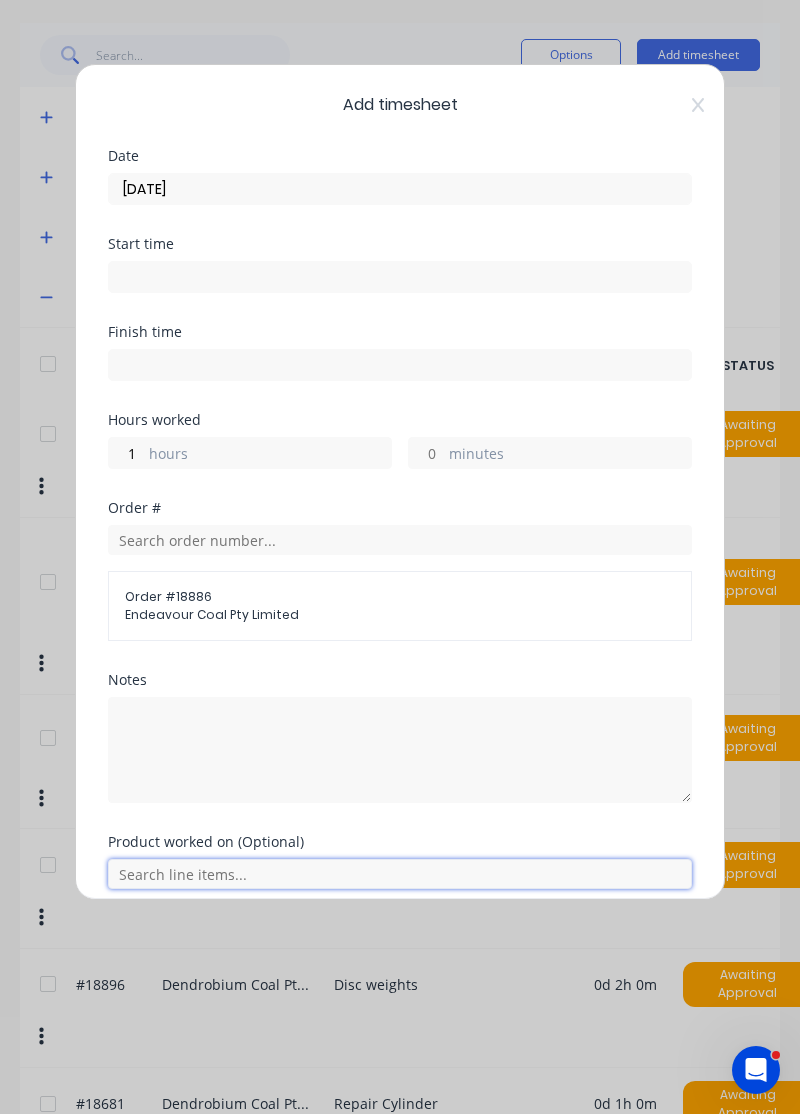 click at bounding box center [400, 874] 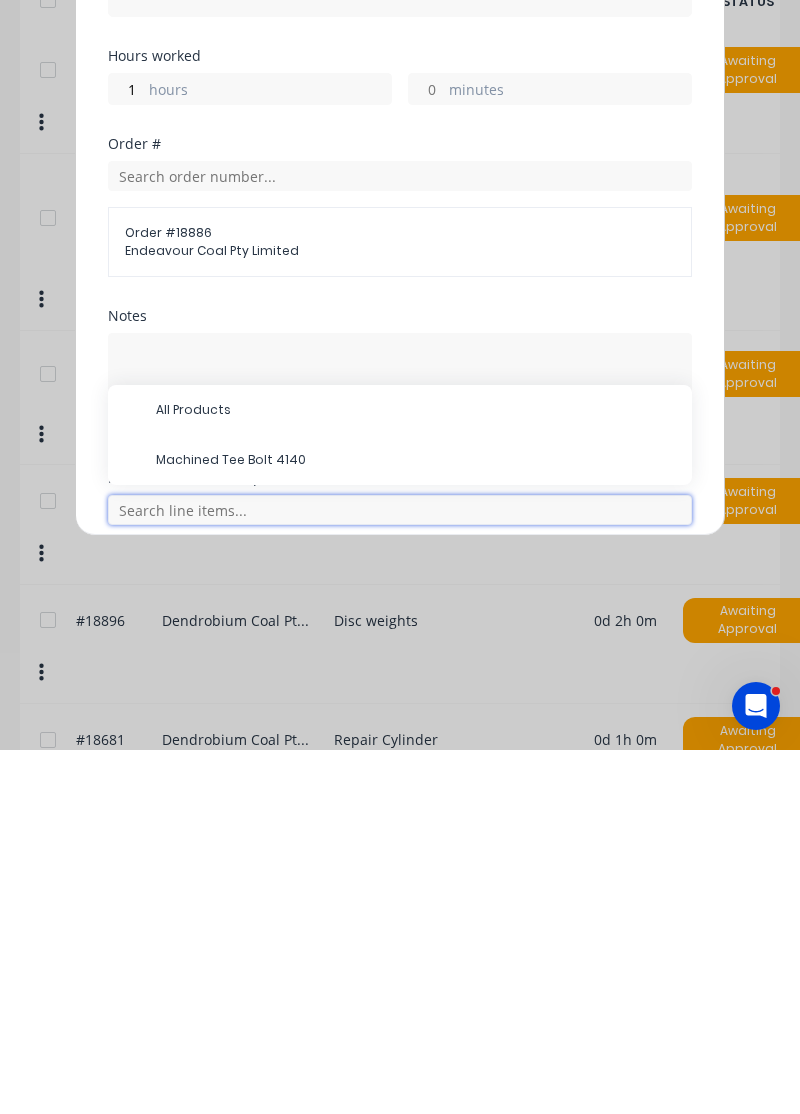 scroll, scrollTop: 536, scrollLeft: 0, axis: vertical 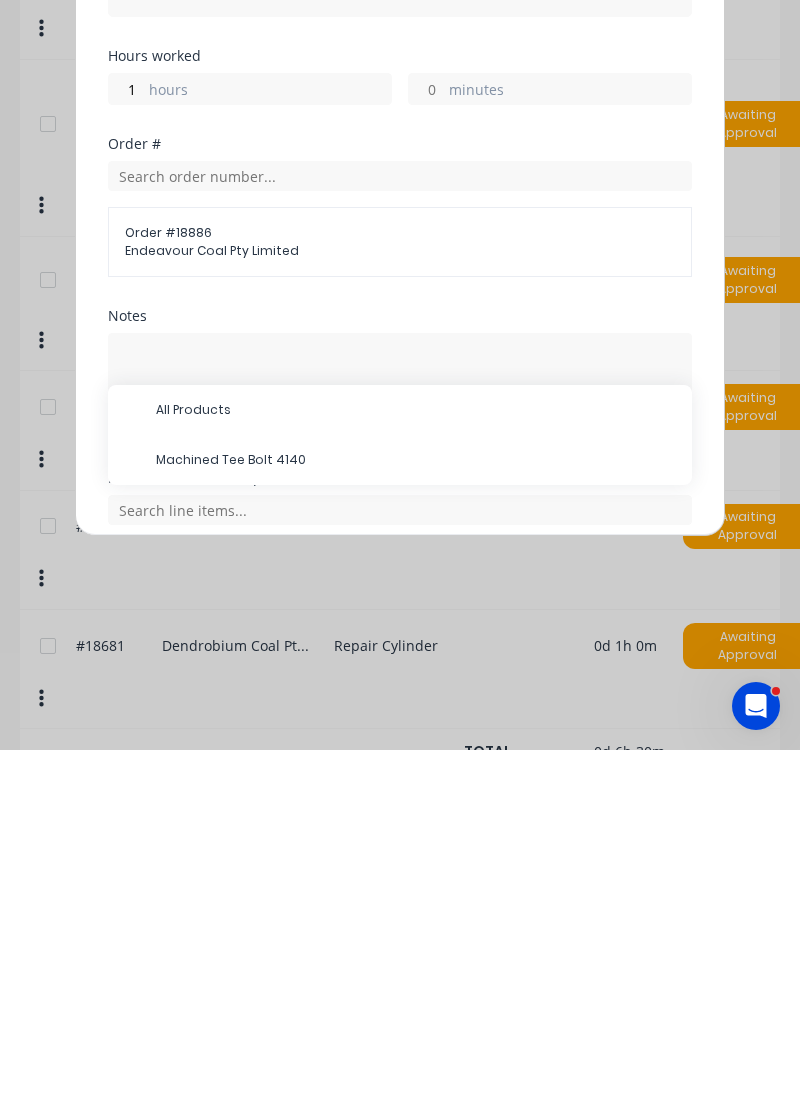 click on "Machined Tee Bolt 4140" at bounding box center [416, 824] 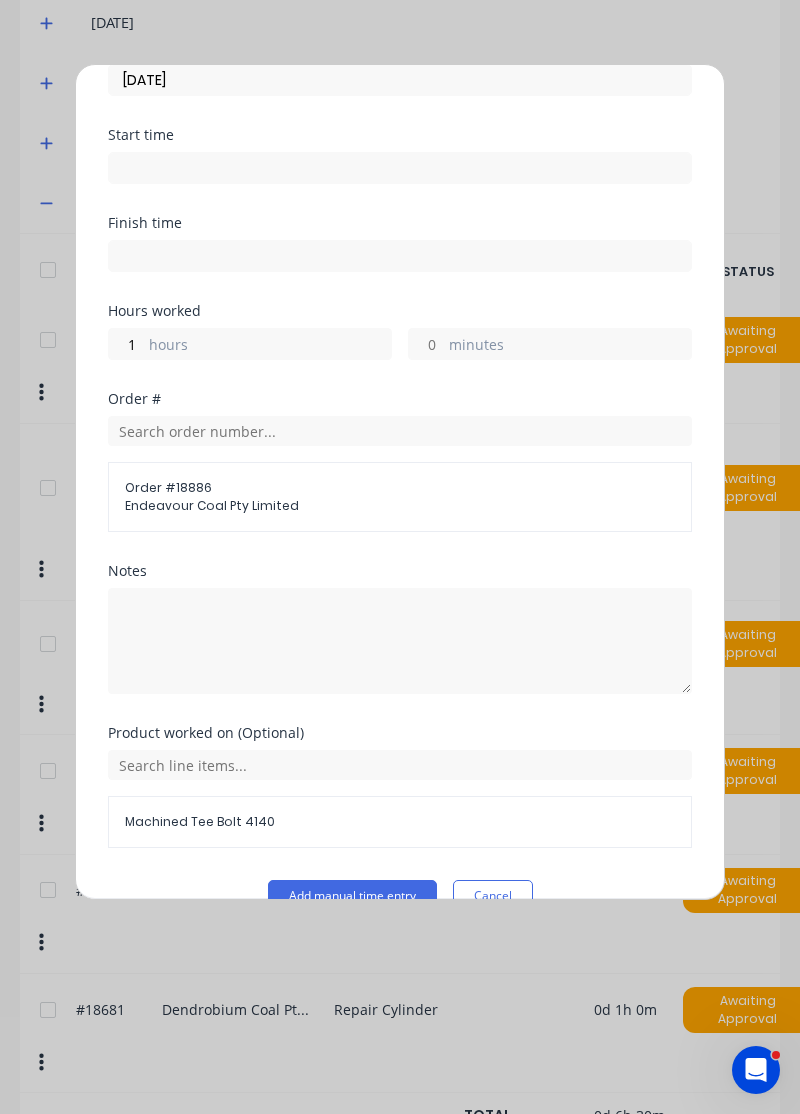 scroll, scrollTop: 145, scrollLeft: 0, axis: vertical 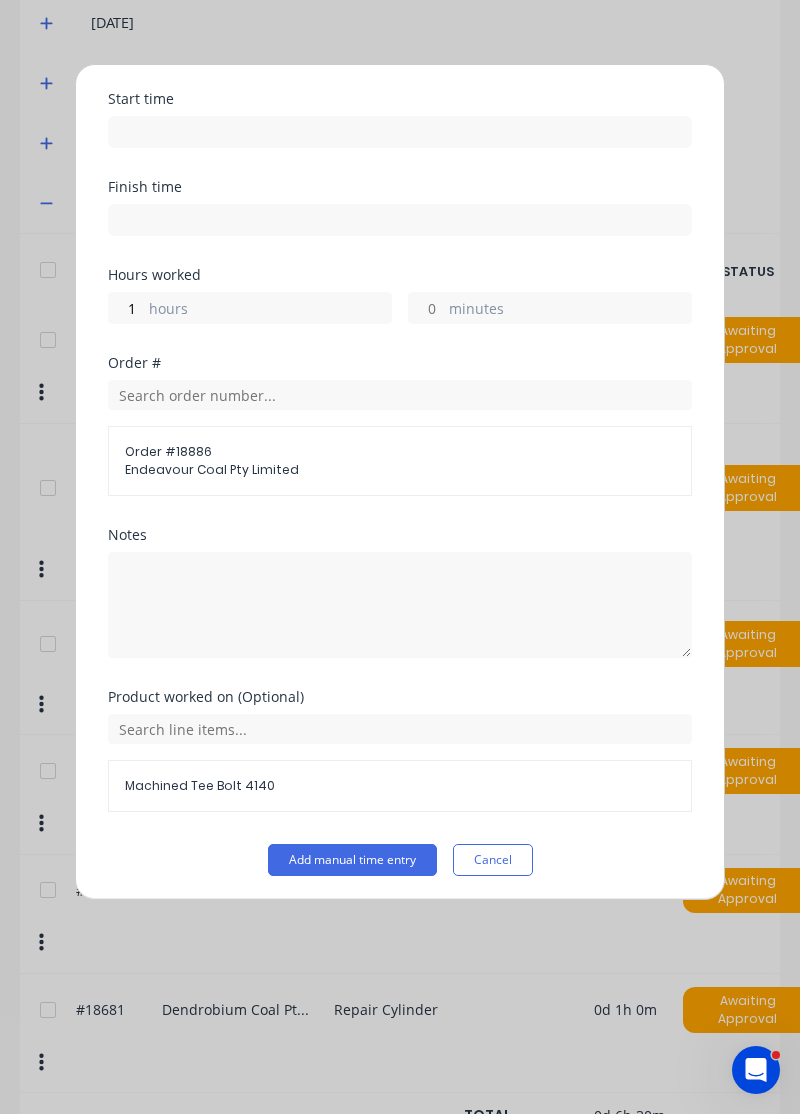click on "Add manual time entry" at bounding box center [352, 860] 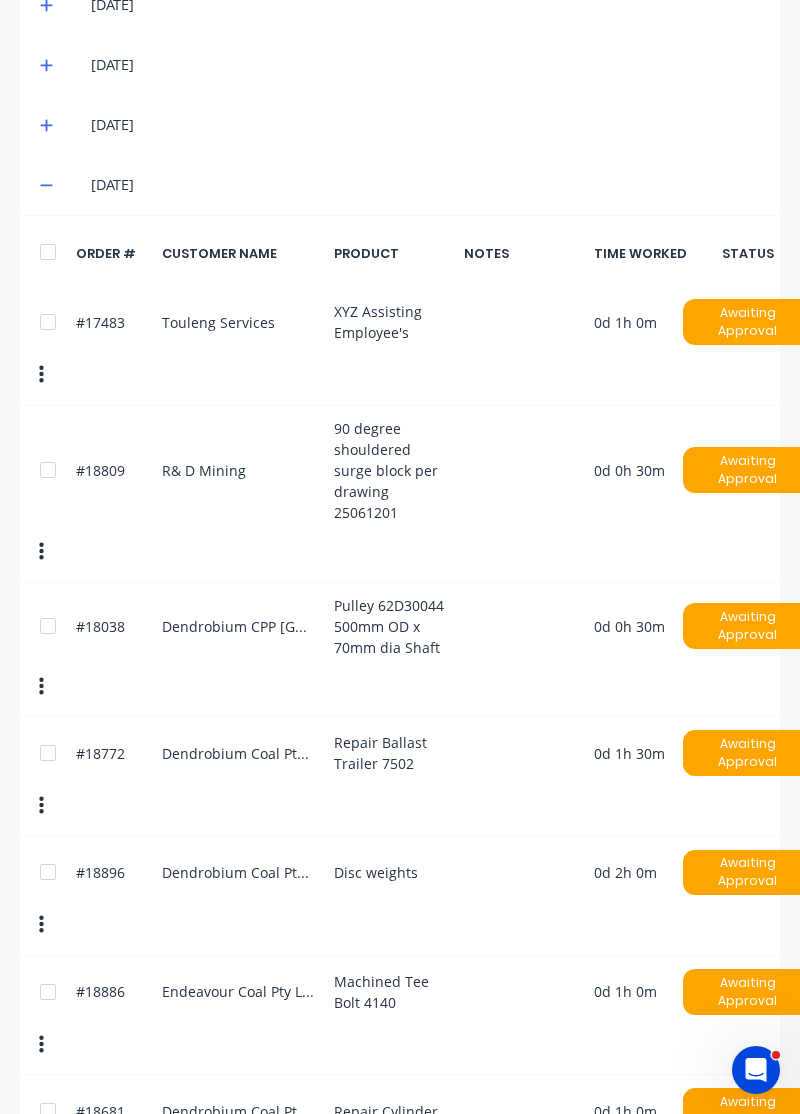 scroll, scrollTop: 555, scrollLeft: 0, axis: vertical 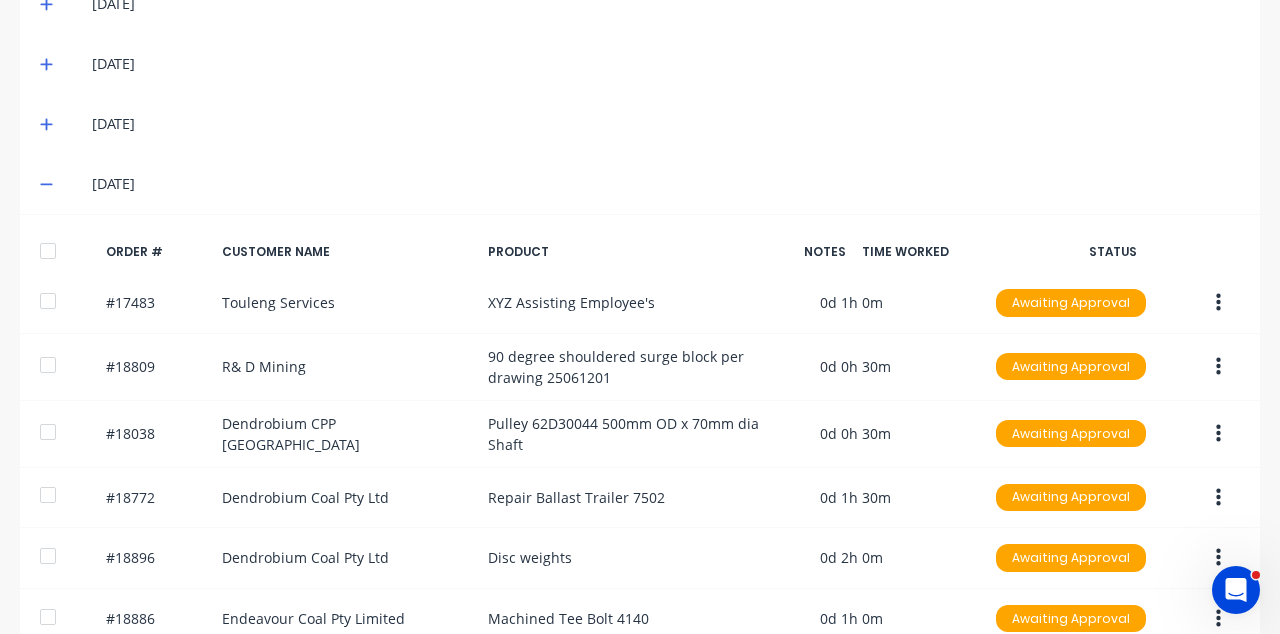 click at bounding box center [1218, 498] 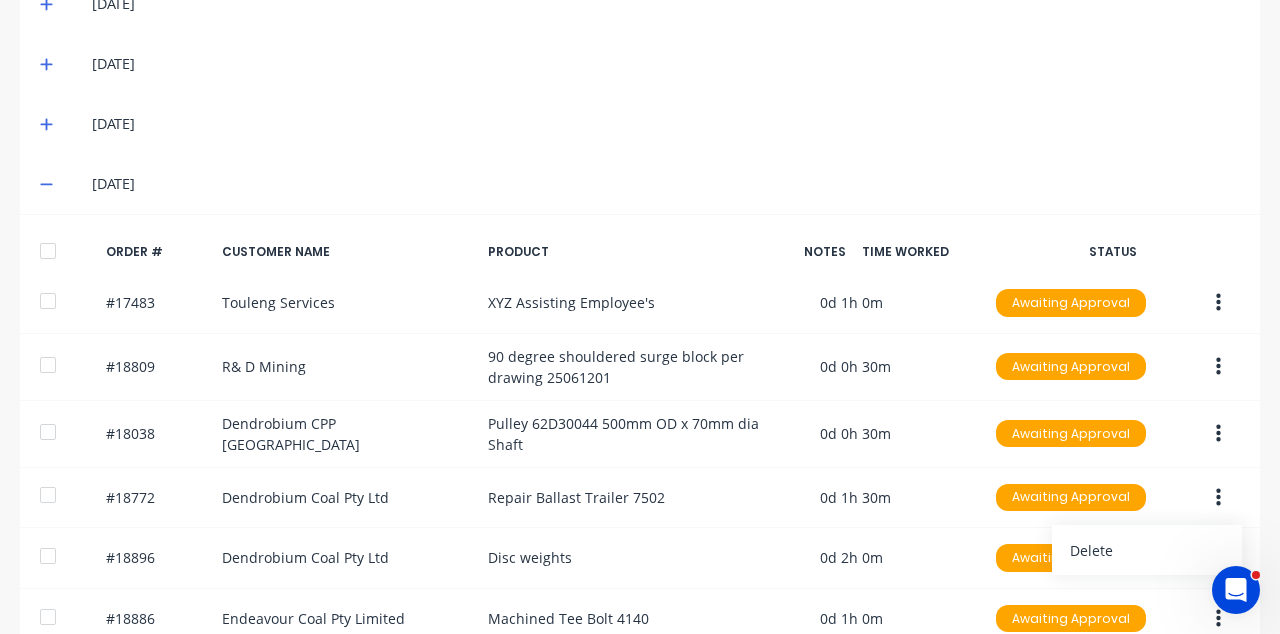 click on "Delete" at bounding box center [1147, 550] 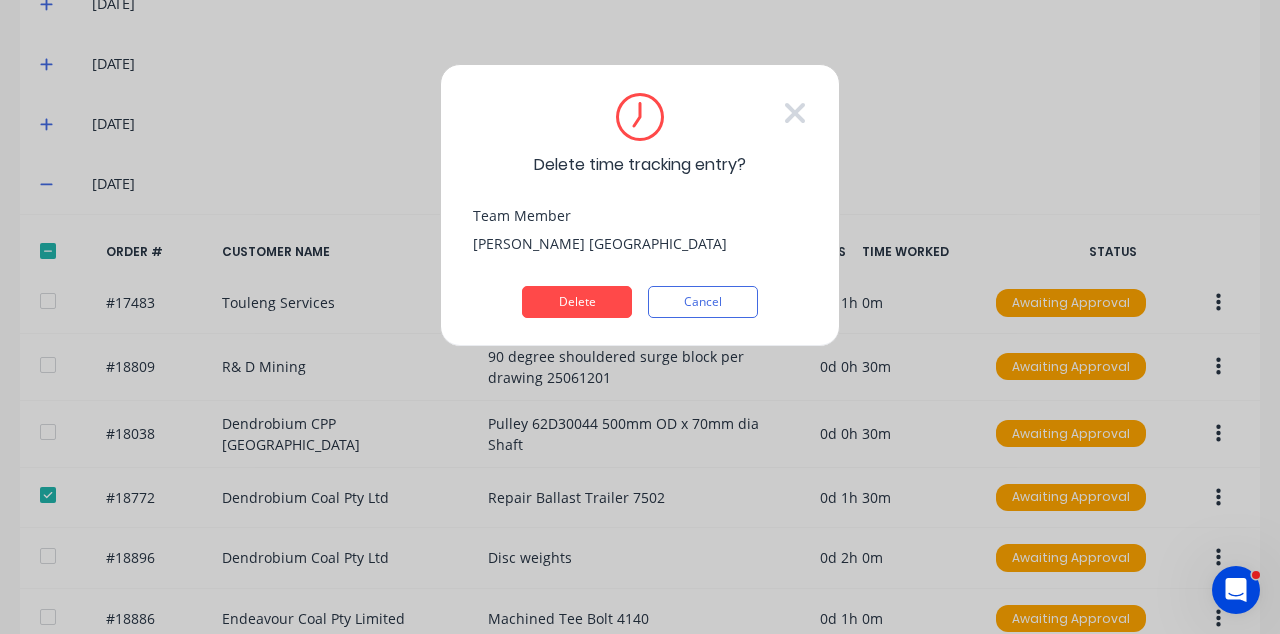 click on "Delete" at bounding box center [577, 302] 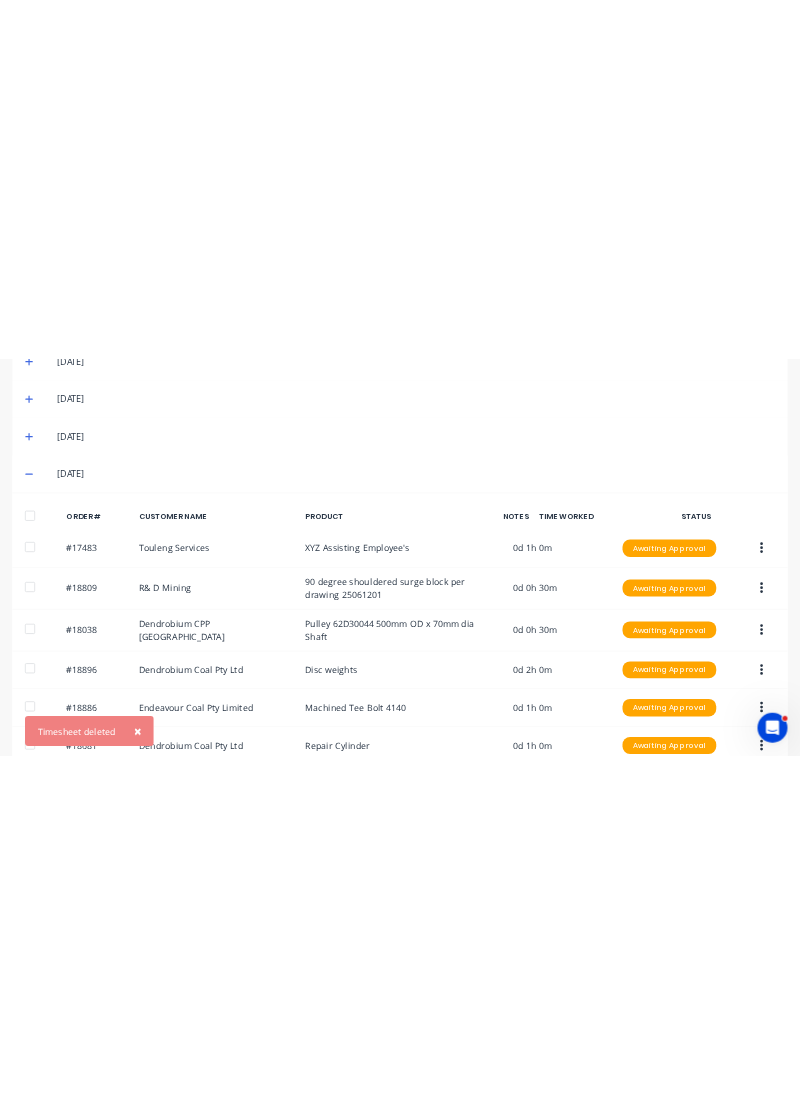 scroll, scrollTop: 442, scrollLeft: 10, axis: both 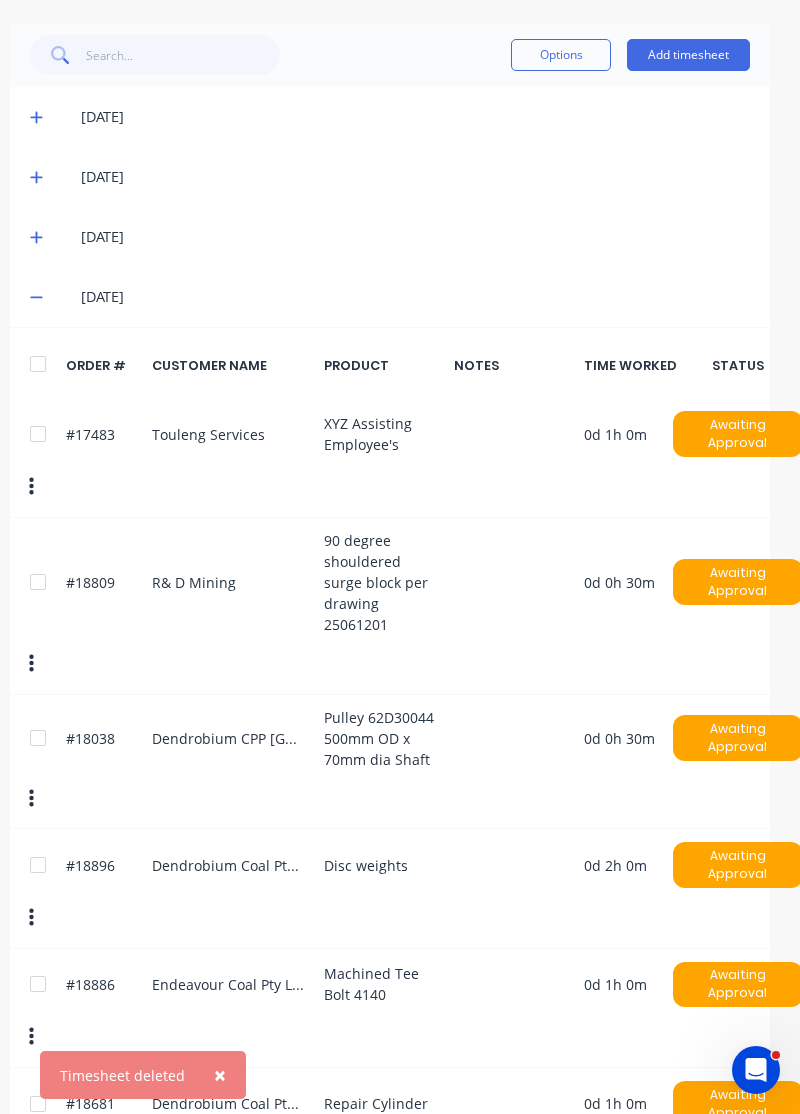 click on "Add timesheet" at bounding box center (688, 55) 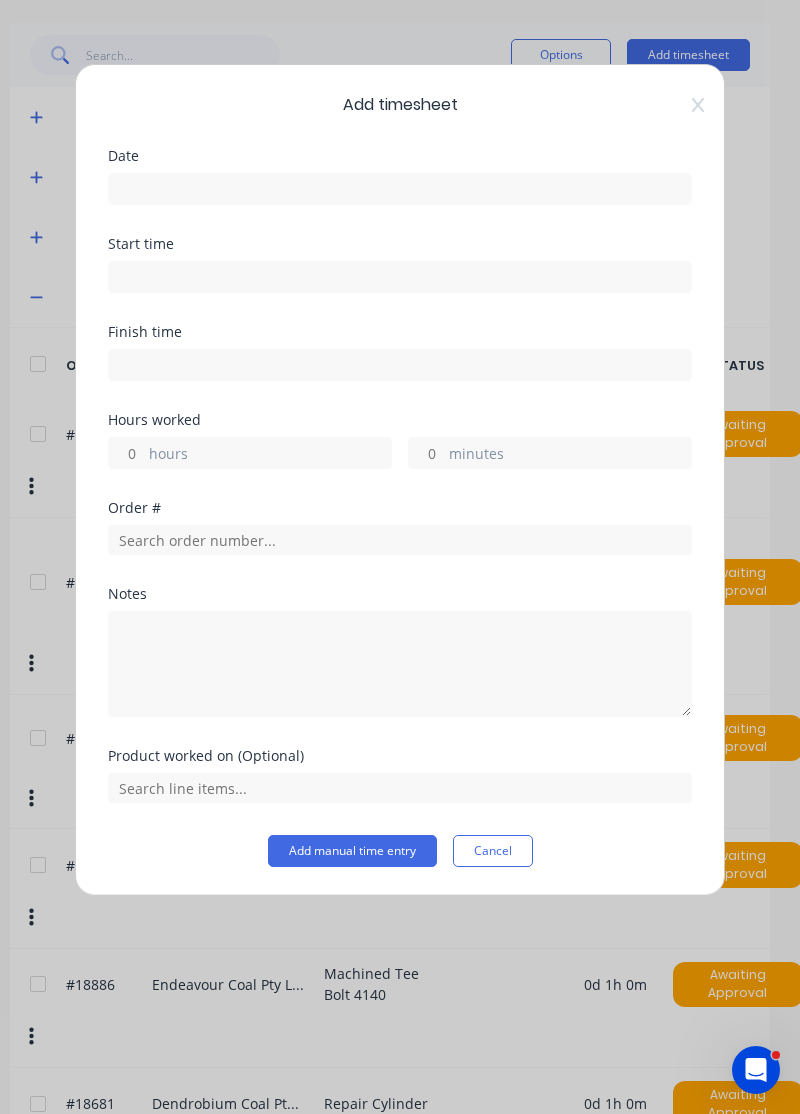 click on "Add manual time entry" at bounding box center [352, 851] 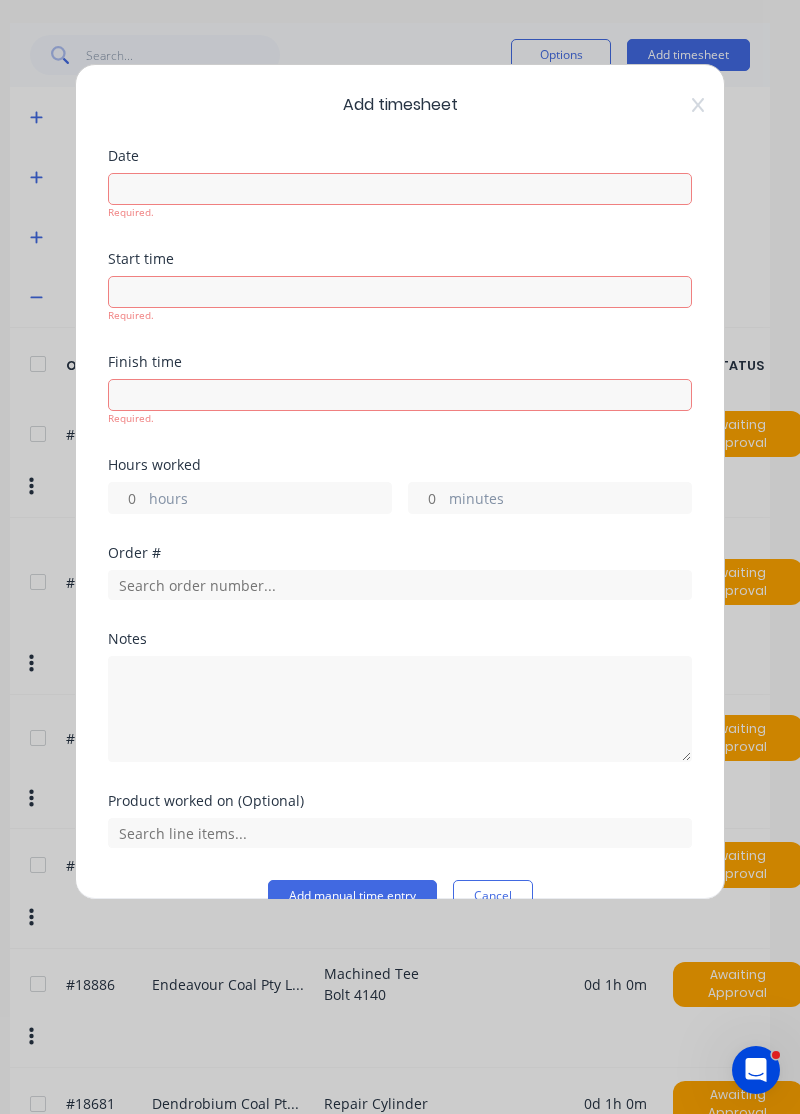 click at bounding box center [400, 189] 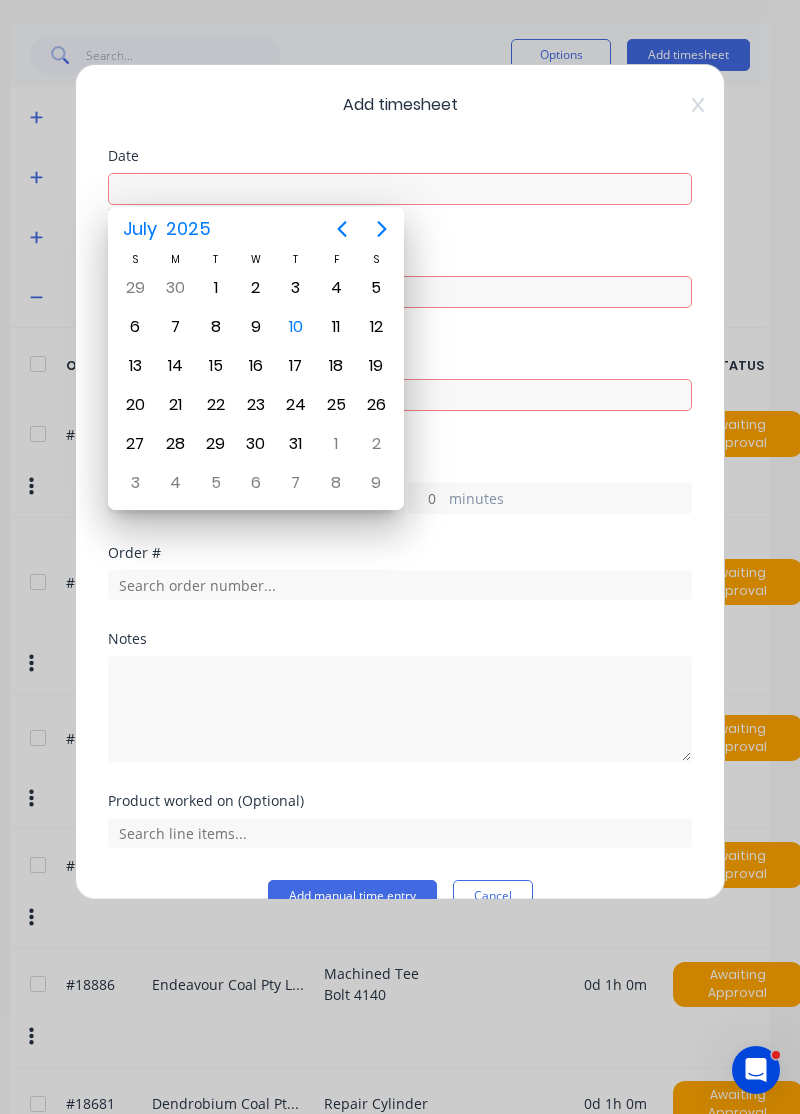 click on "10" at bounding box center (296, 327) 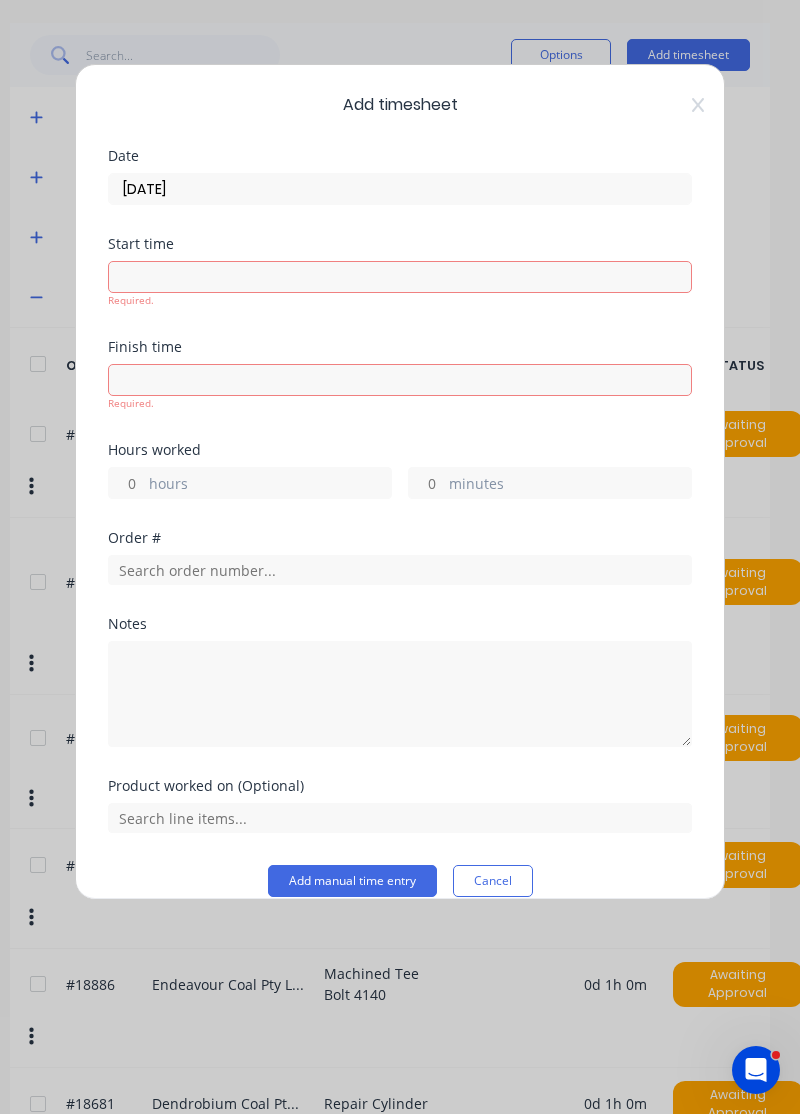 click on "hours" at bounding box center [126, 483] 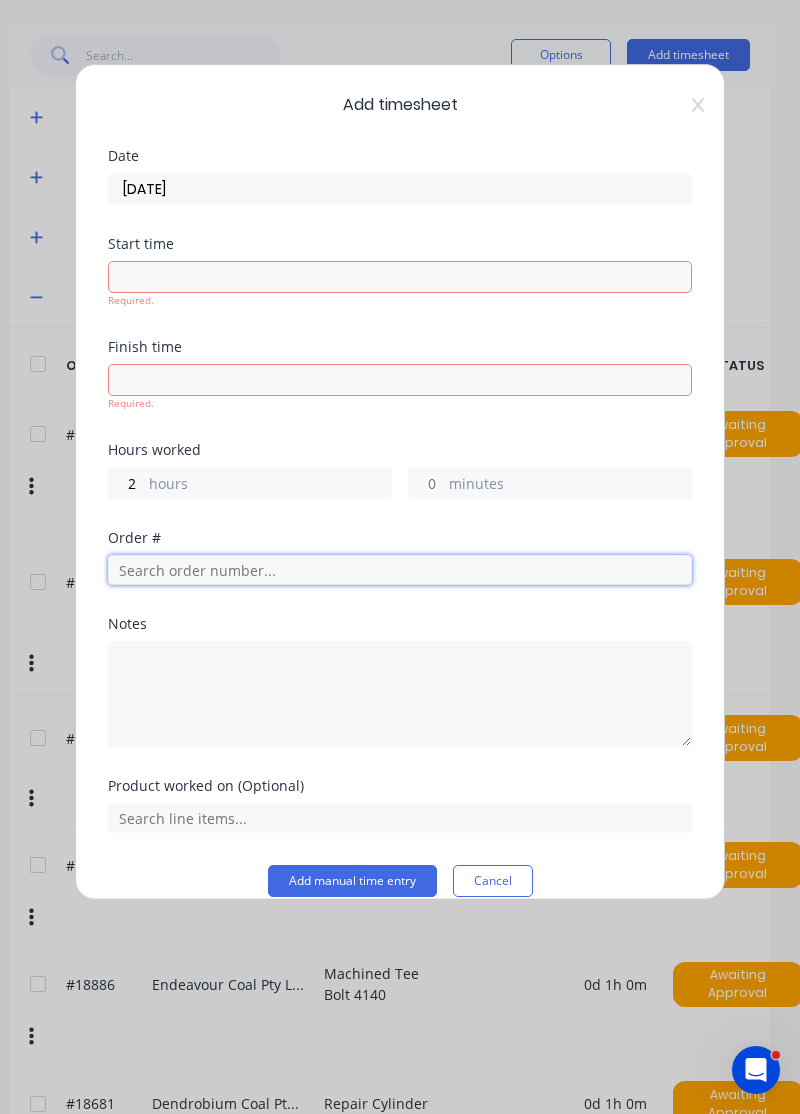 click on "Order #" at bounding box center [400, 574] 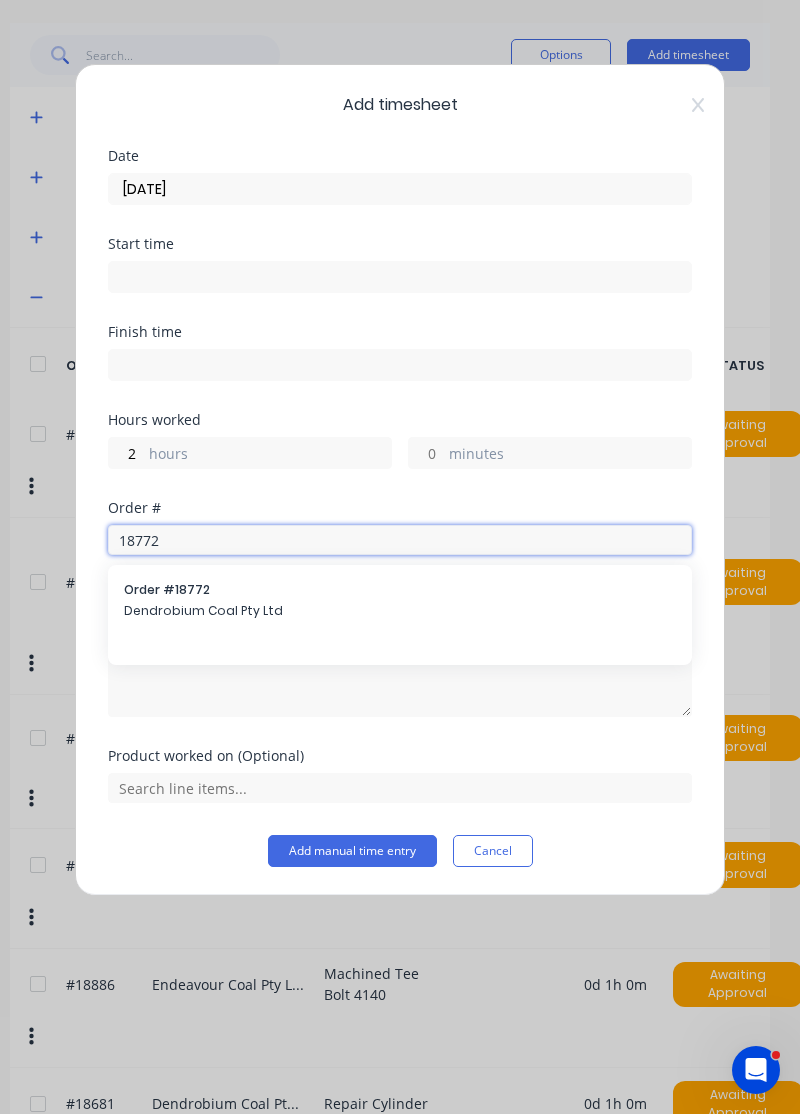 type on "18772" 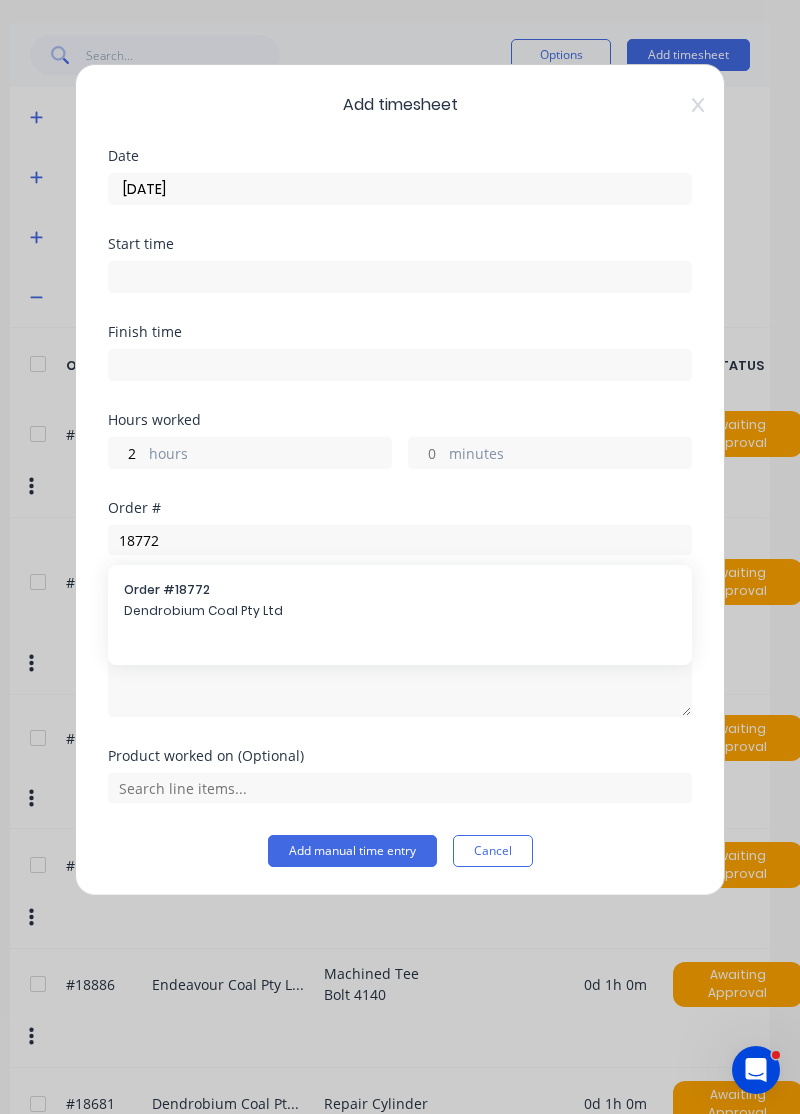 click on "Dendrobium Coal Pty Ltd" at bounding box center (400, 611) 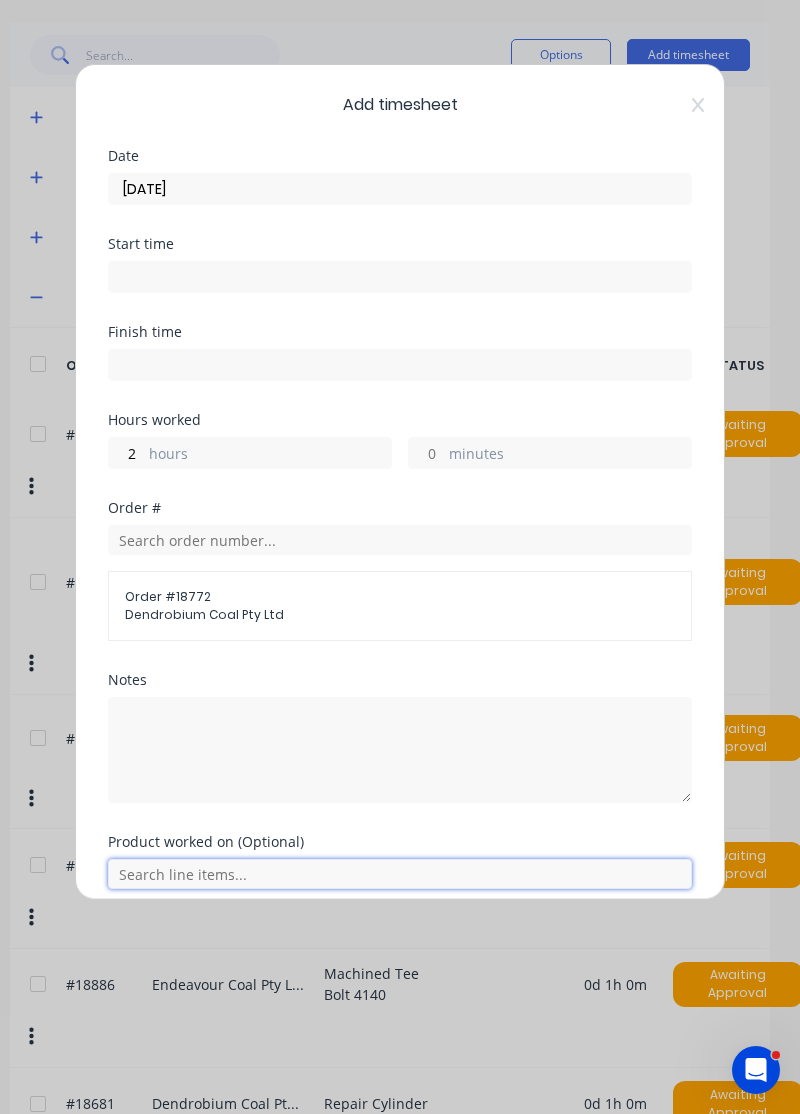 click at bounding box center (400, 874) 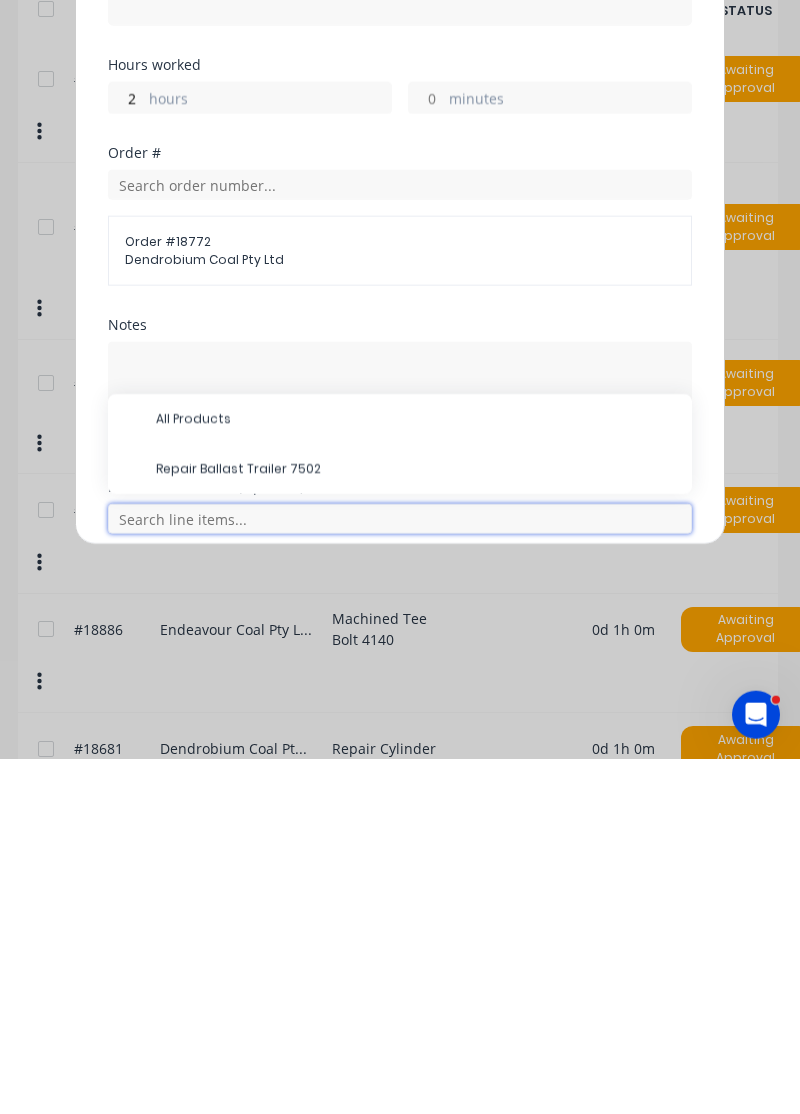 scroll, scrollTop: 442, scrollLeft: 0, axis: vertical 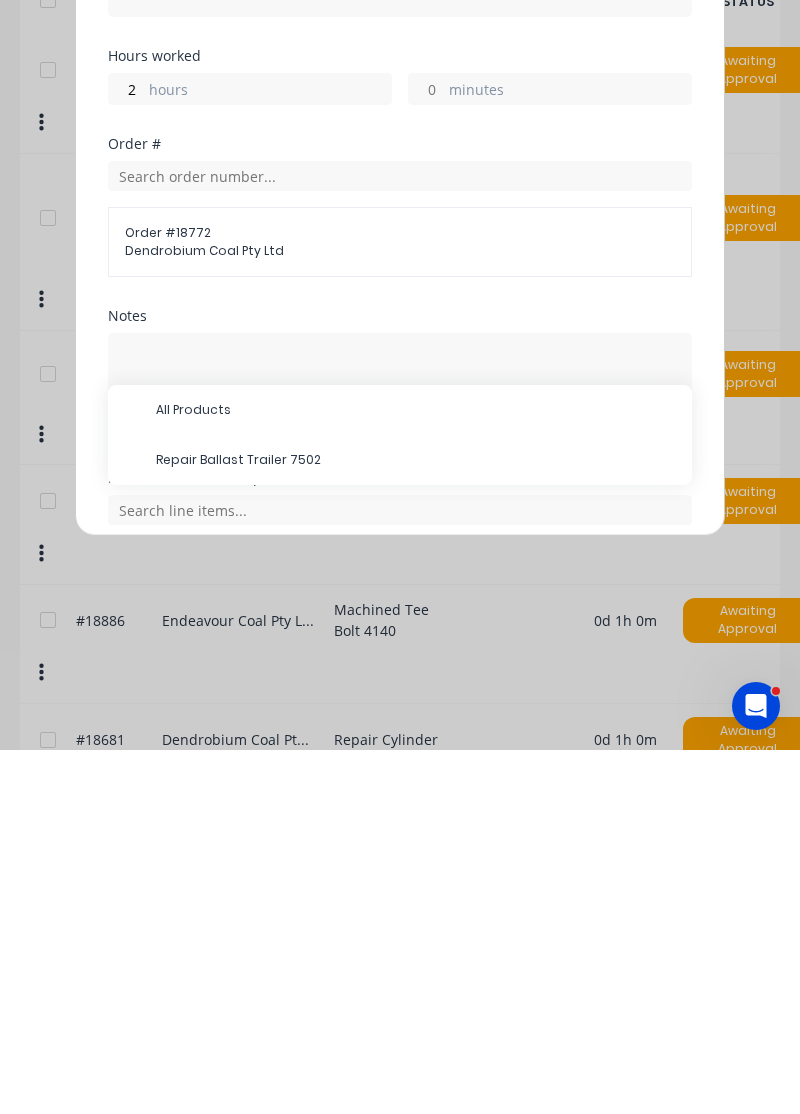 click on "Repair Ballast Trailer 7502" at bounding box center [416, 824] 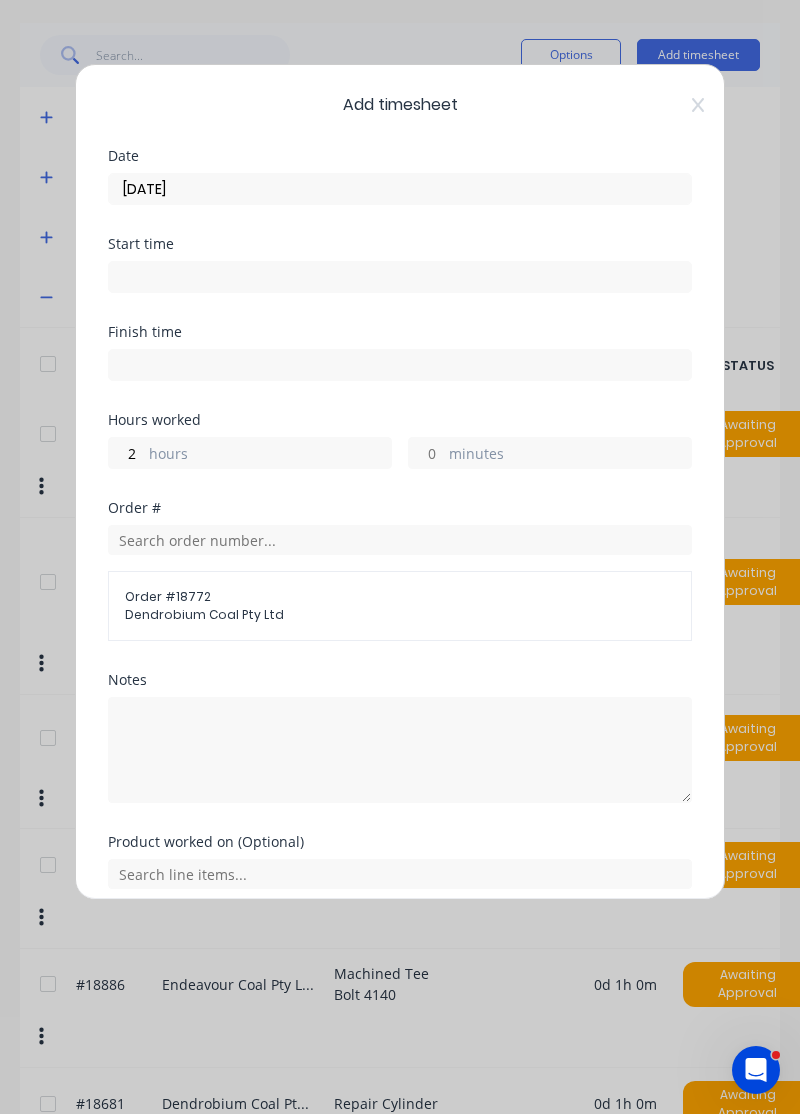 scroll, scrollTop: 74, scrollLeft: 0, axis: vertical 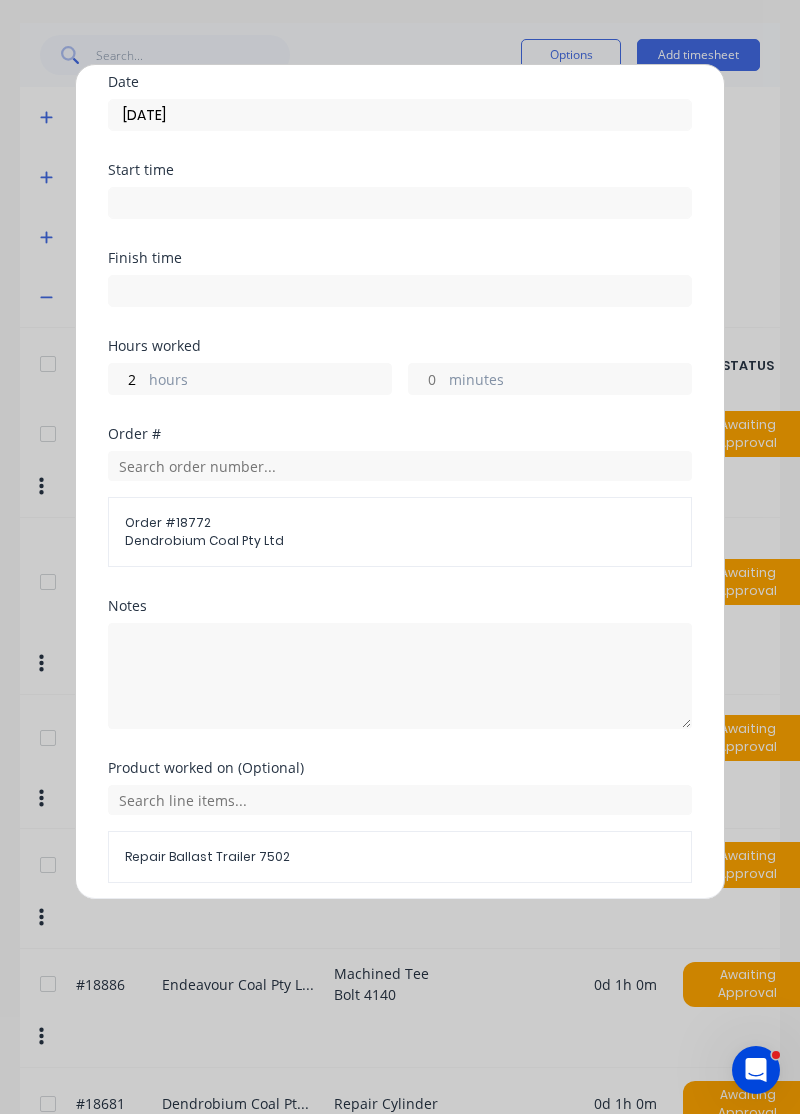 click on "Add manual time entry" at bounding box center (352, 931) 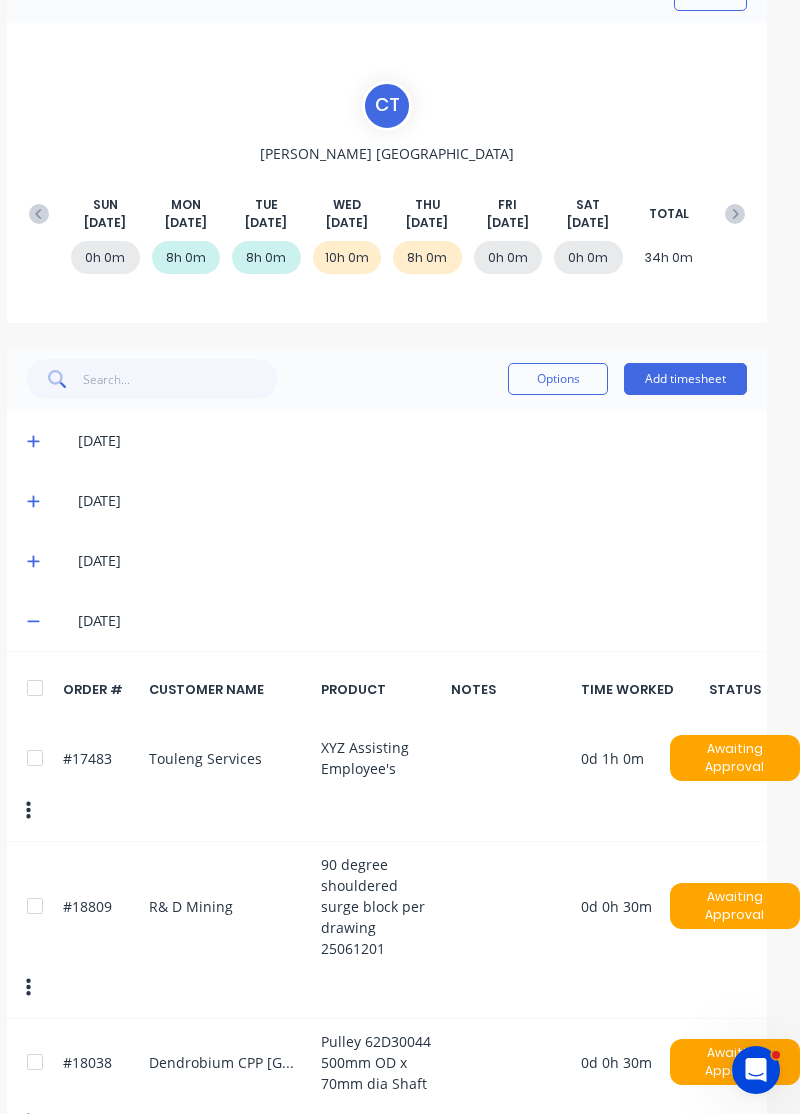 scroll, scrollTop: 0, scrollLeft: 13, axis: horizontal 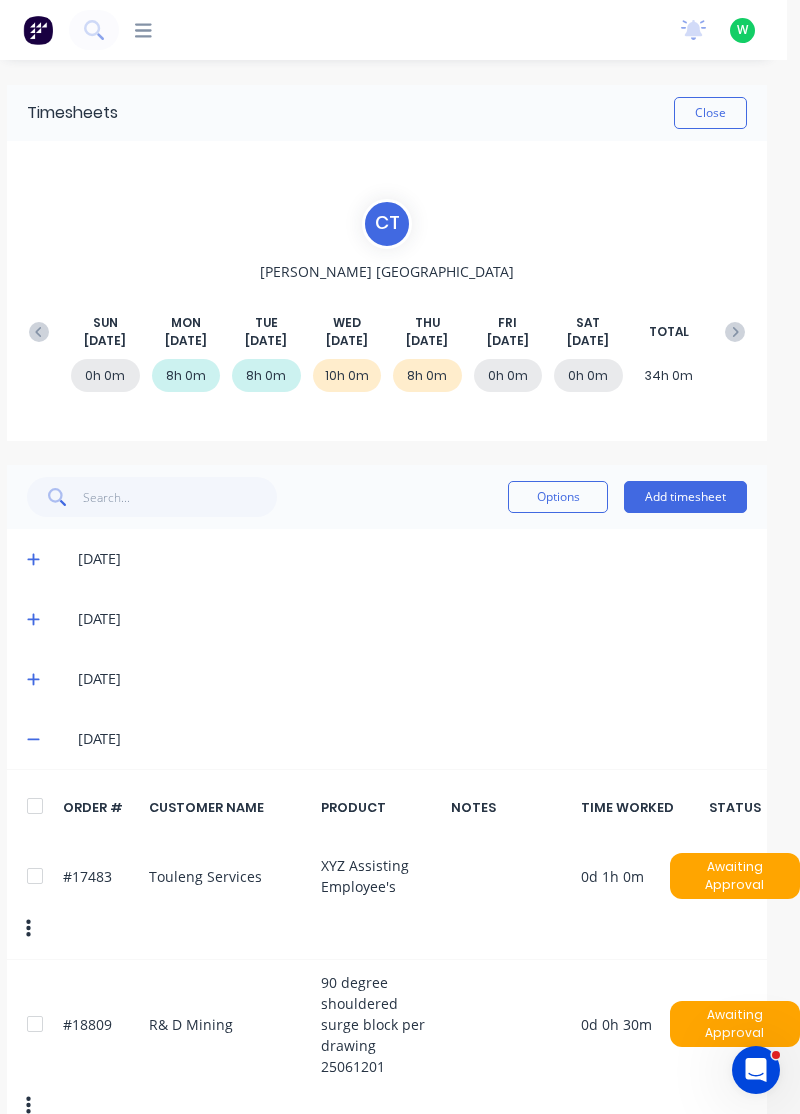 click on "Close" at bounding box center [710, 113] 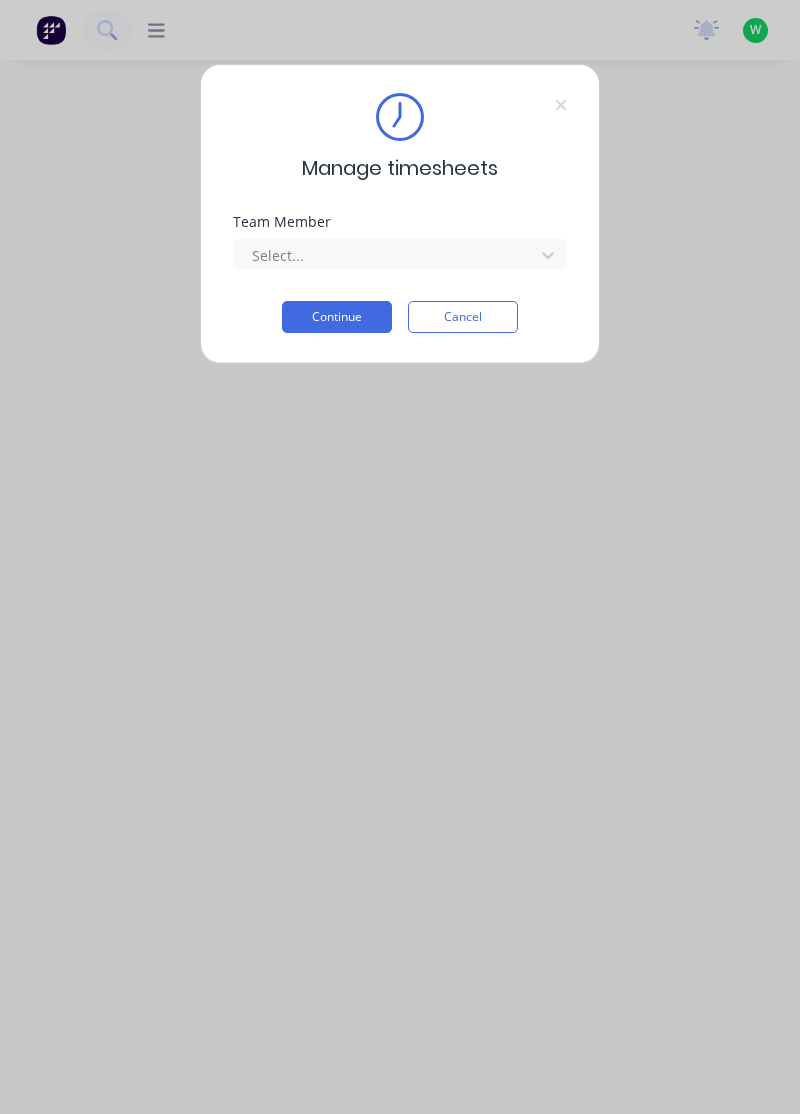 scroll, scrollTop: 0, scrollLeft: 0, axis: both 